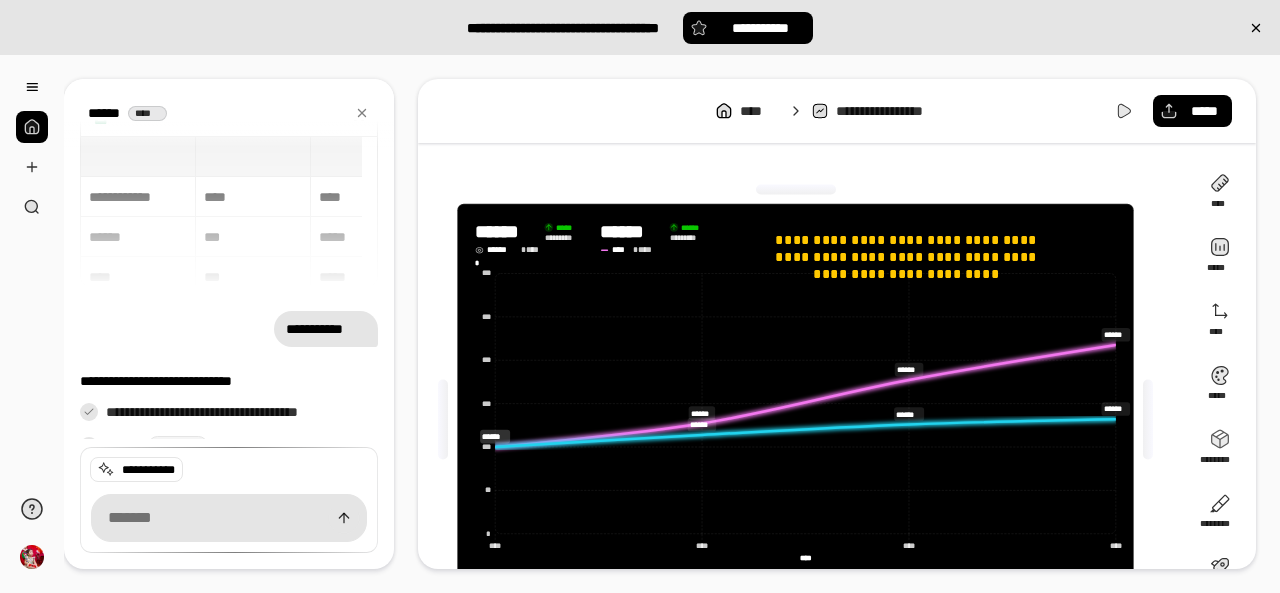 scroll, scrollTop: 0, scrollLeft: 0, axis: both 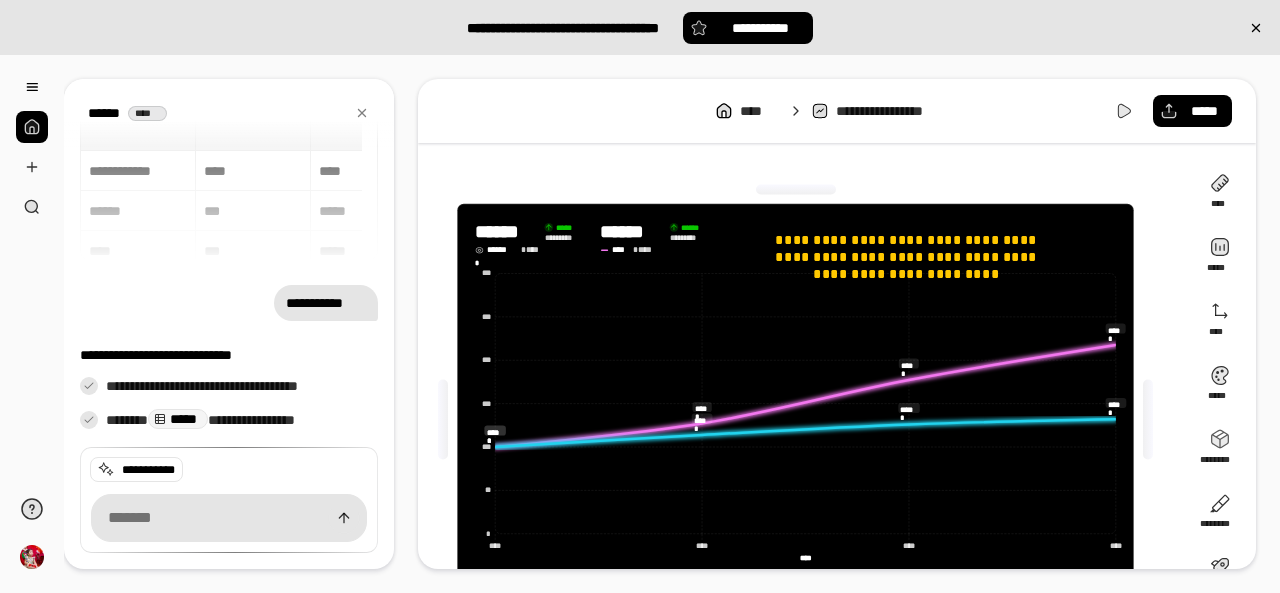 click on "**********" at bounding box center (897, 111) 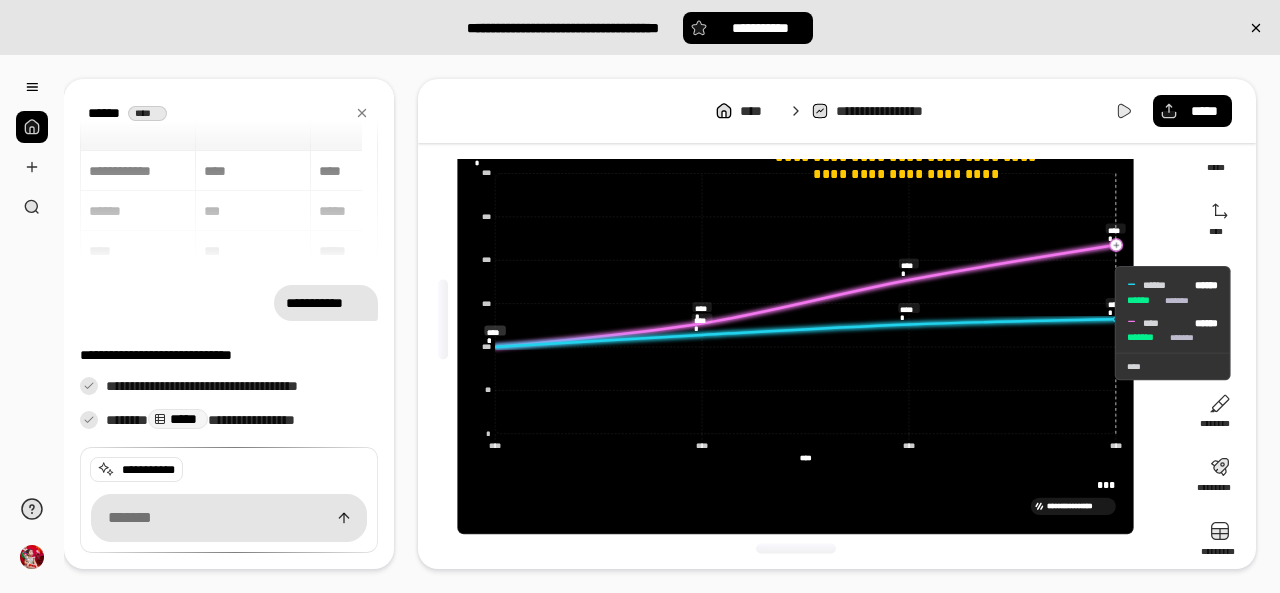 scroll, scrollTop: 110, scrollLeft: 0, axis: vertical 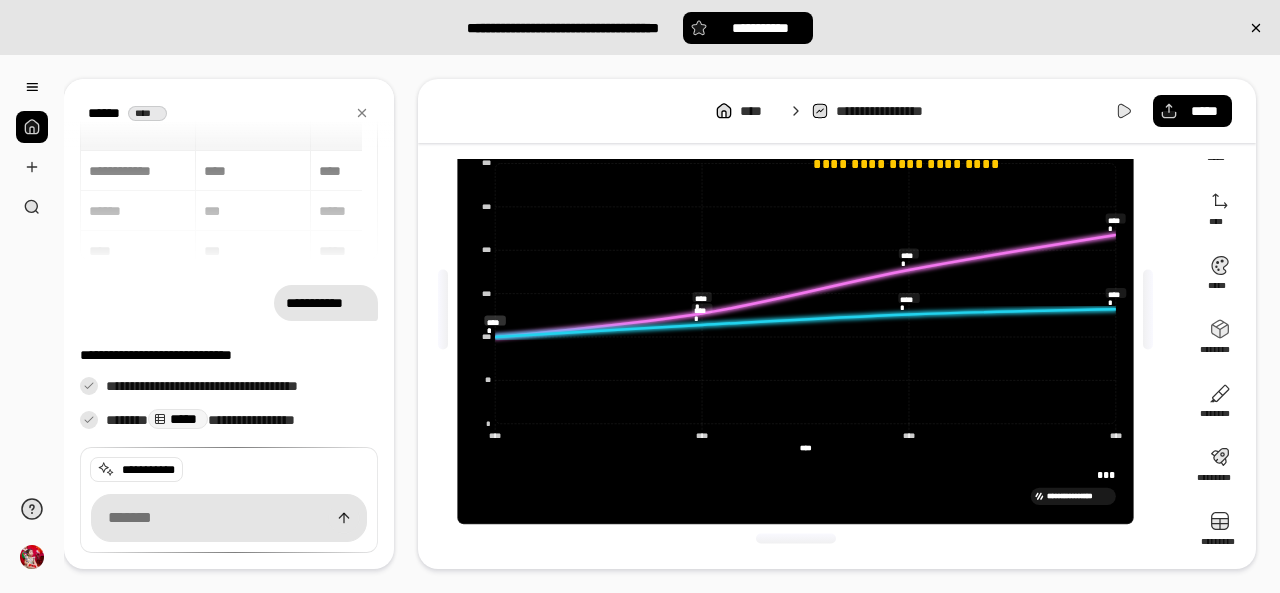 click on "****** ****" at bounding box center [132, 113] 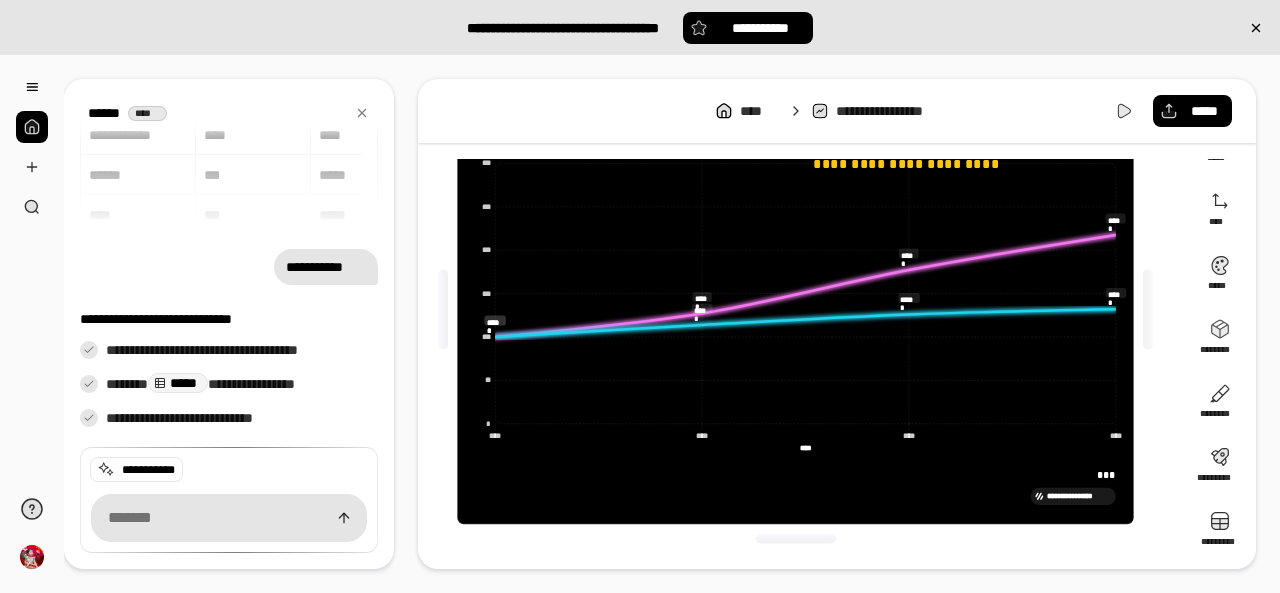 click on "****** ****" at bounding box center [132, 113] 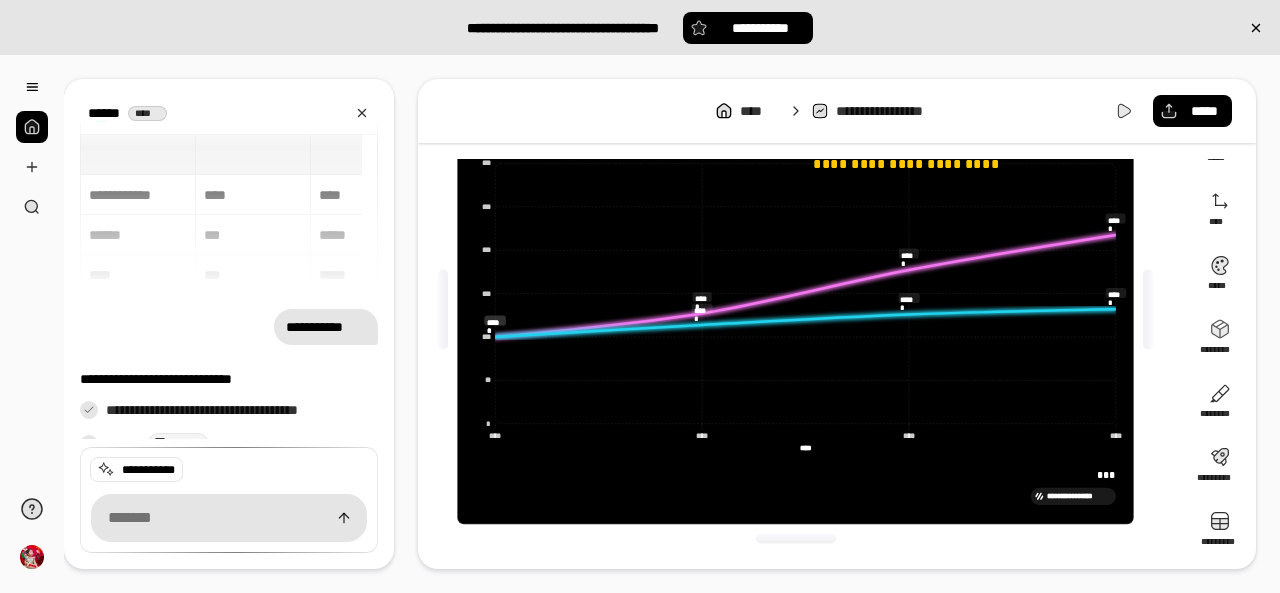 click 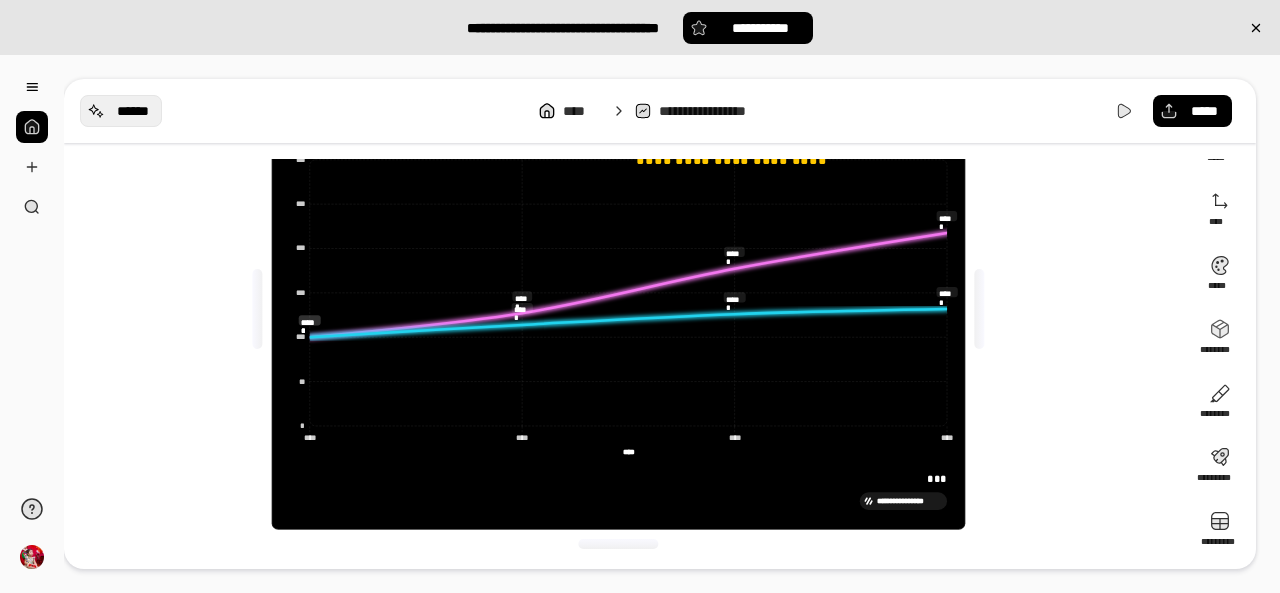 click on "******" at bounding box center [133, 111] 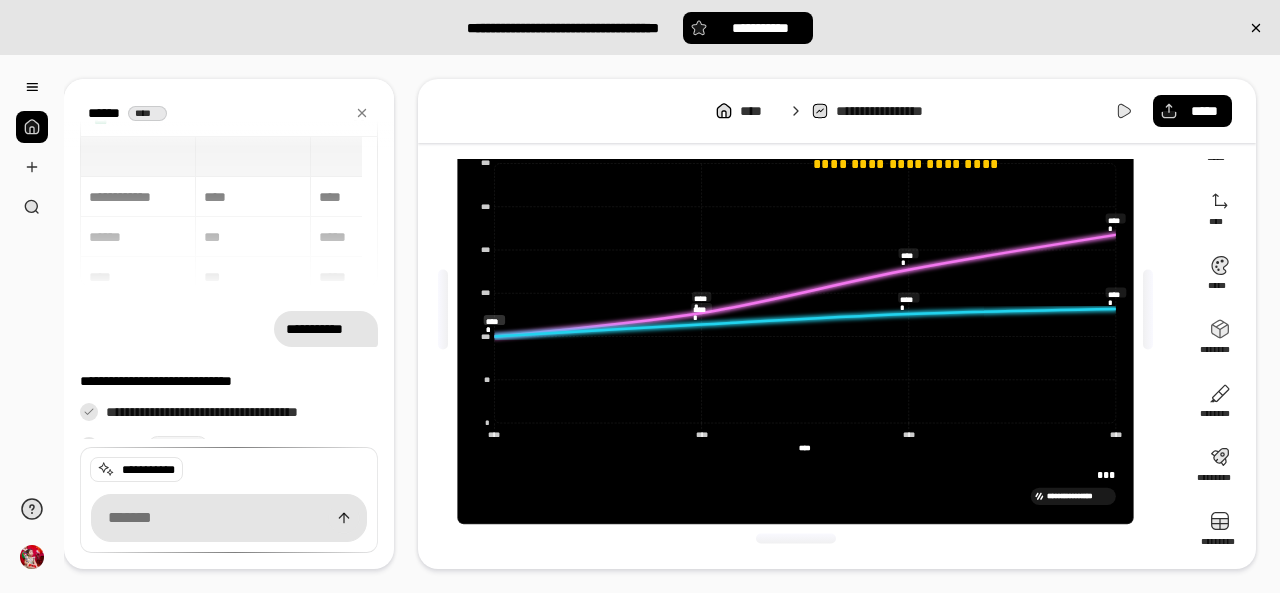 scroll, scrollTop: 60, scrollLeft: 0, axis: vertical 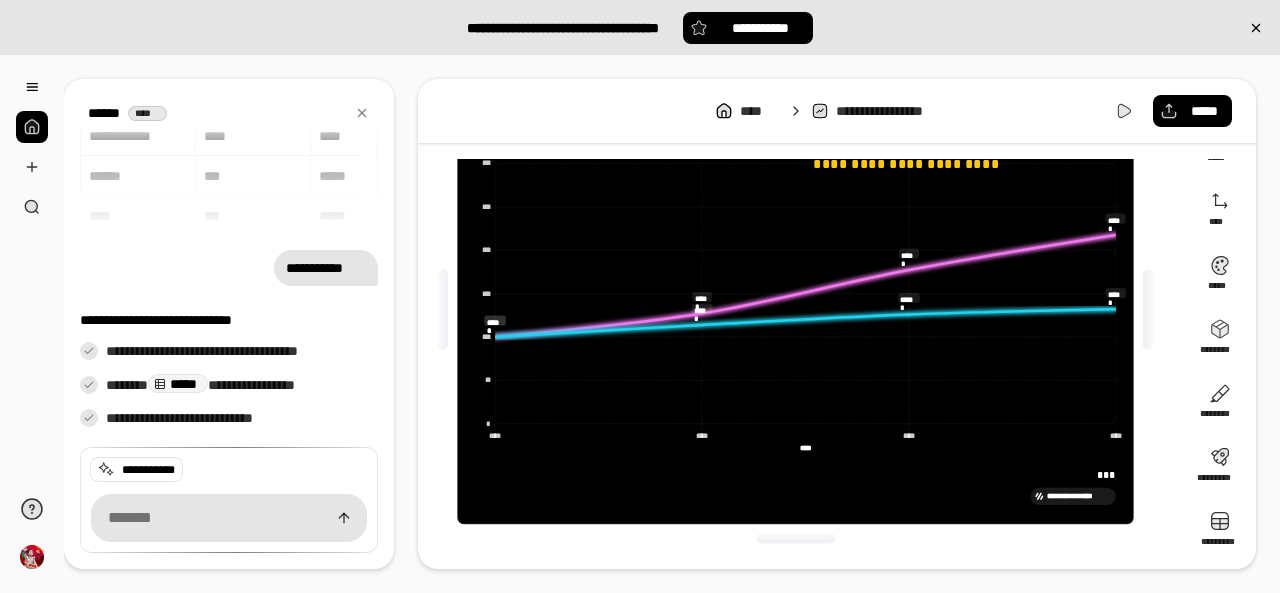 type on "**********" 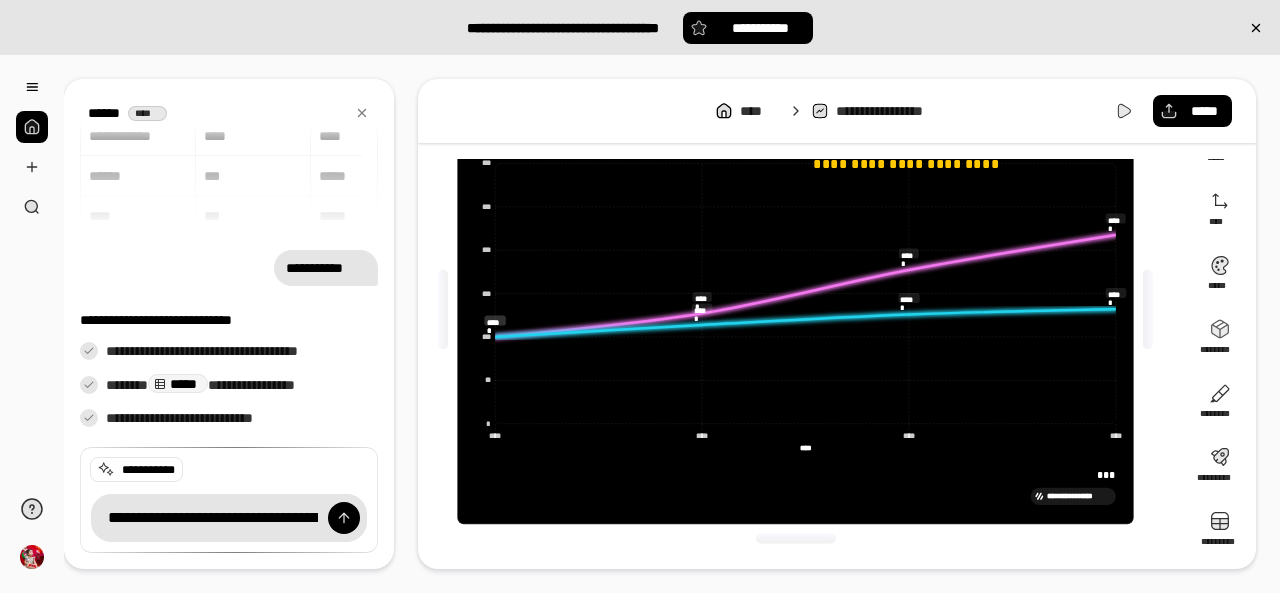 scroll, scrollTop: 0, scrollLeft: 1099, axis: horizontal 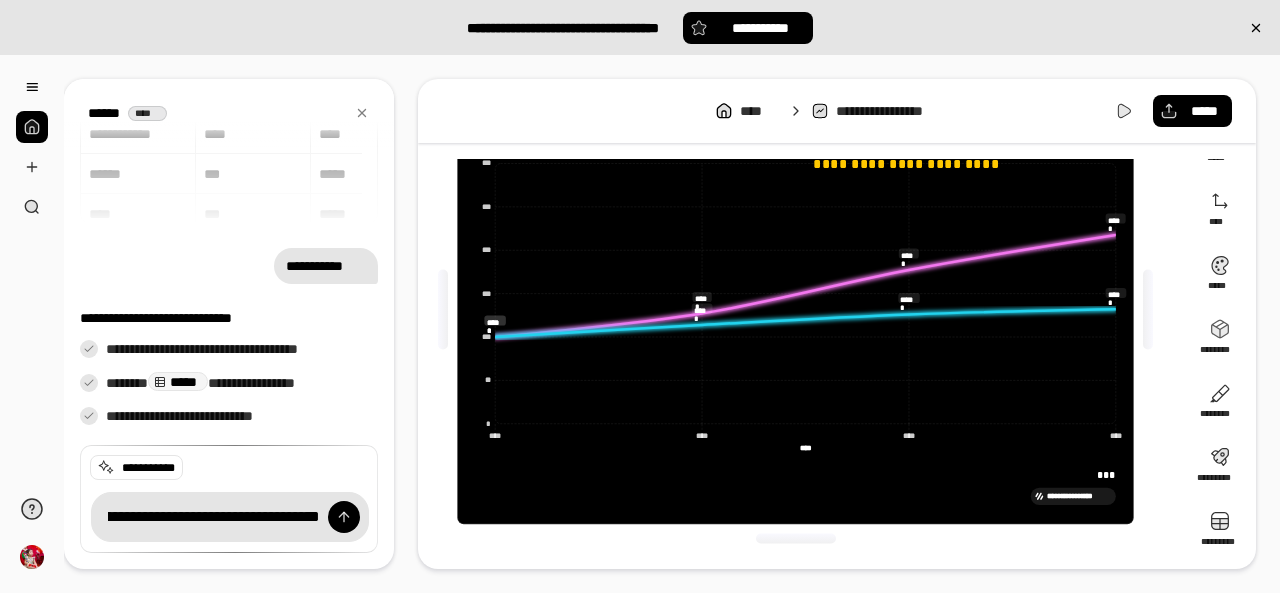 type on "**********" 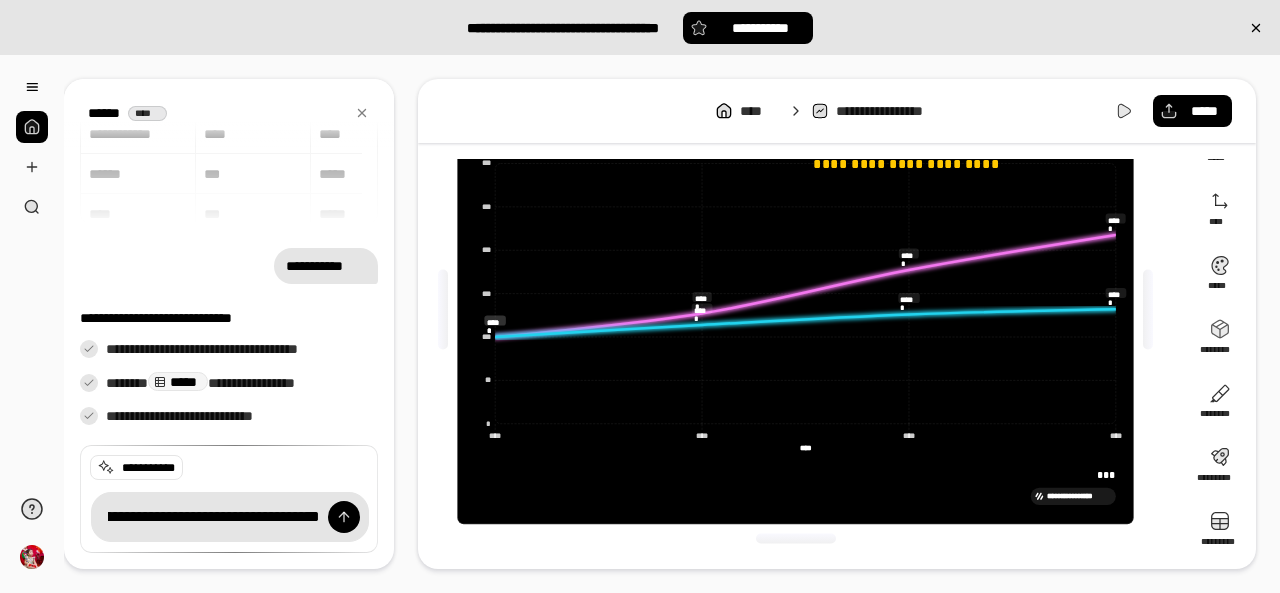 type 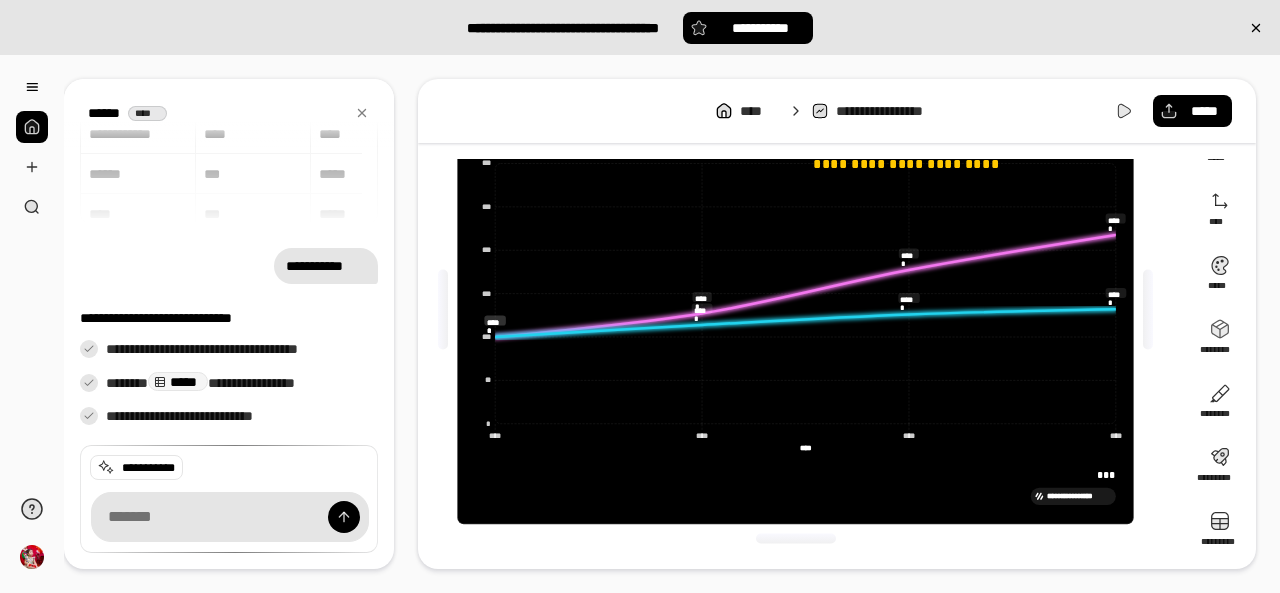 type on "**********" 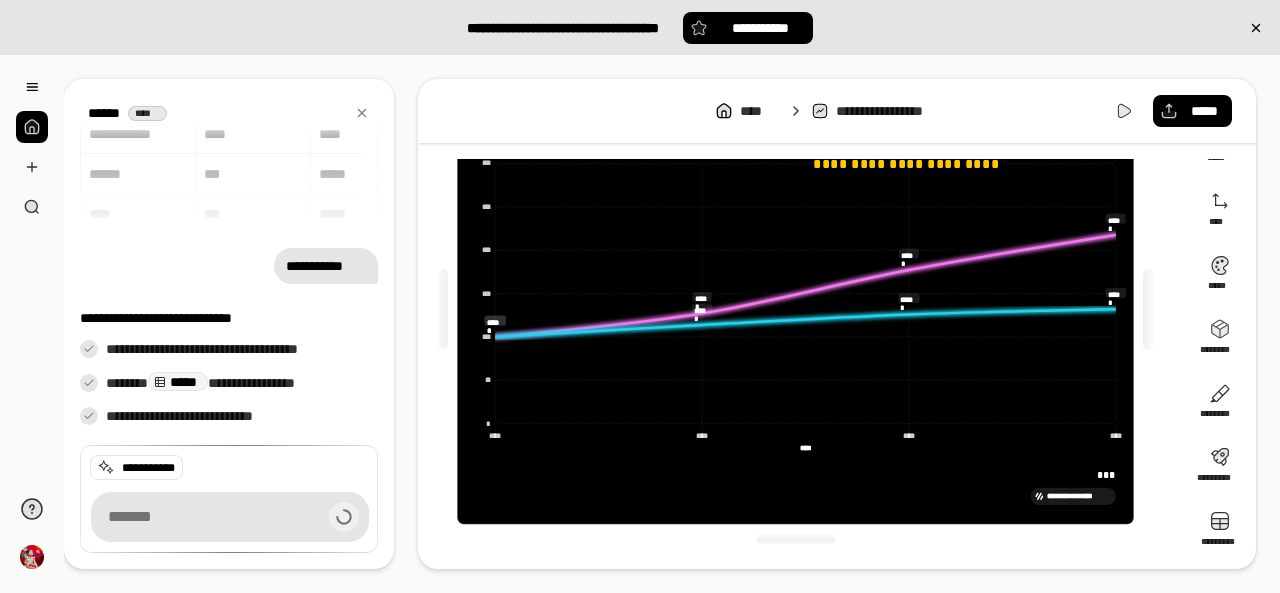 scroll, scrollTop: 220, scrollLeft: 0, axis: vertical 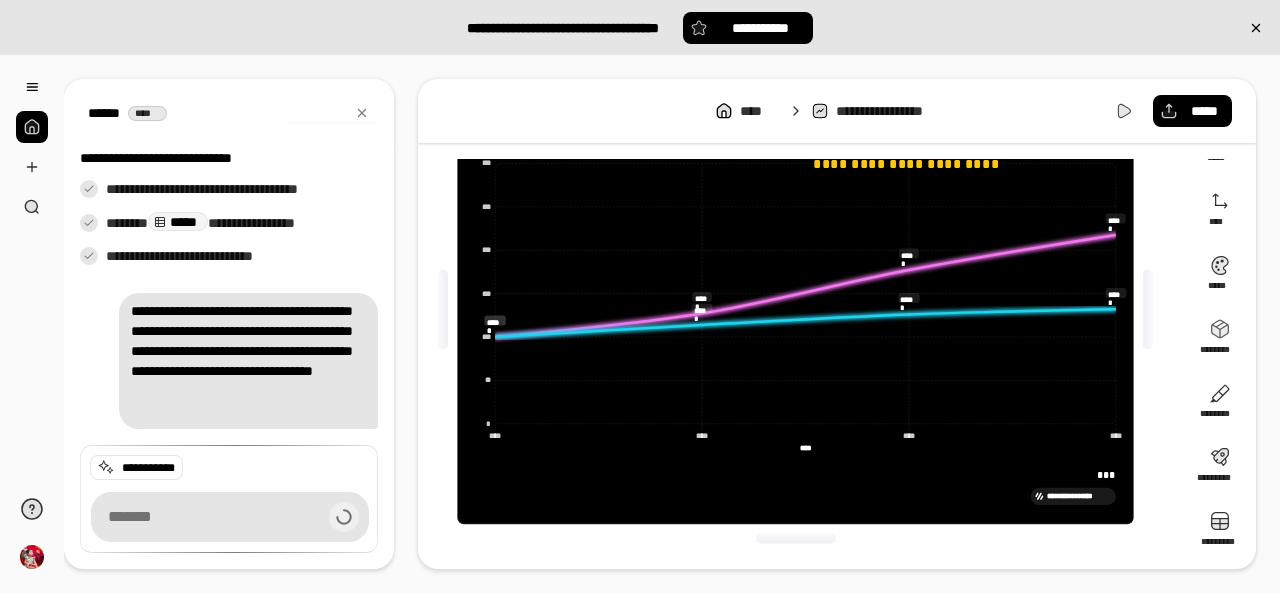 type on "********" 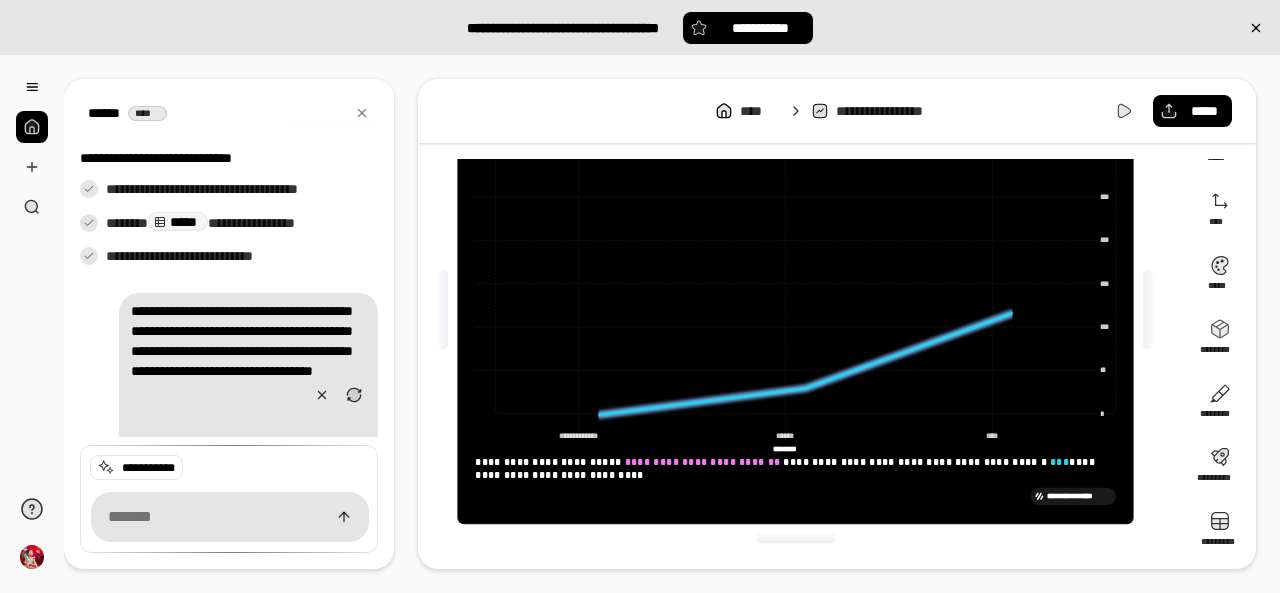 scroll, scrollTop: 603, scrollLeft: 0, axis: vertical 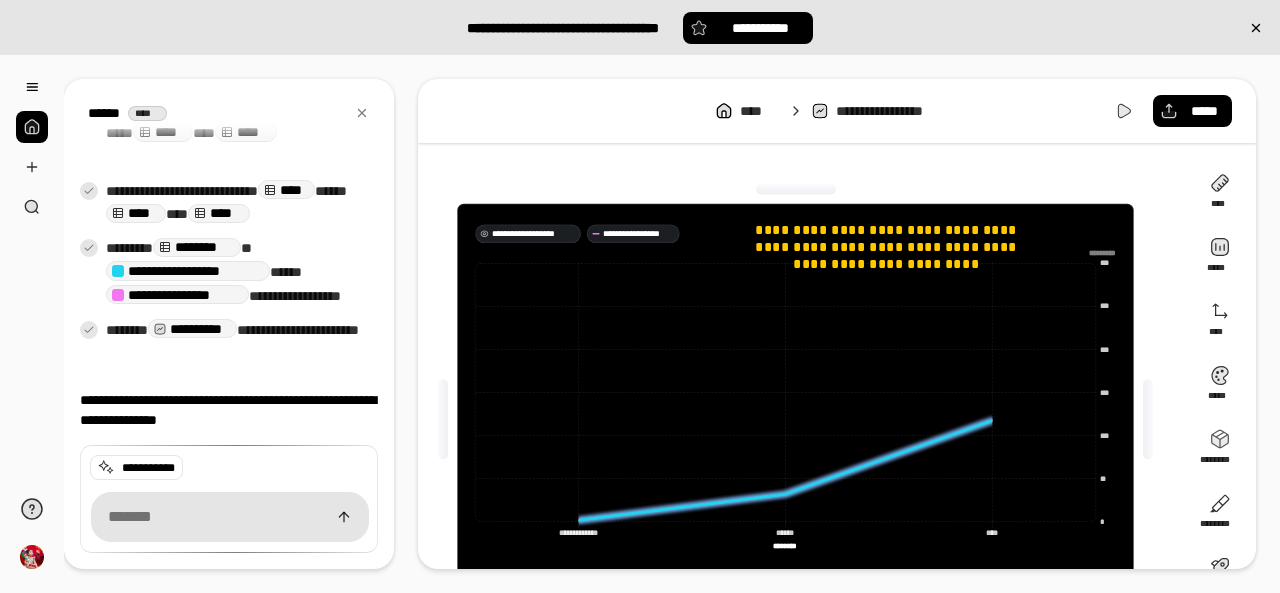 click on "**********" at bounding box center [528, 234] 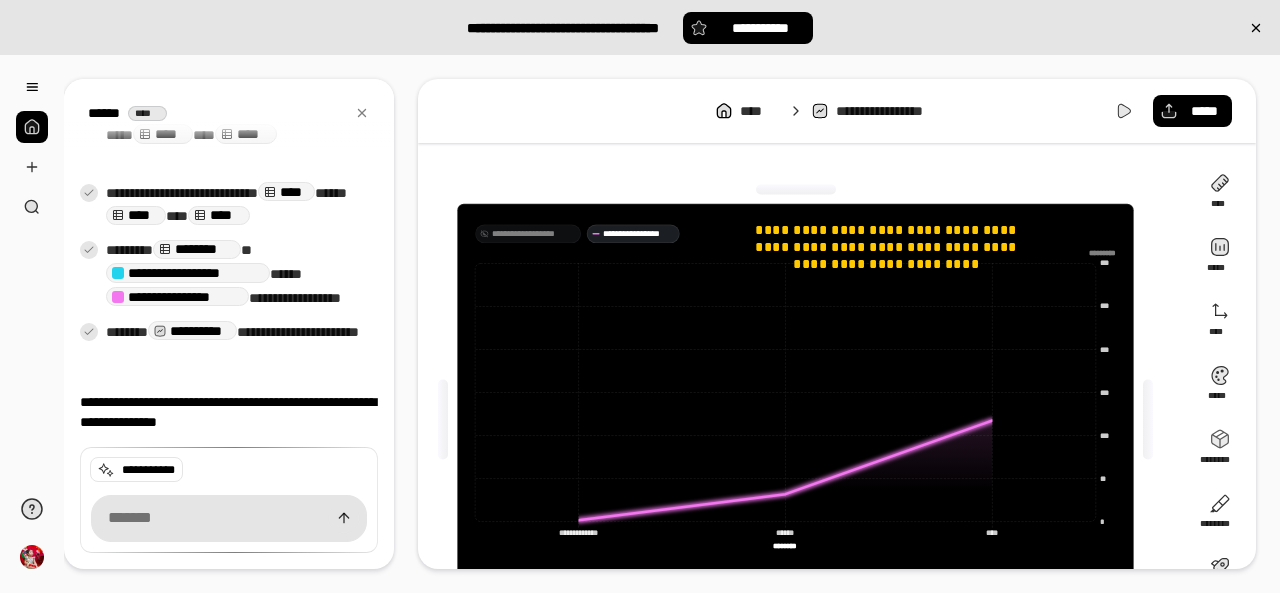 click 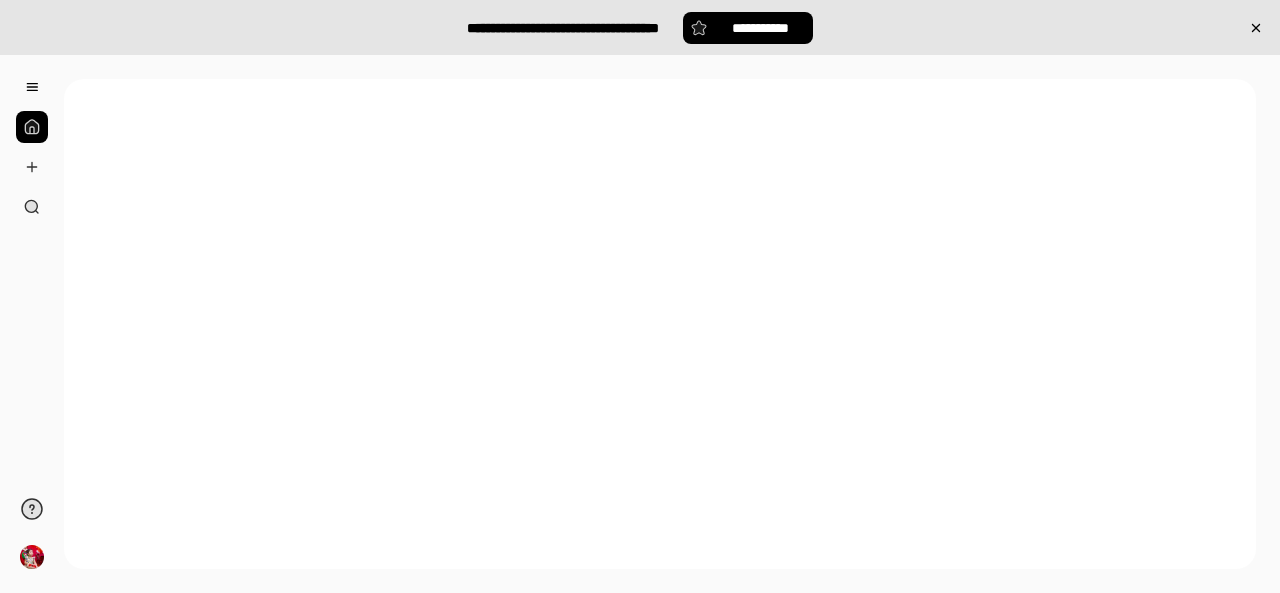 type on "**********" 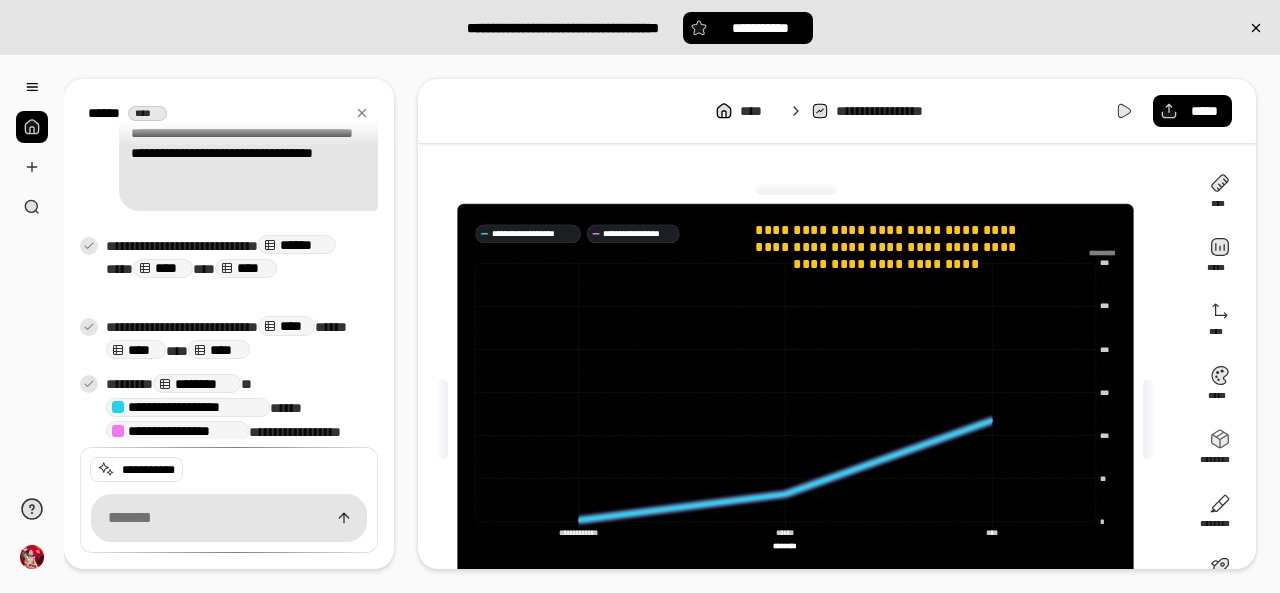 scroll, scrollTop: 576, scrollLeft: 0, axis: vertical 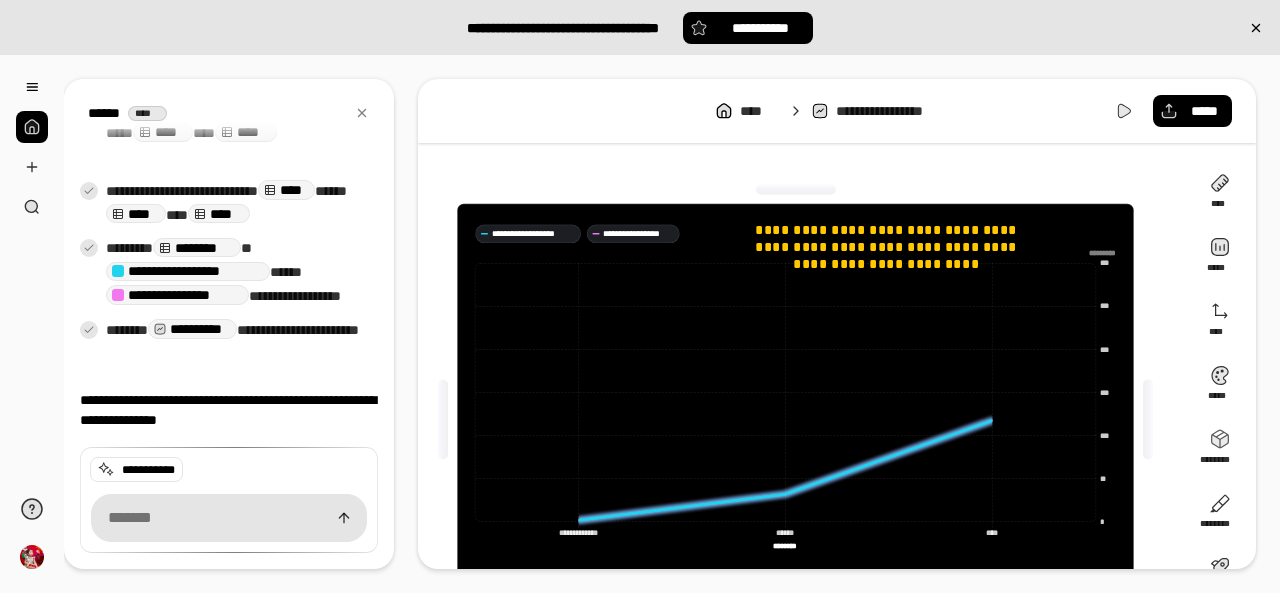 click at bounding box center [32, 147] 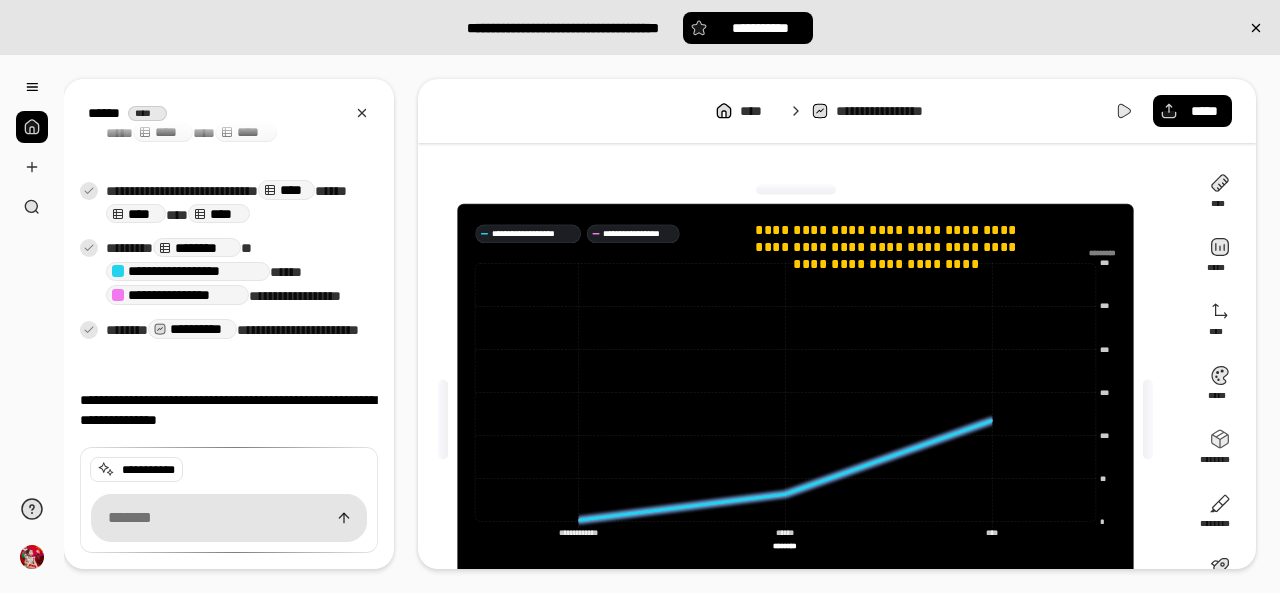click 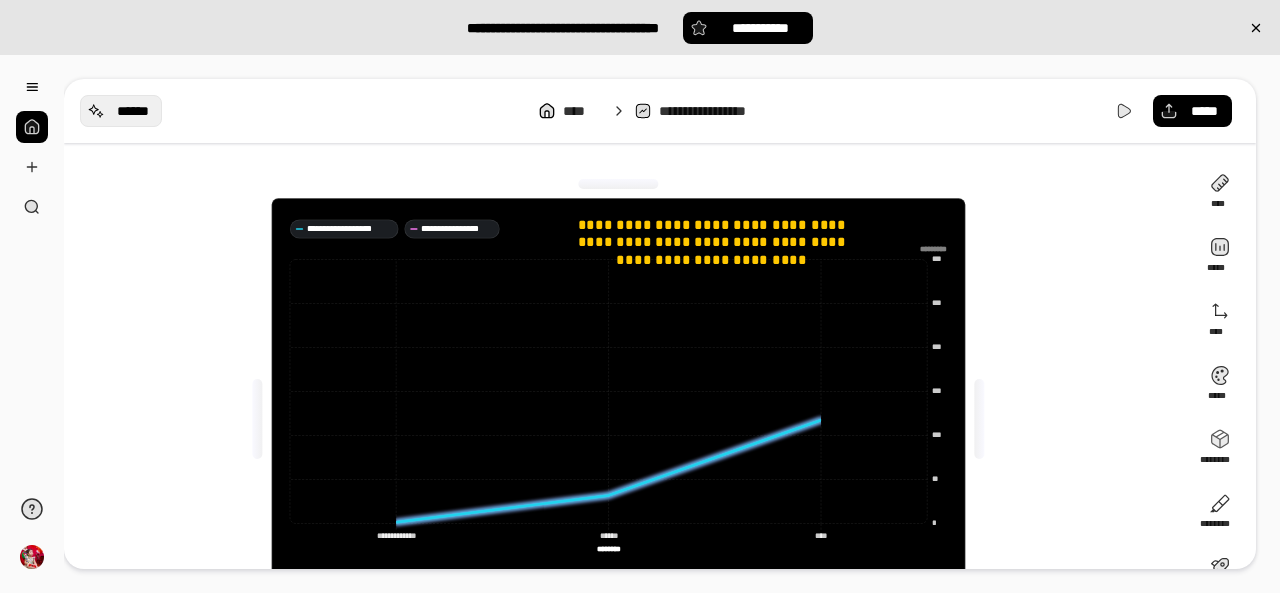 click on "******" at bounding box center [133, 111] 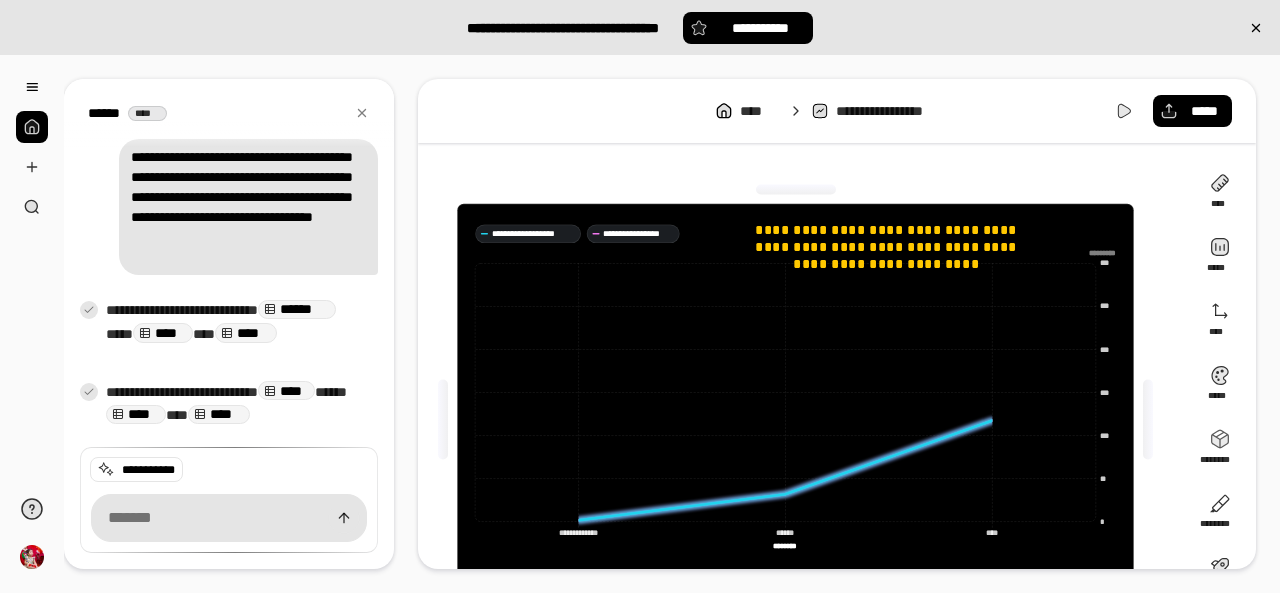 scroll, scrollTop: 276, scrollLeft: 0, axis: vertical 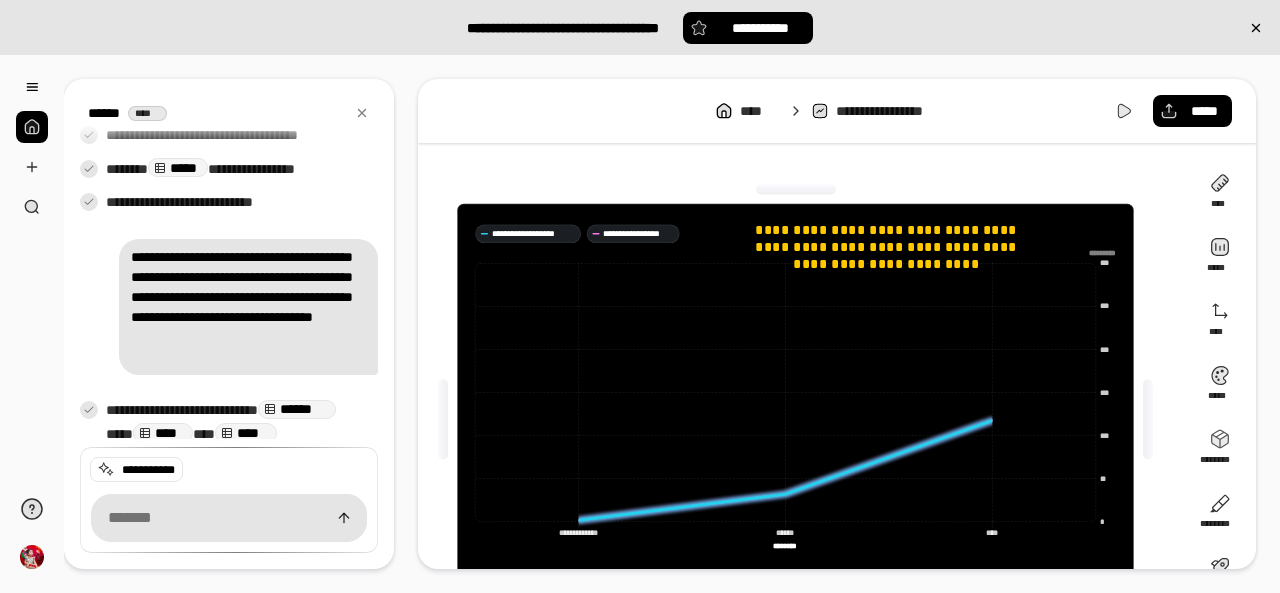 type on "**********" 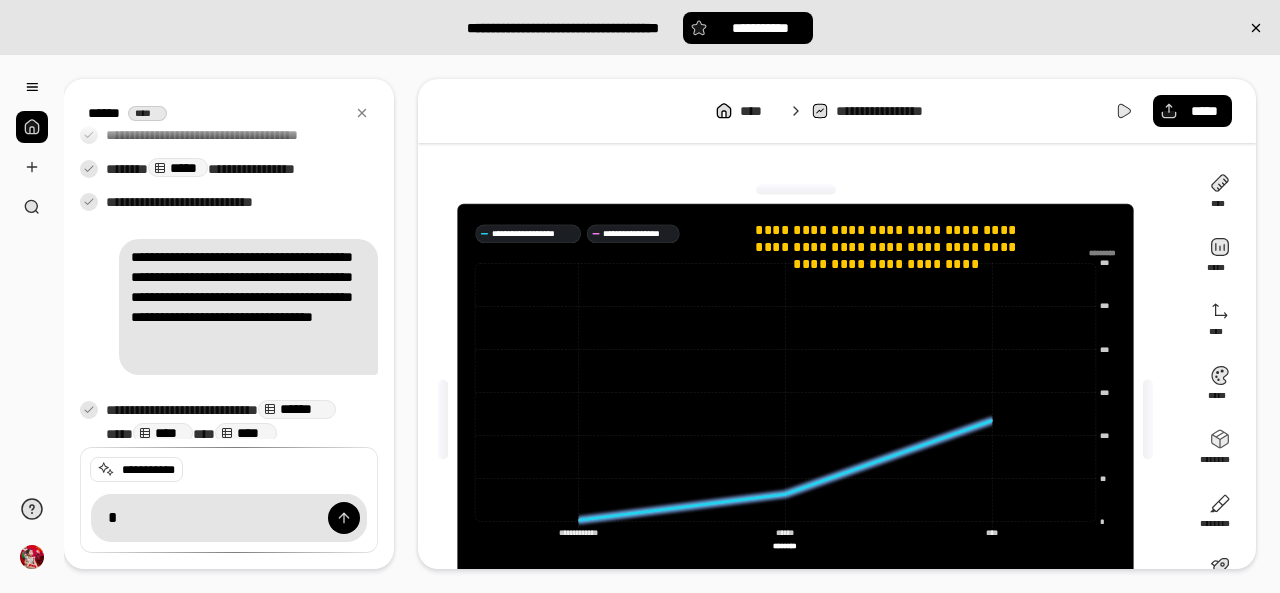 type on "**********" 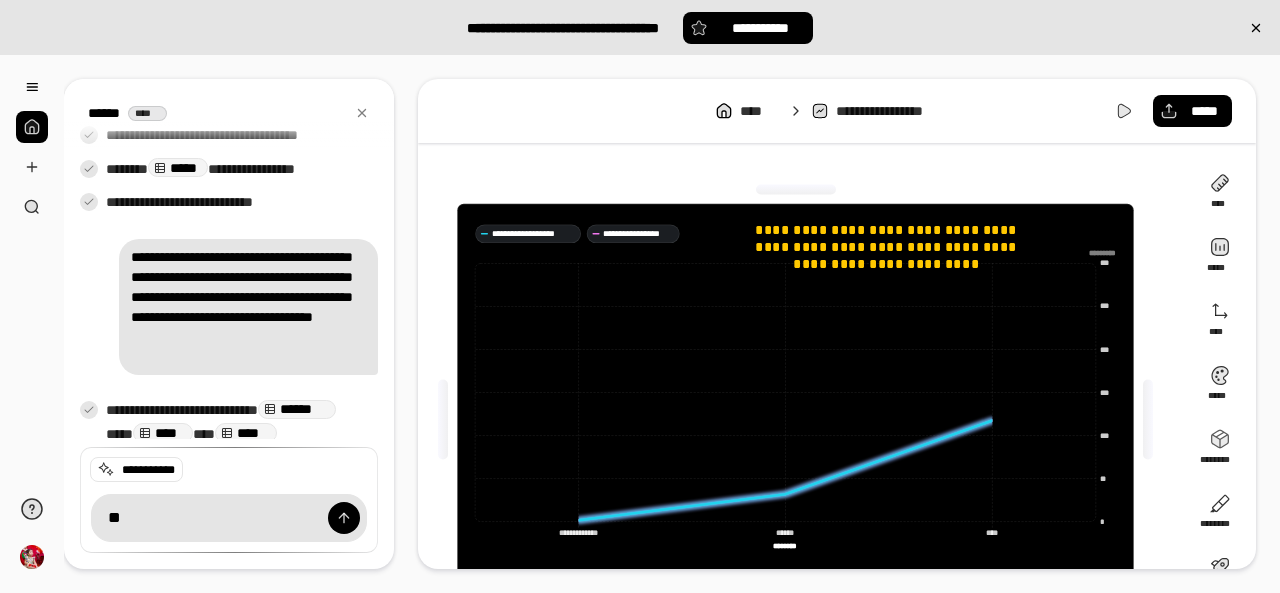 type on "**********" 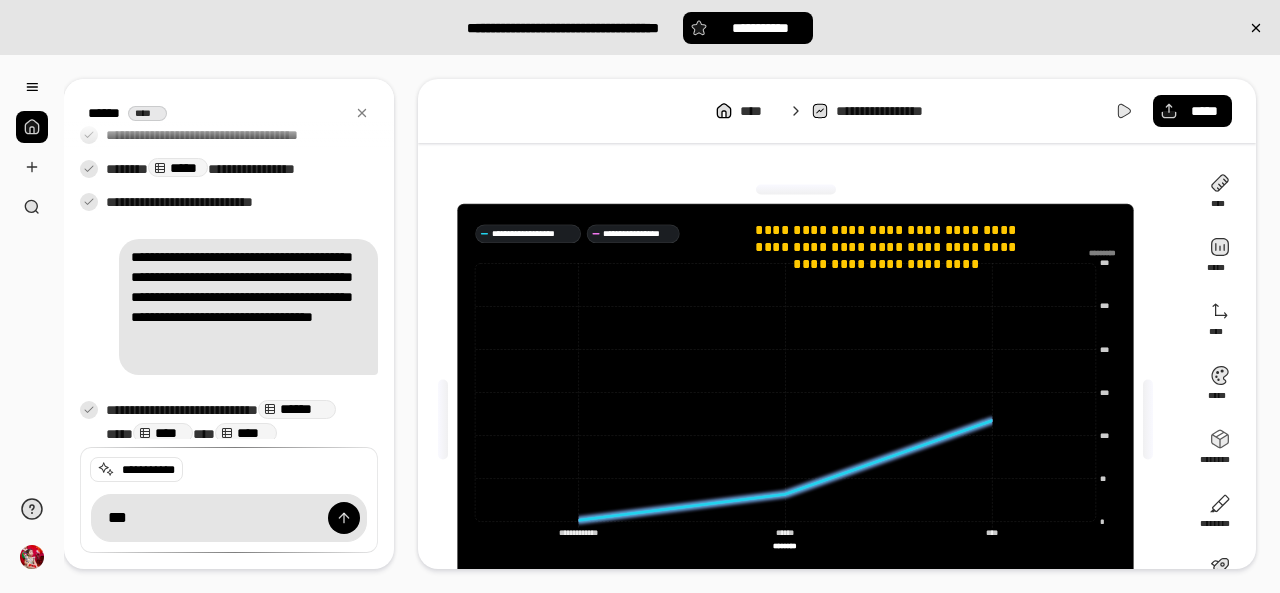 type on "****" 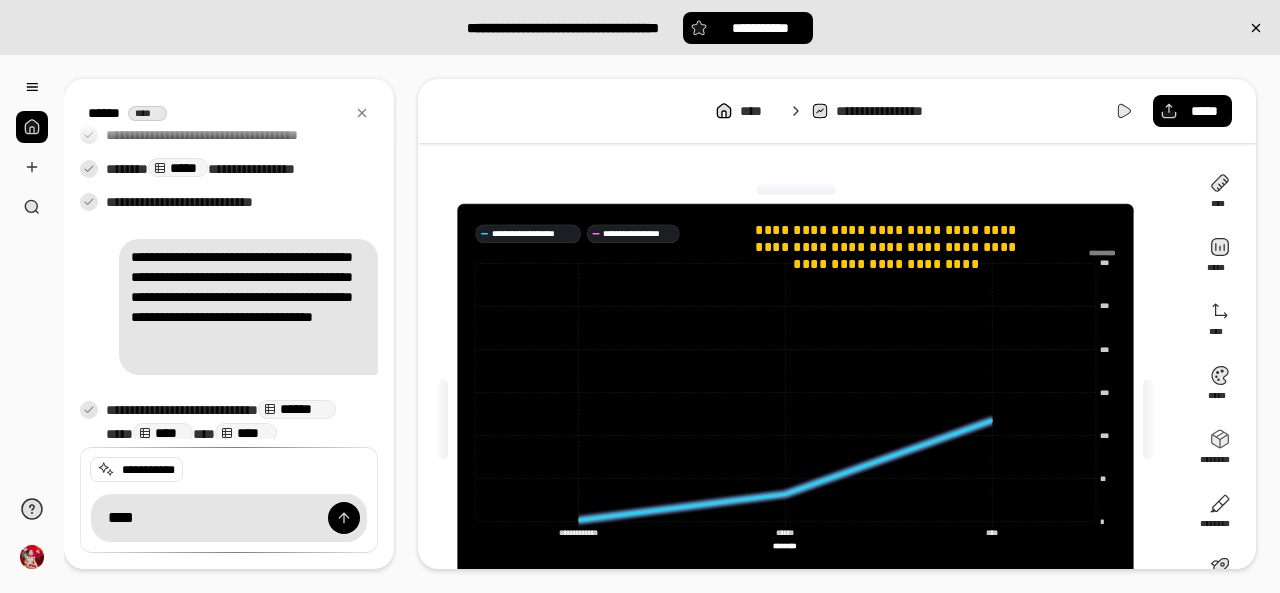type on "**********" 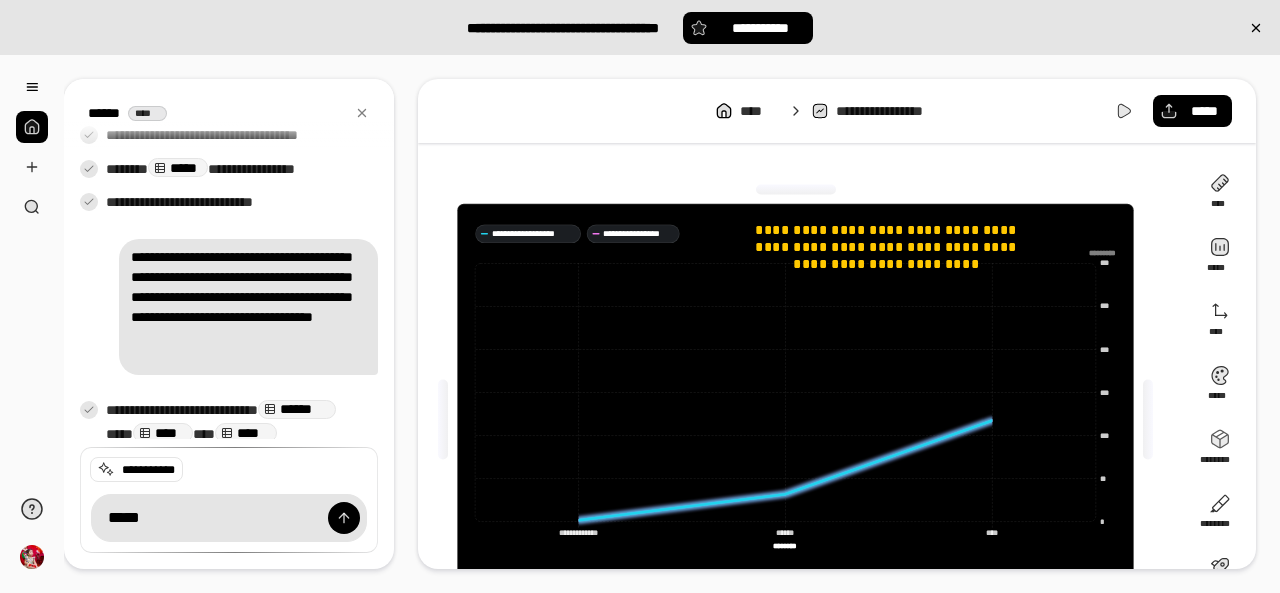 type on "**********" 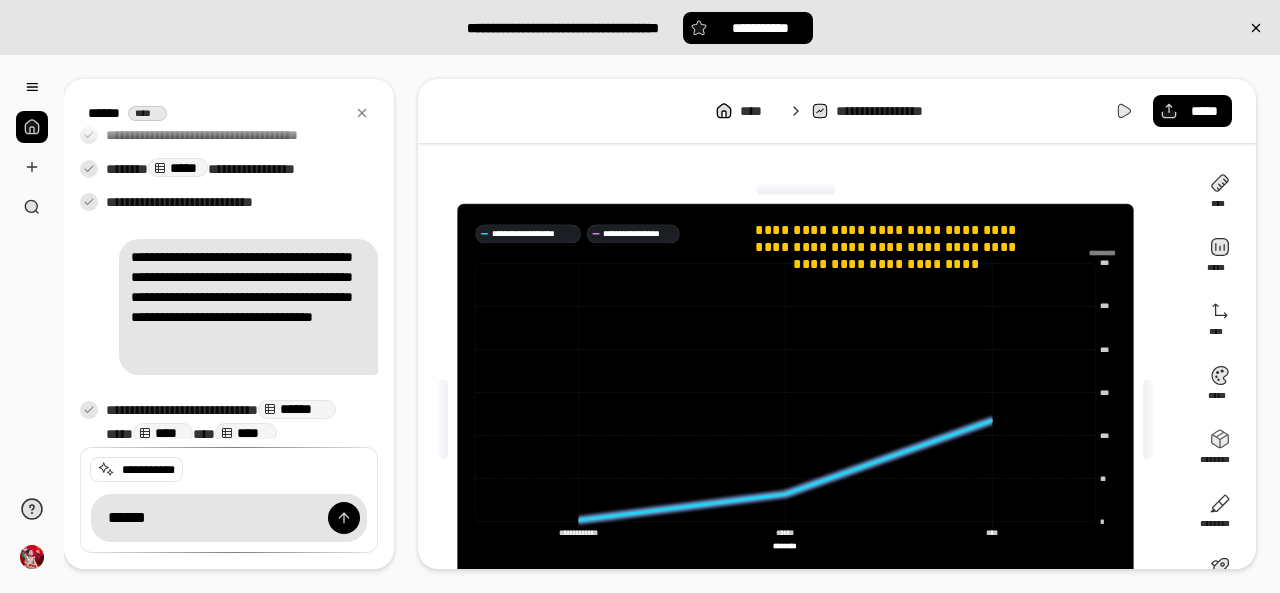 type on "**********" 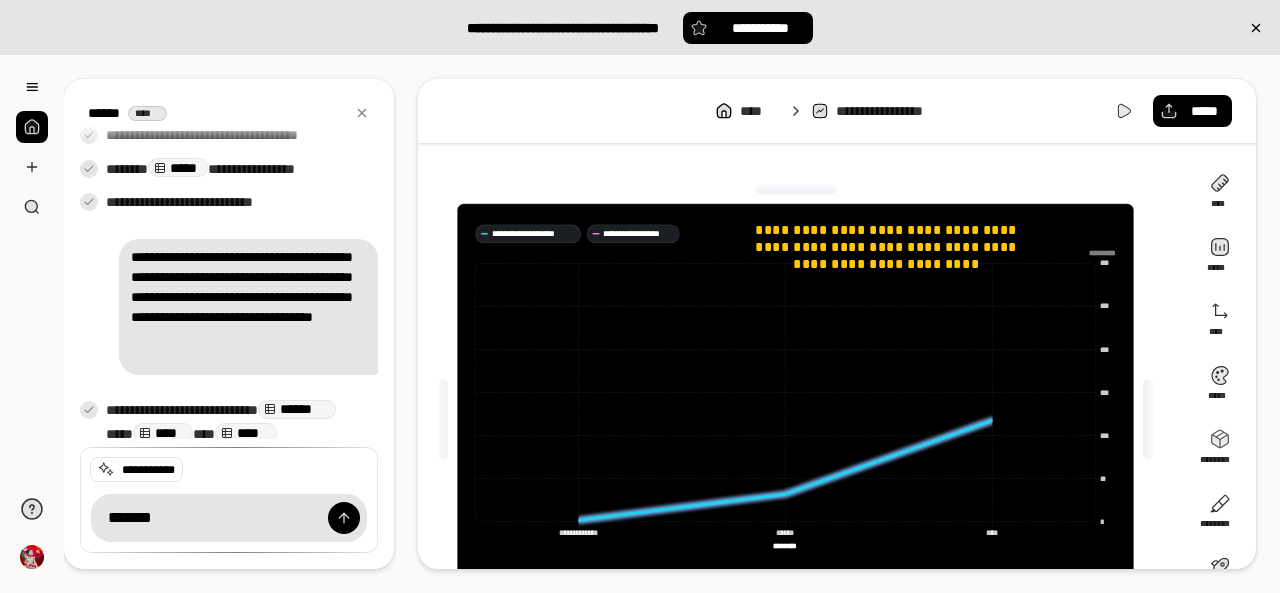 type on "********" 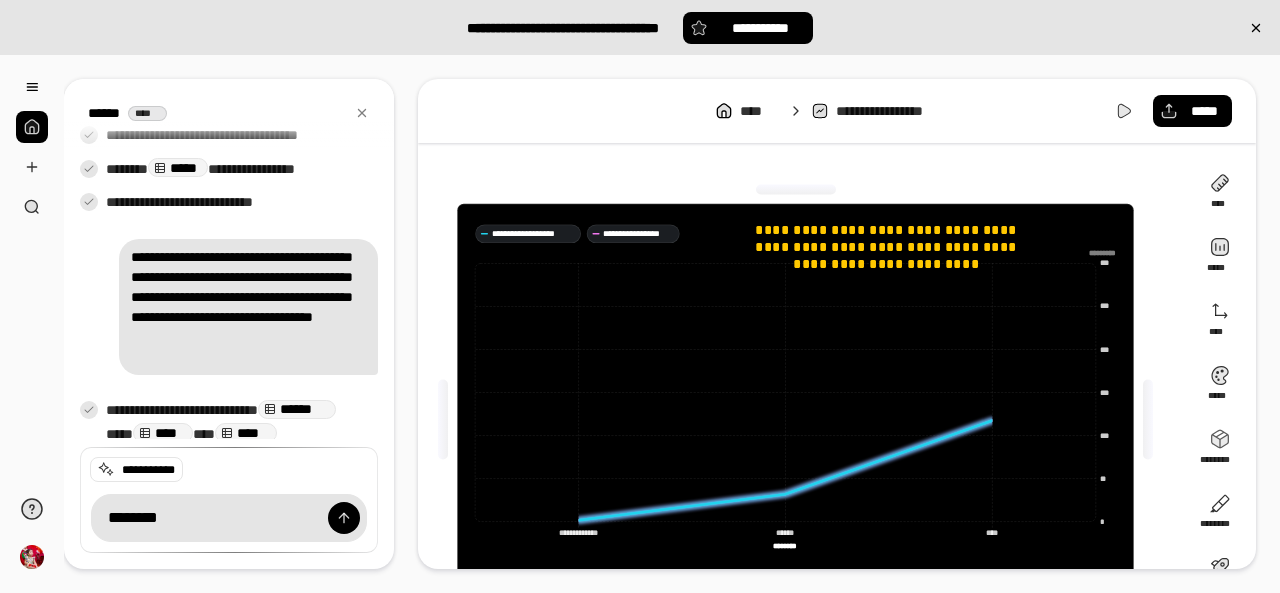 type on "**********" 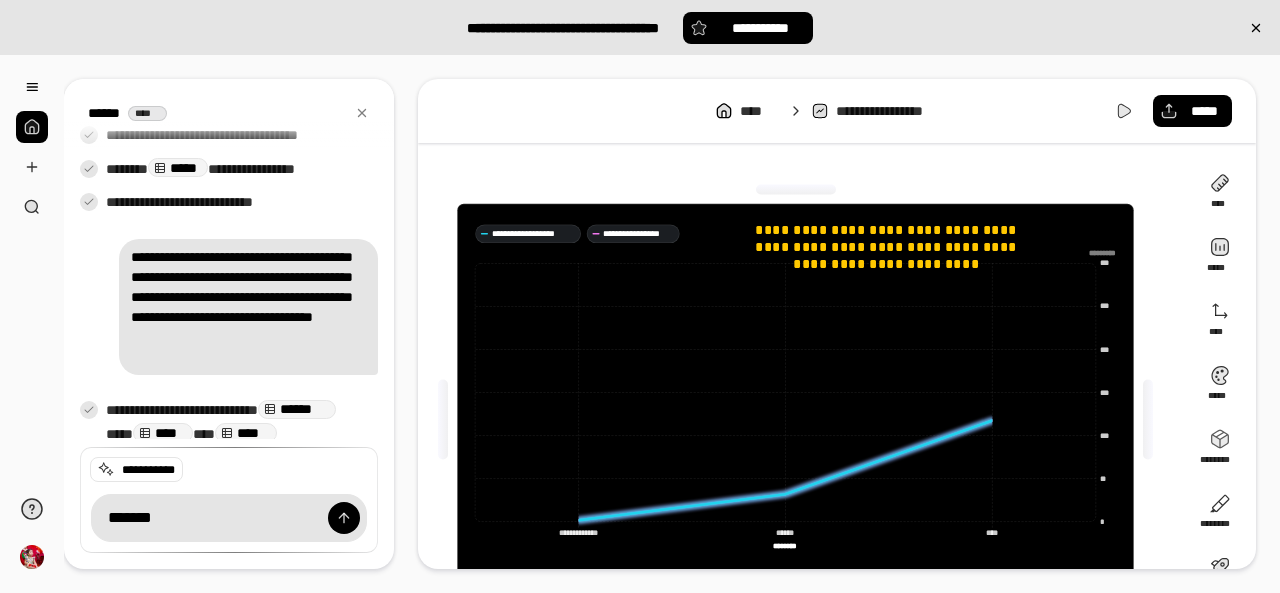 type on "********" 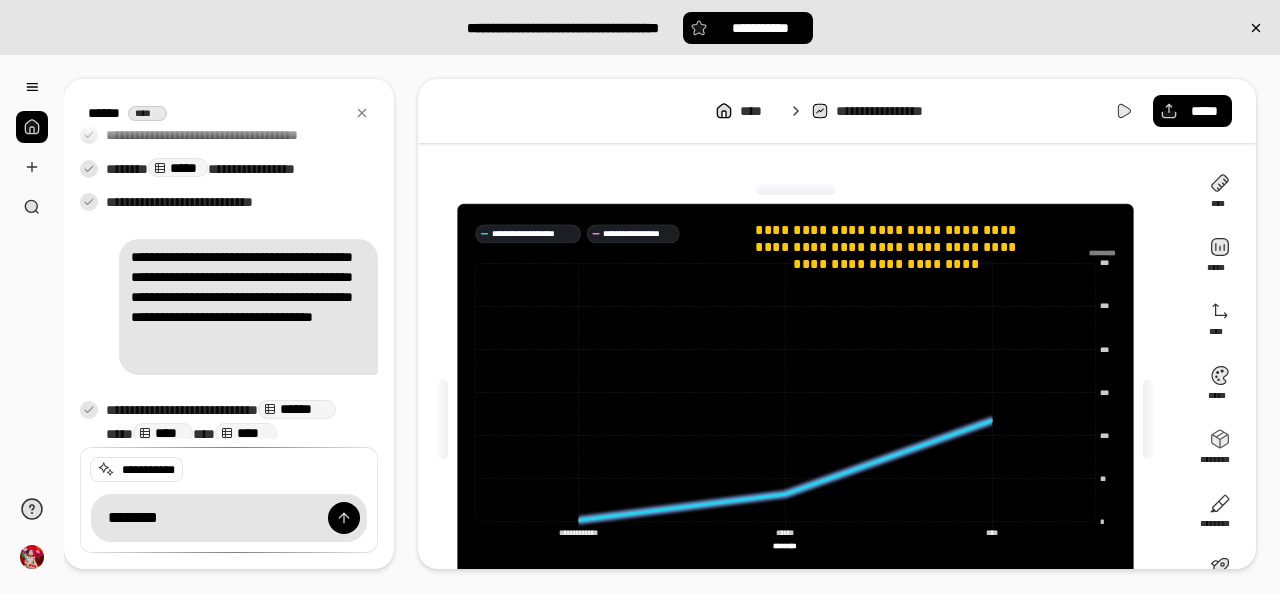 type on "**********" 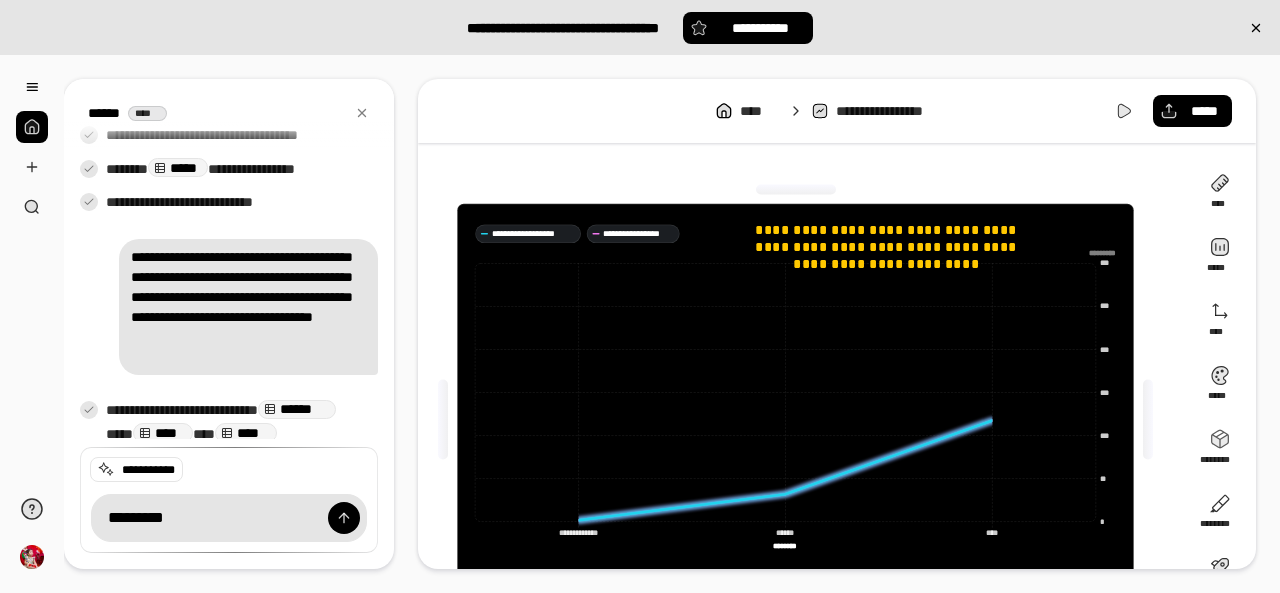 type on "**********" 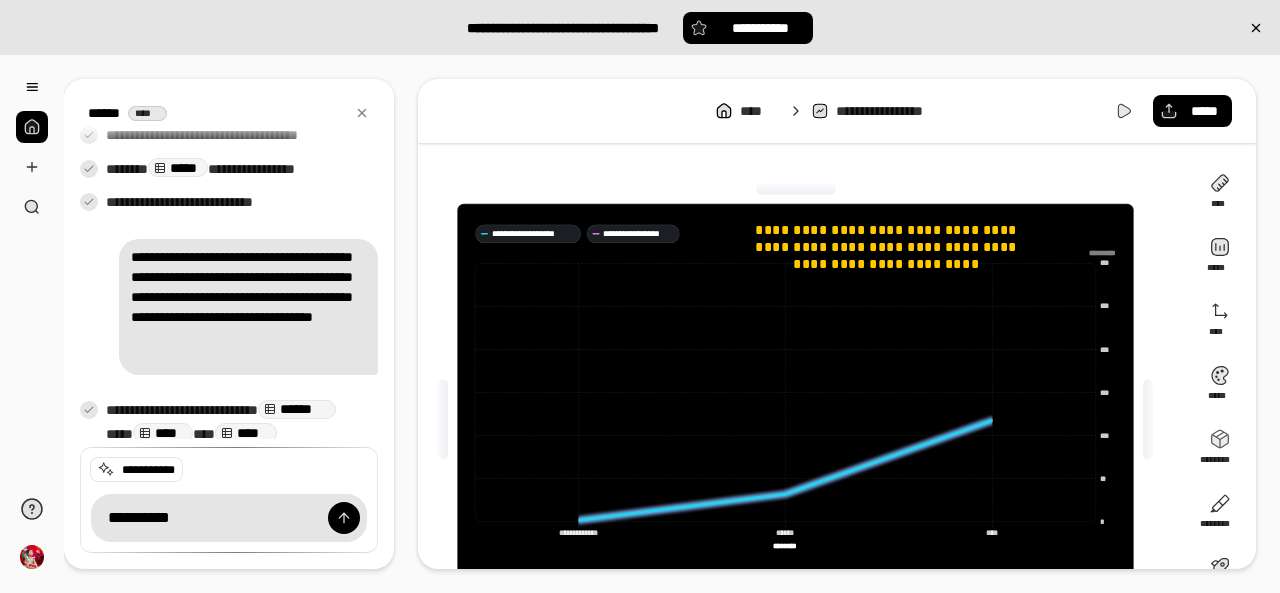 type on "**********" 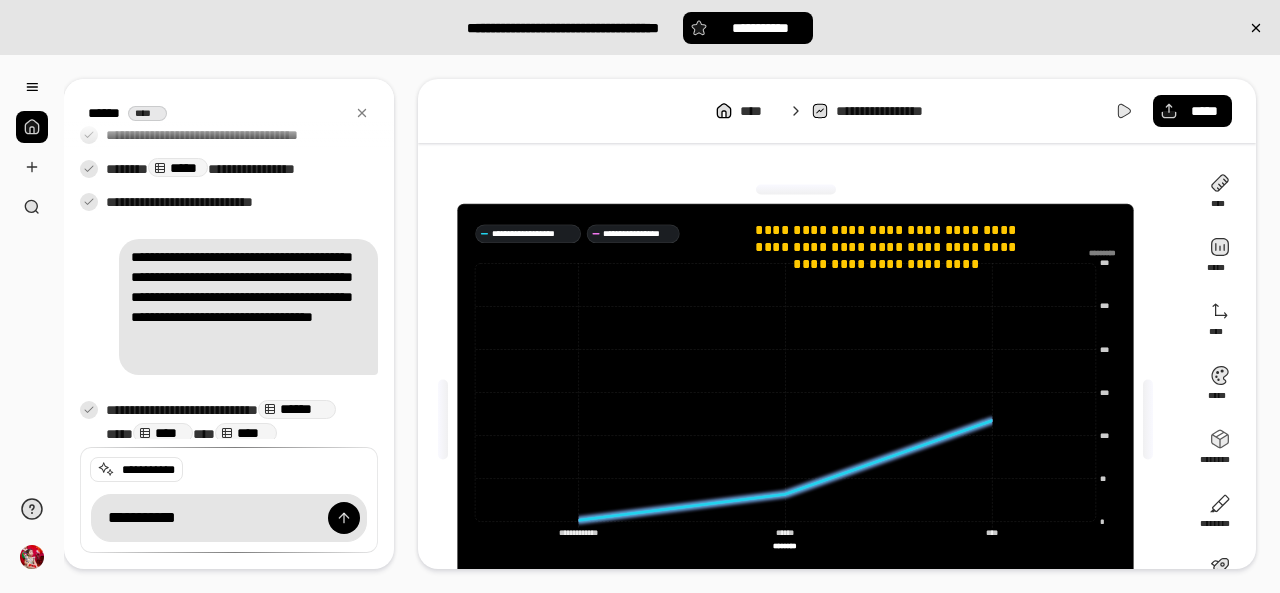 type on "**********" 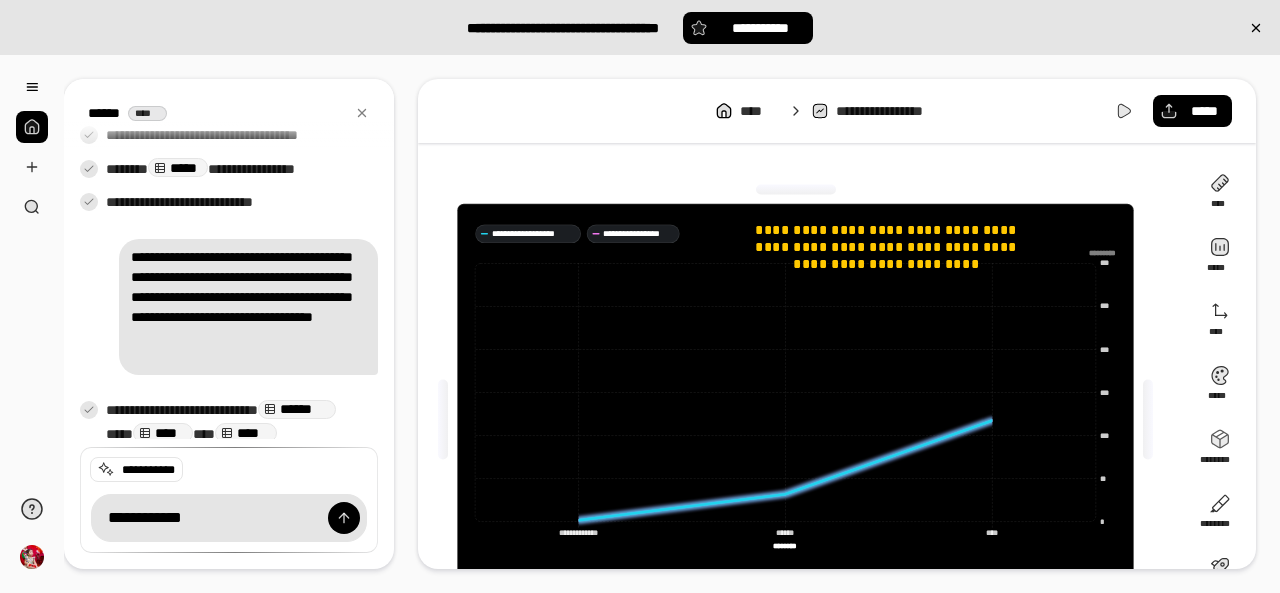 type on "**********" 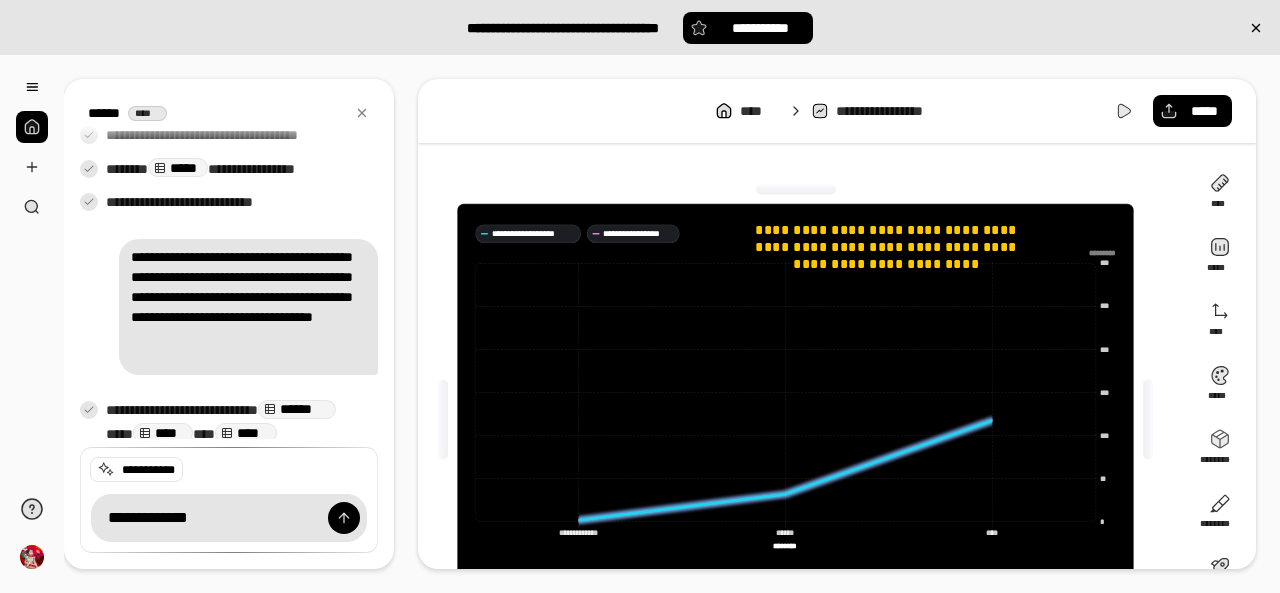 type on "**********" 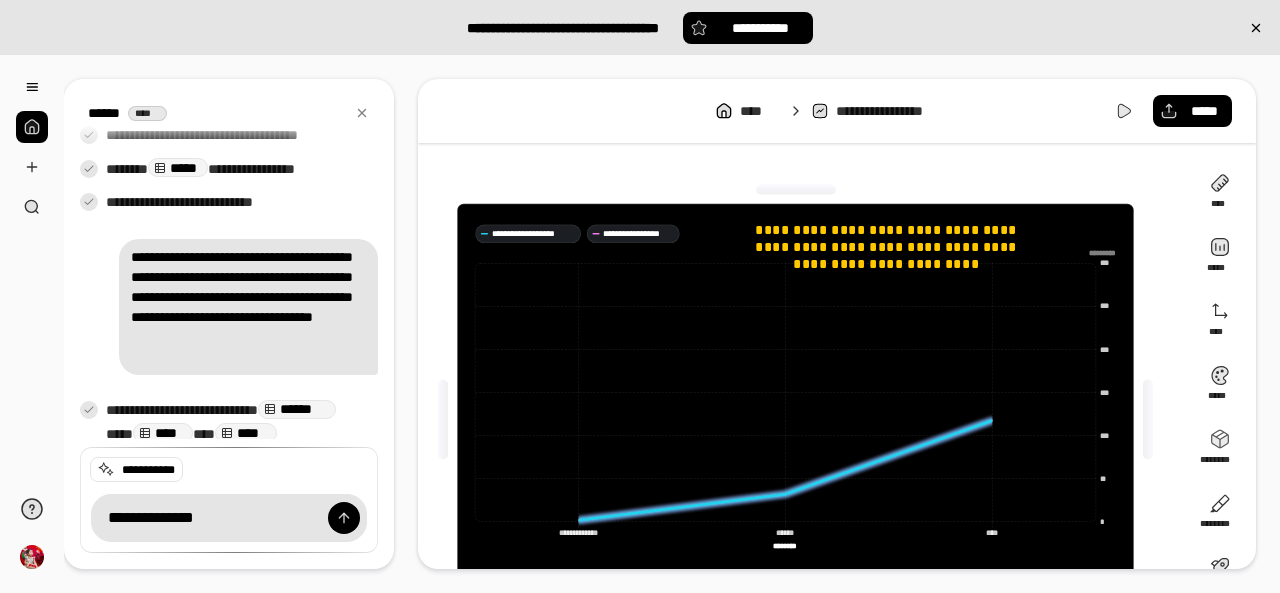 type on "**********" 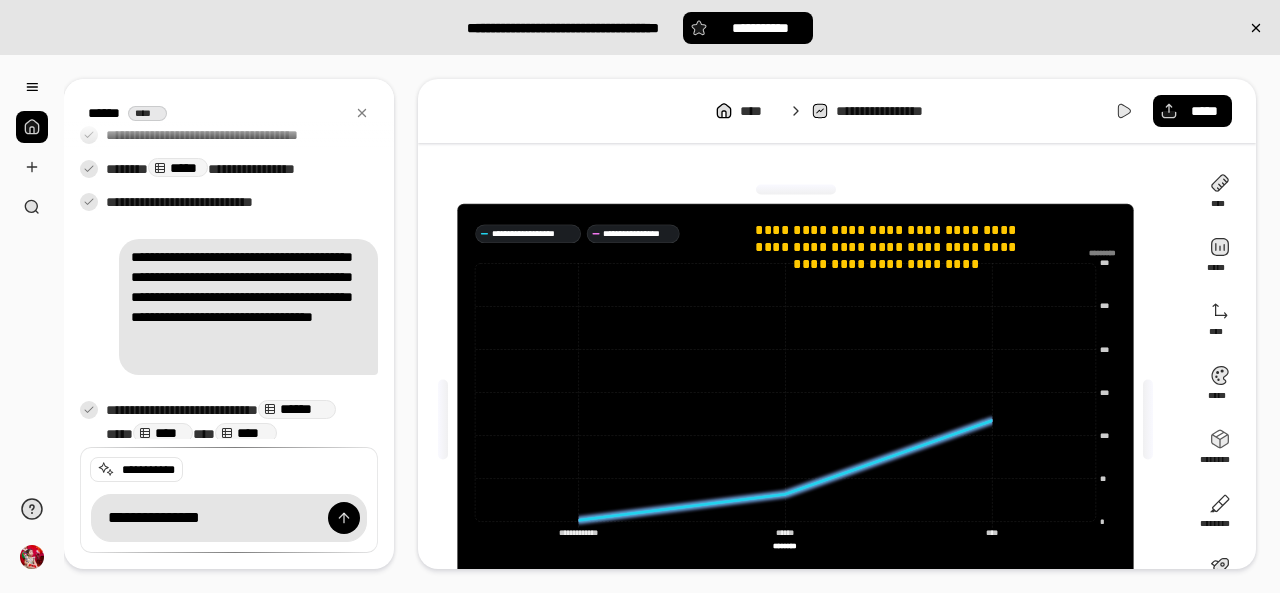 type on "**********" 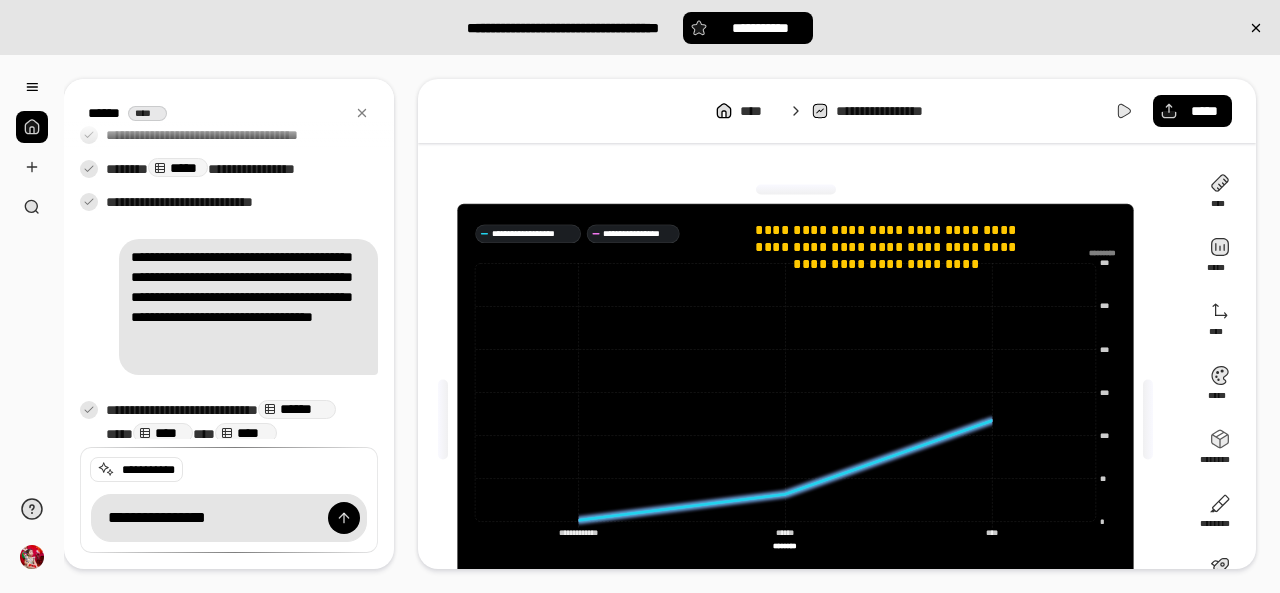 type on "**********" 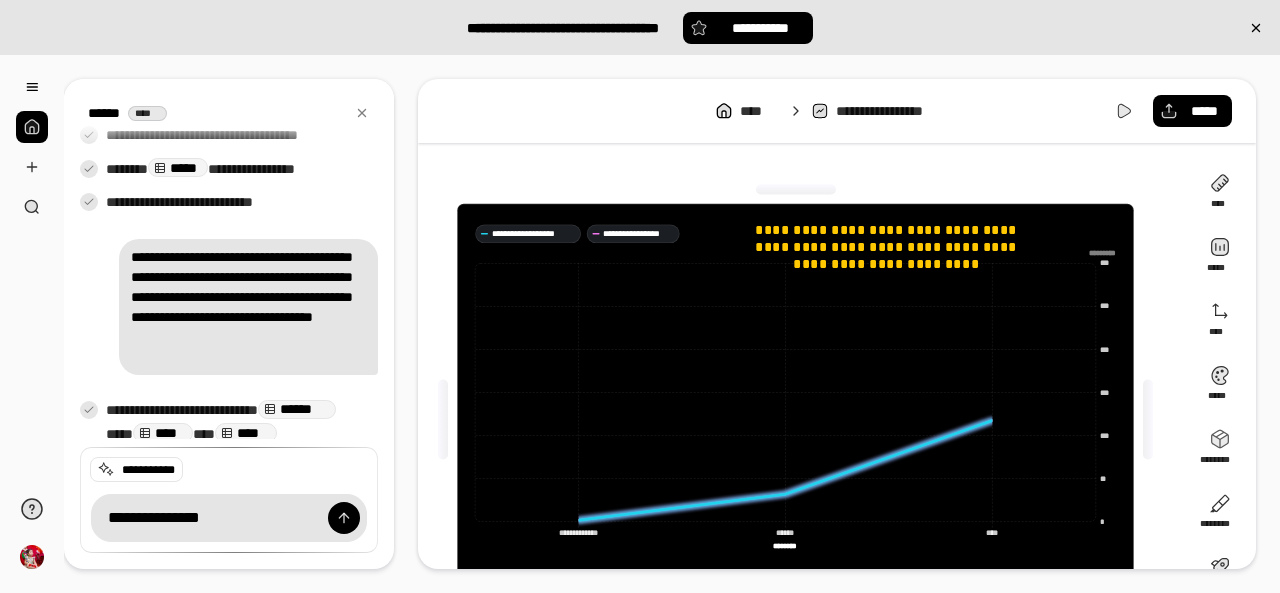 type on "**********" 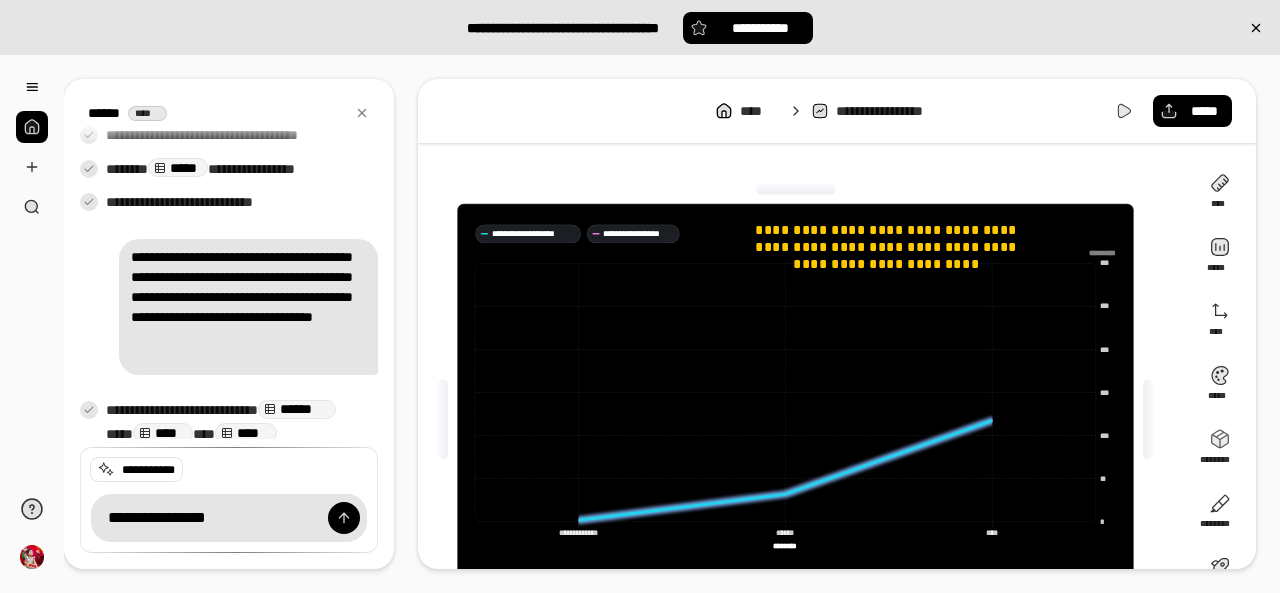 type on "**********" 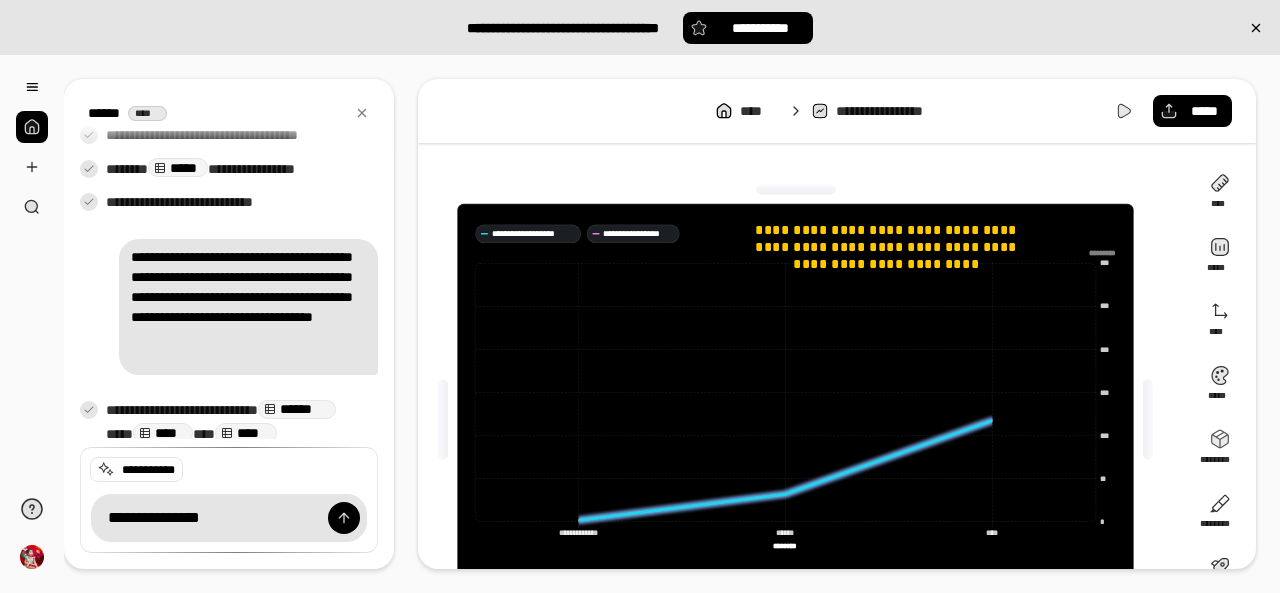 type on "**********" 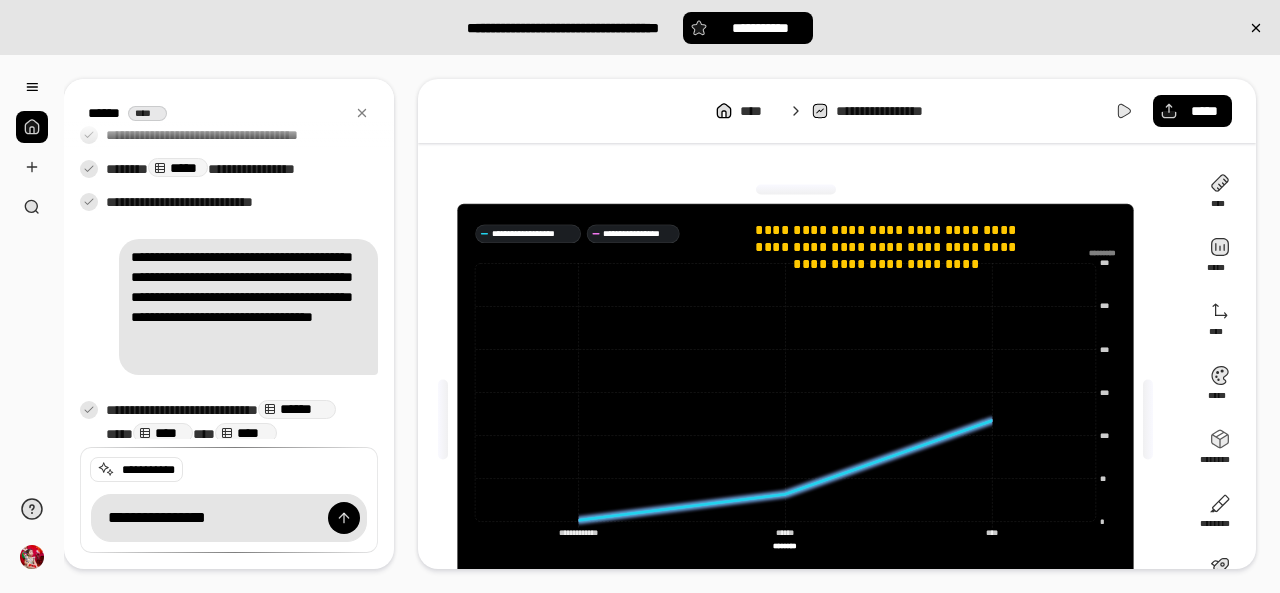 type on "**********" 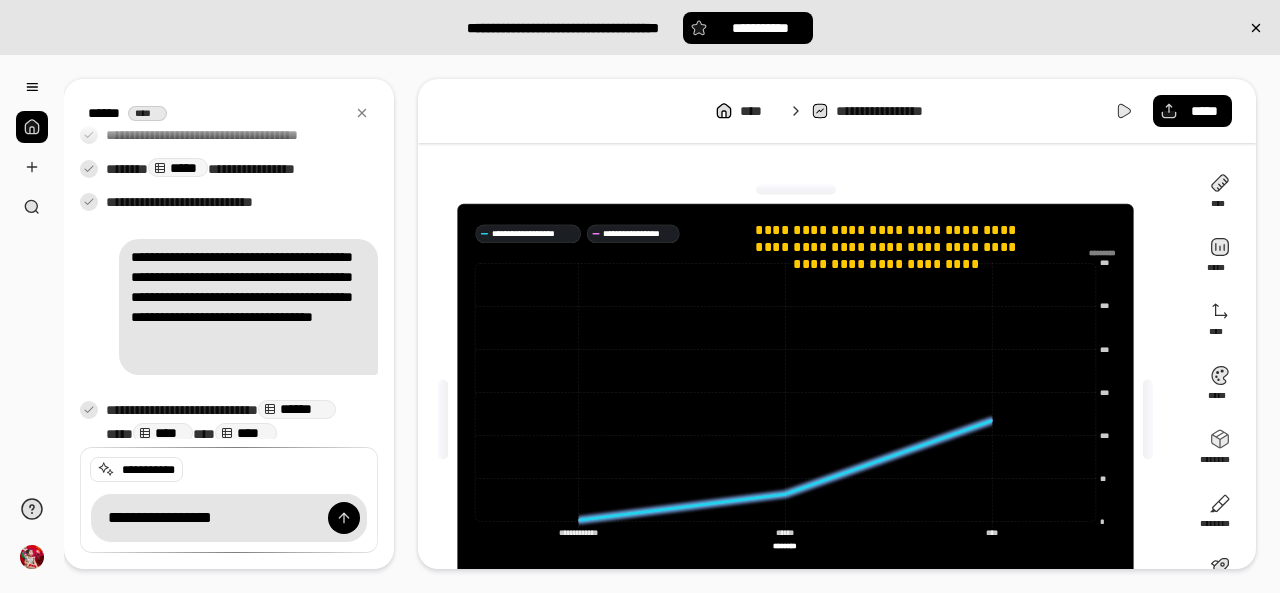 type on "**********" 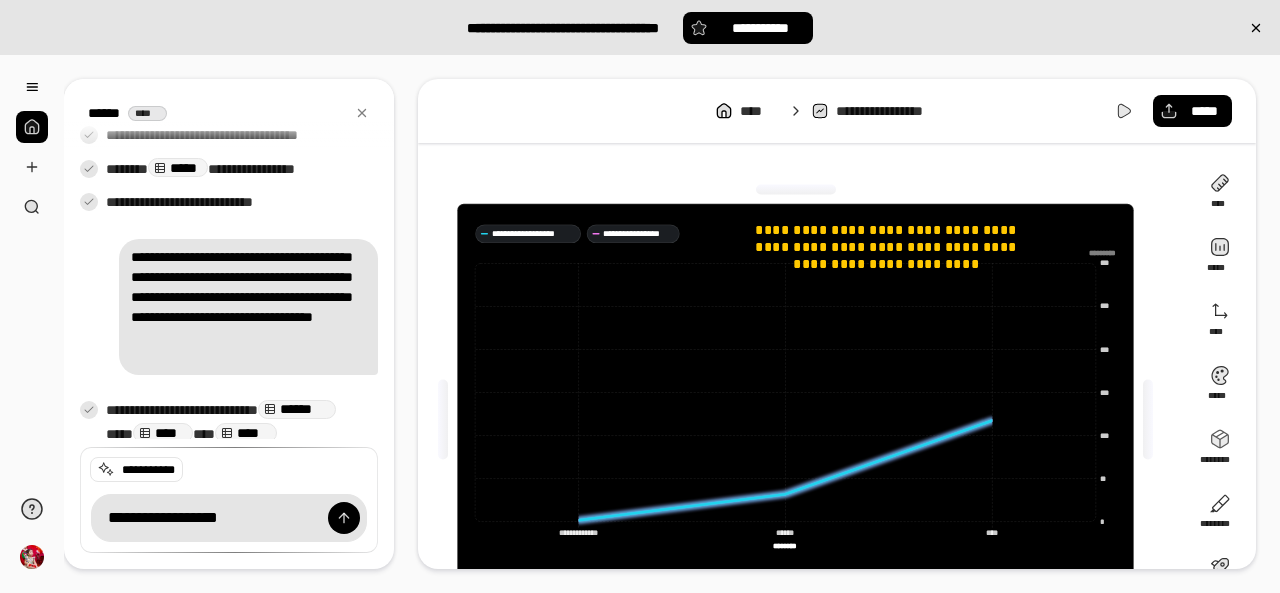 type on "**********" 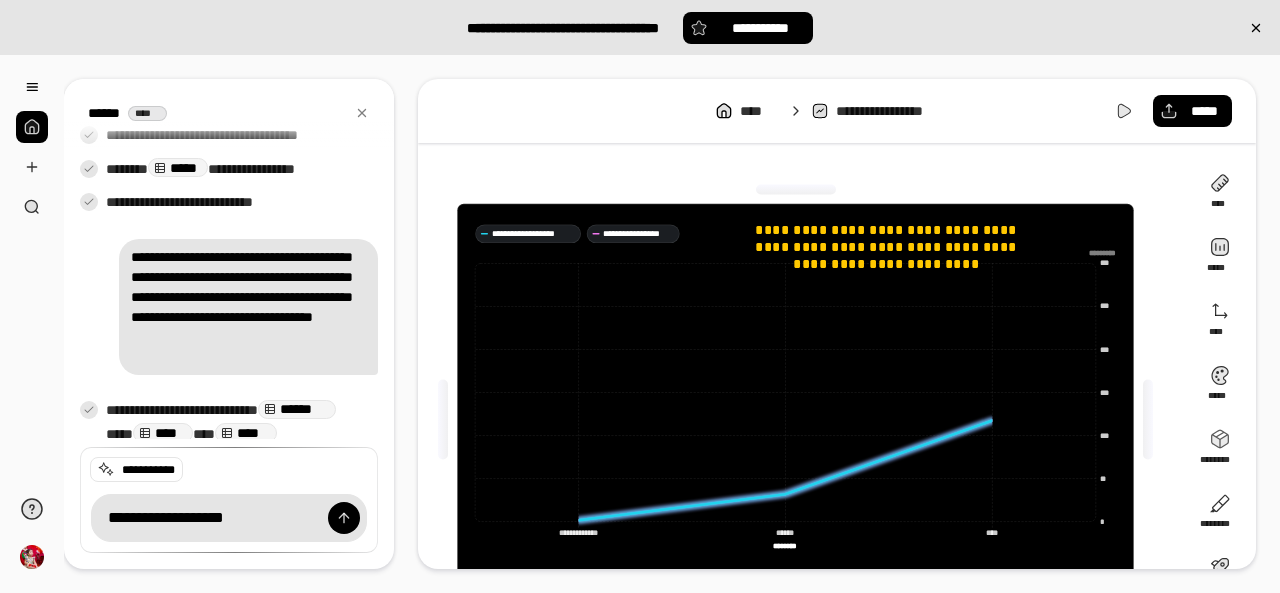 type on "**********" 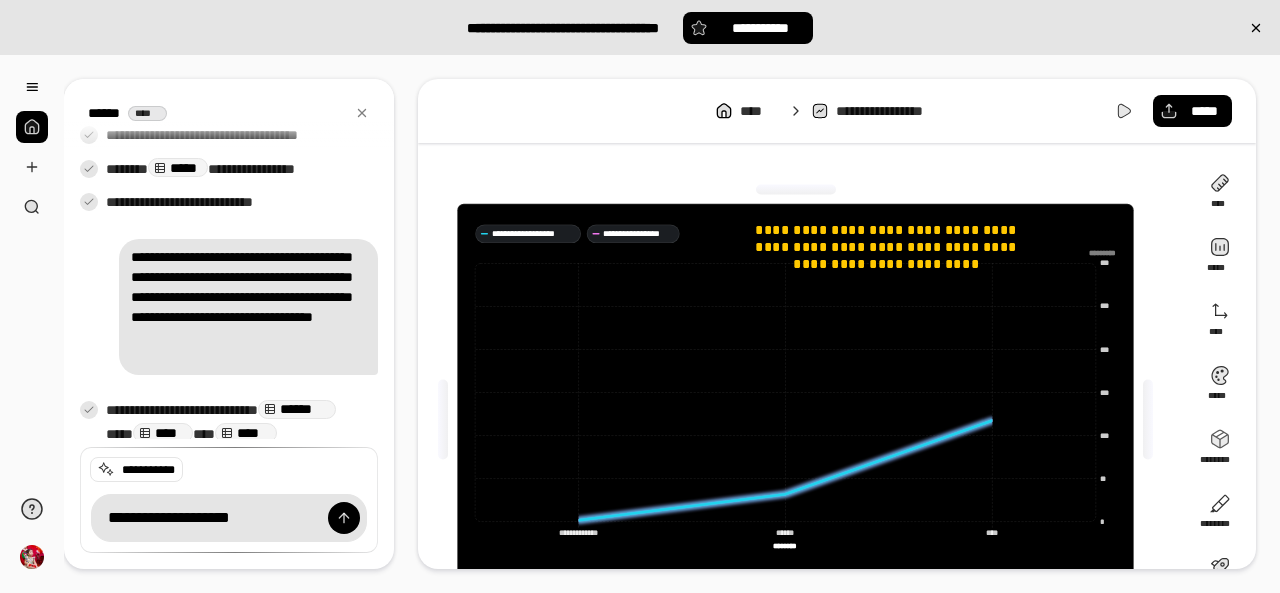 type on "**********" 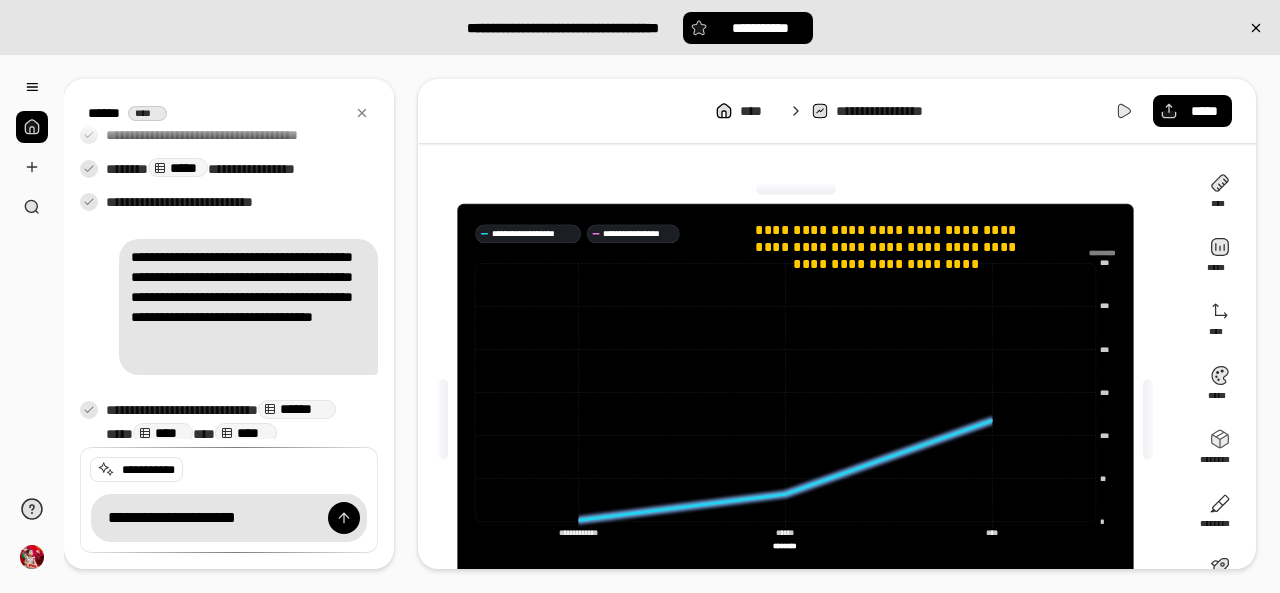 type on "**********" 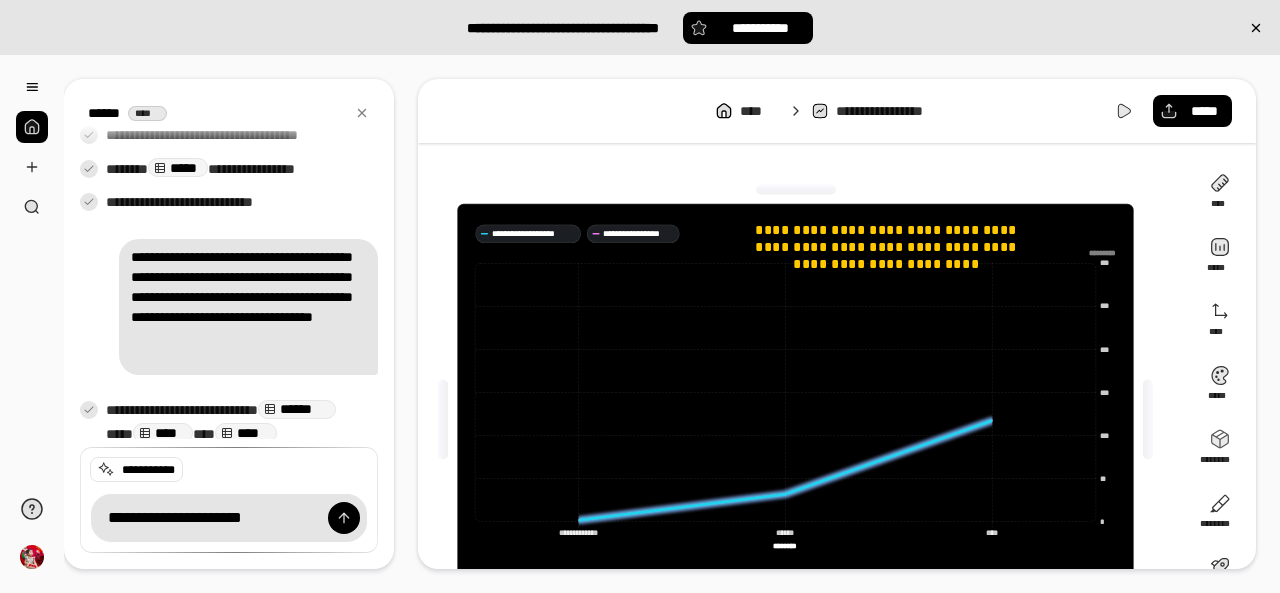 type on "**********" 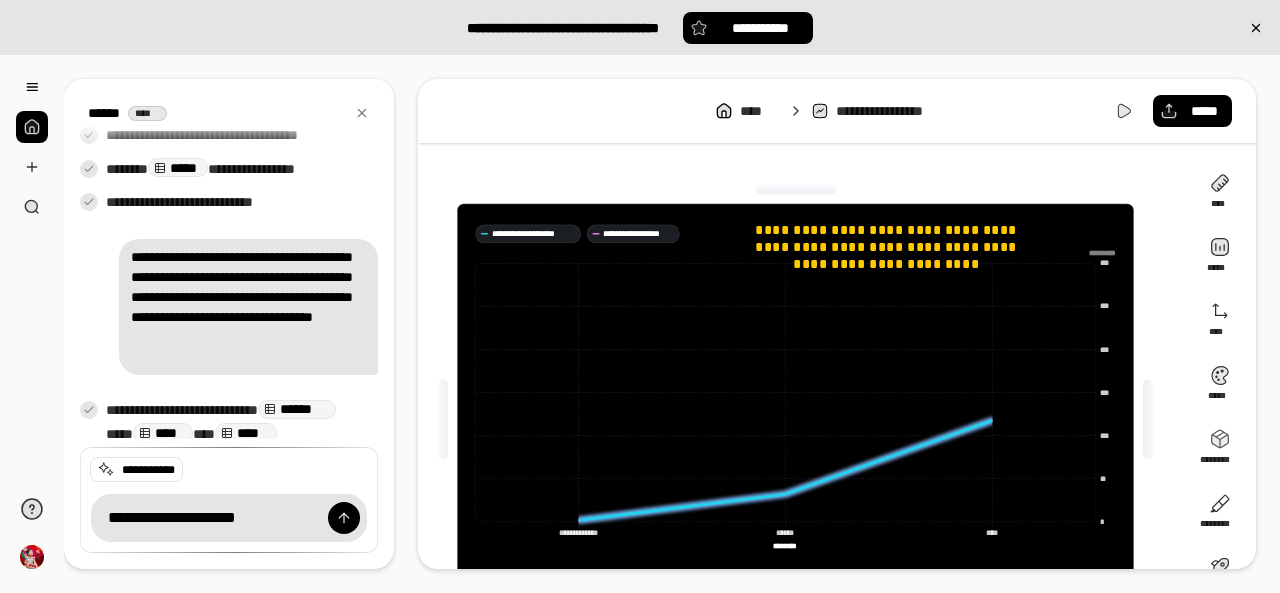 type on "**********" 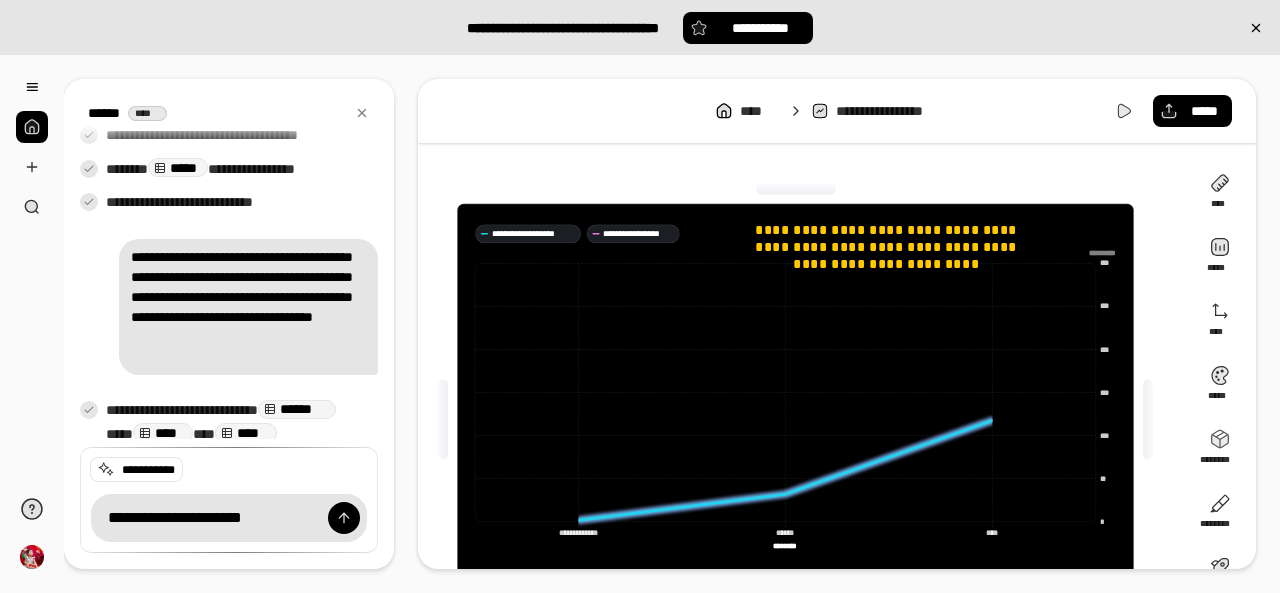 type on "**********" 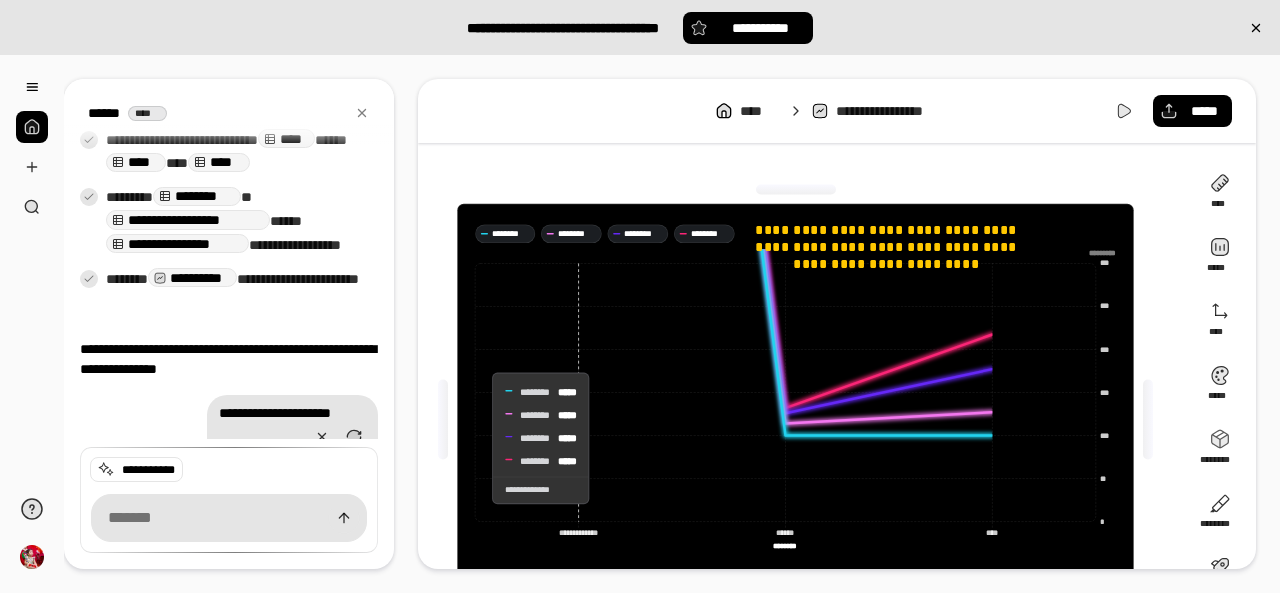 scroll, scrollTop: 767, scrollLeft: 0, axis: vertical 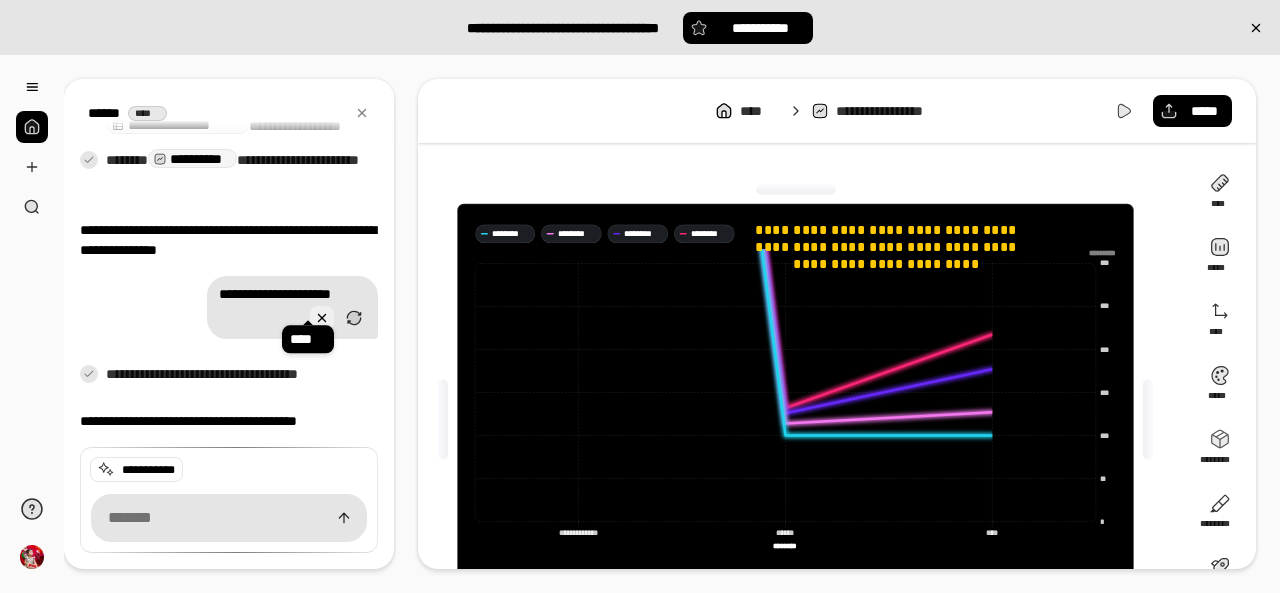 click at bounding box center [322, 318] 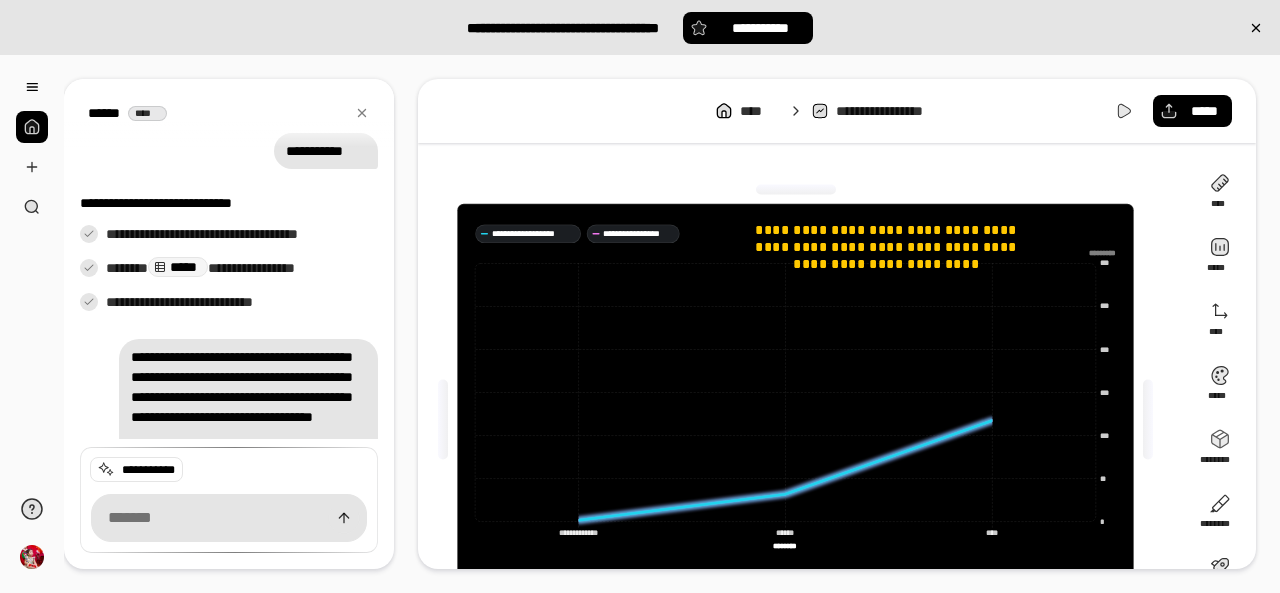 scroll, scrollTop: 376, scrollLeft: 0, axis: vertical 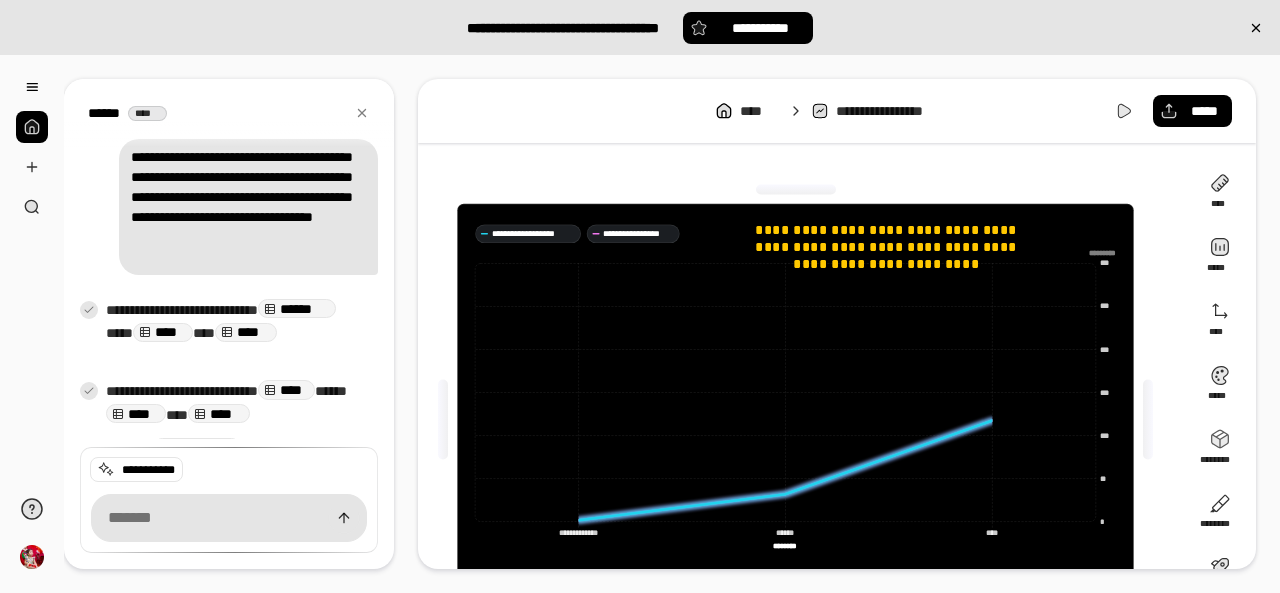click on "**********" at bounding box center (248, 207) 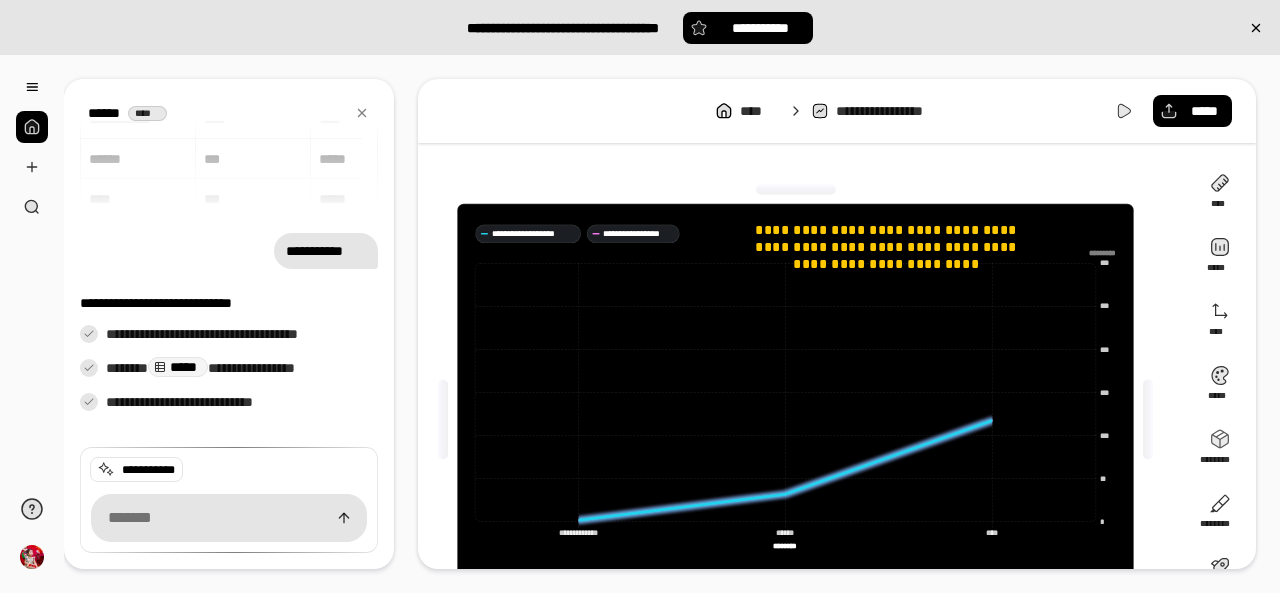 scroll, scrollTop: 0, scrollLeft: 0, axis: both 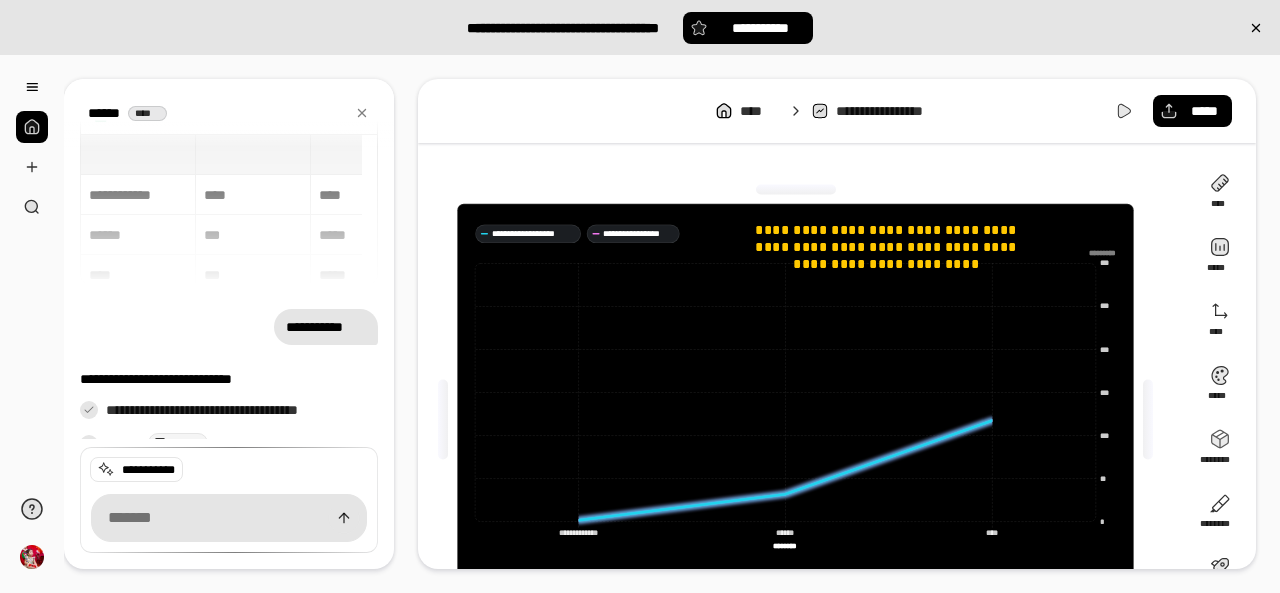 click on "**********" at bounding box center [326, 327] 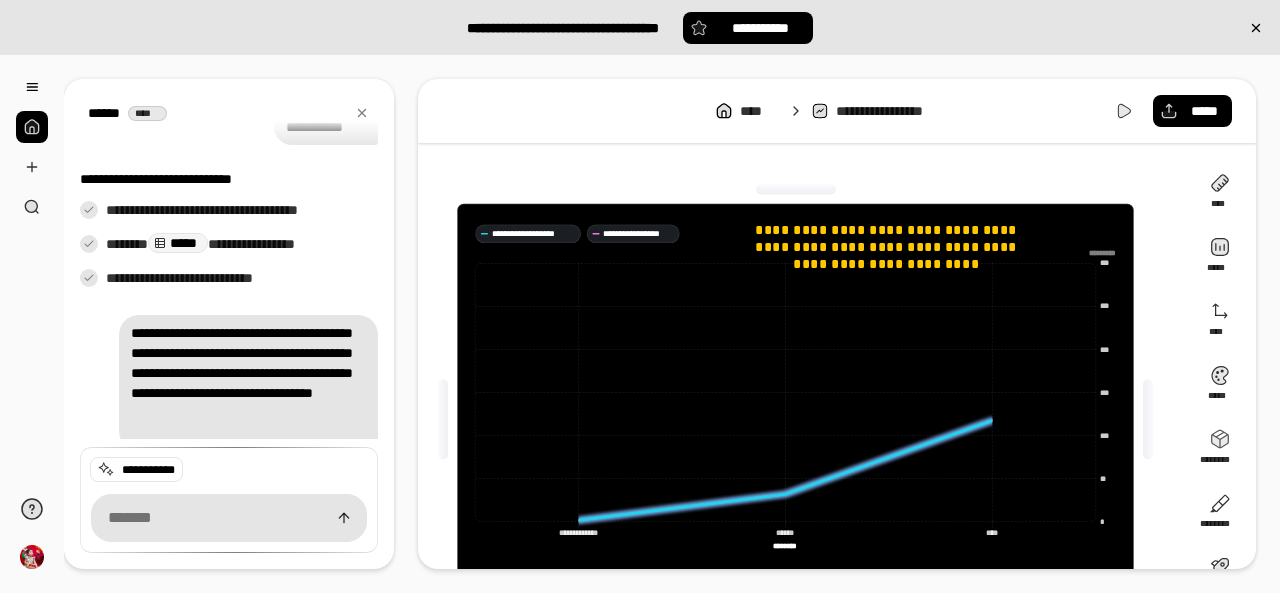click on "**********" at bounding box center [234, 211] 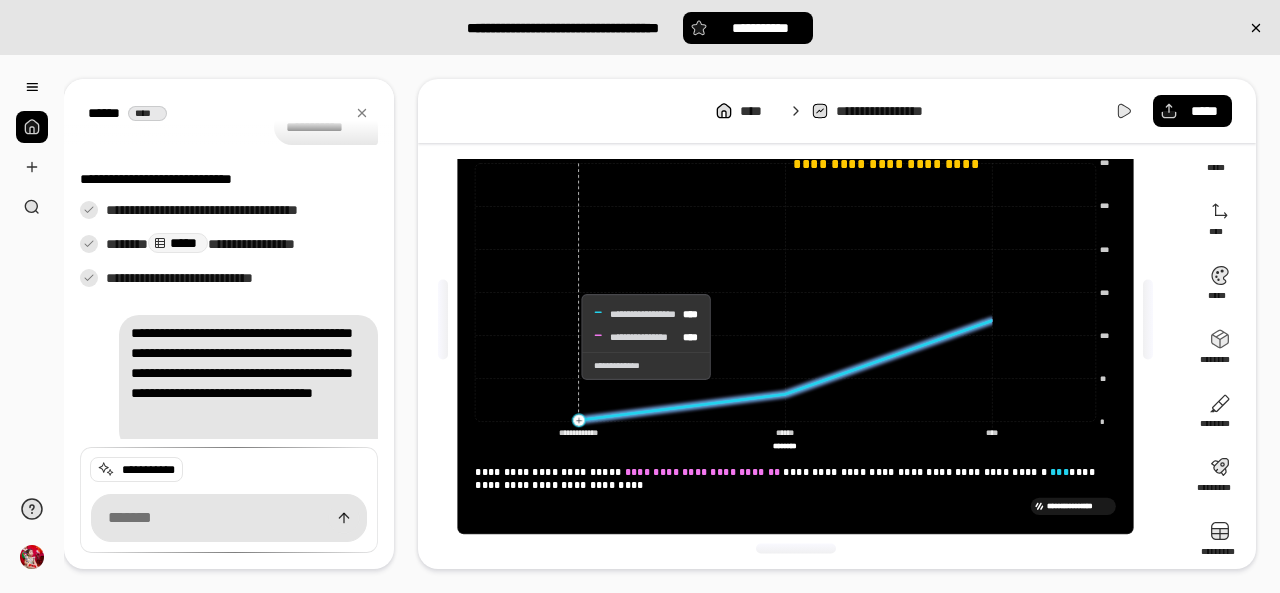 scroll, scrollTop: 110, scrollLeft: 0, axis: vertical 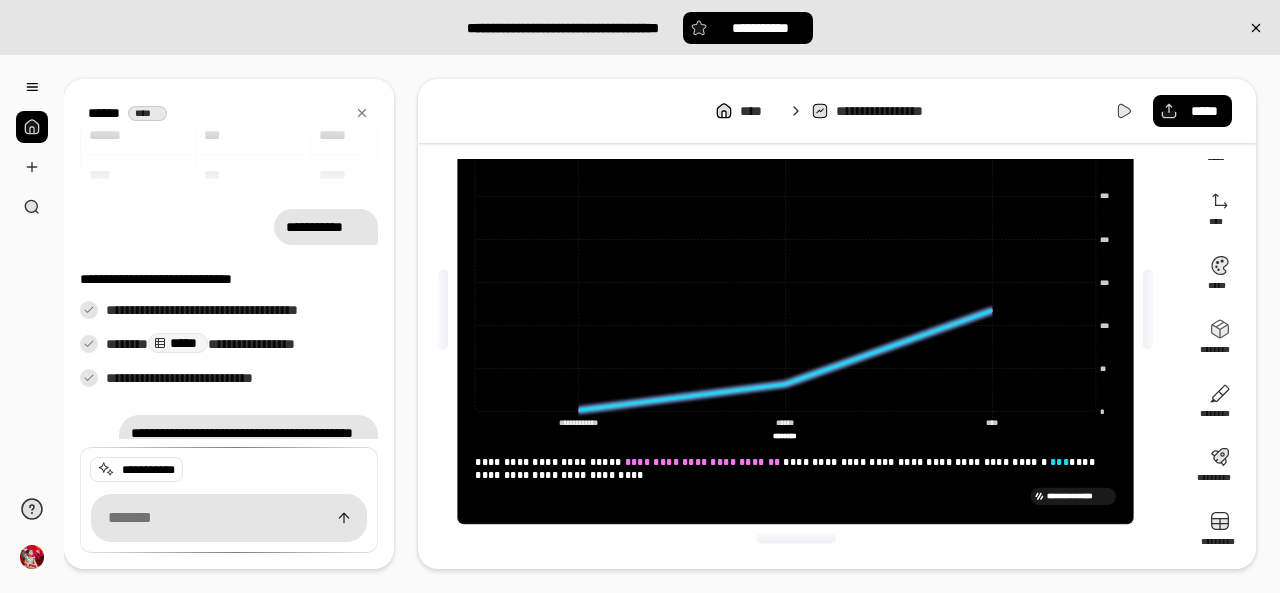 click on "*****" at bounding box center (178, 342) 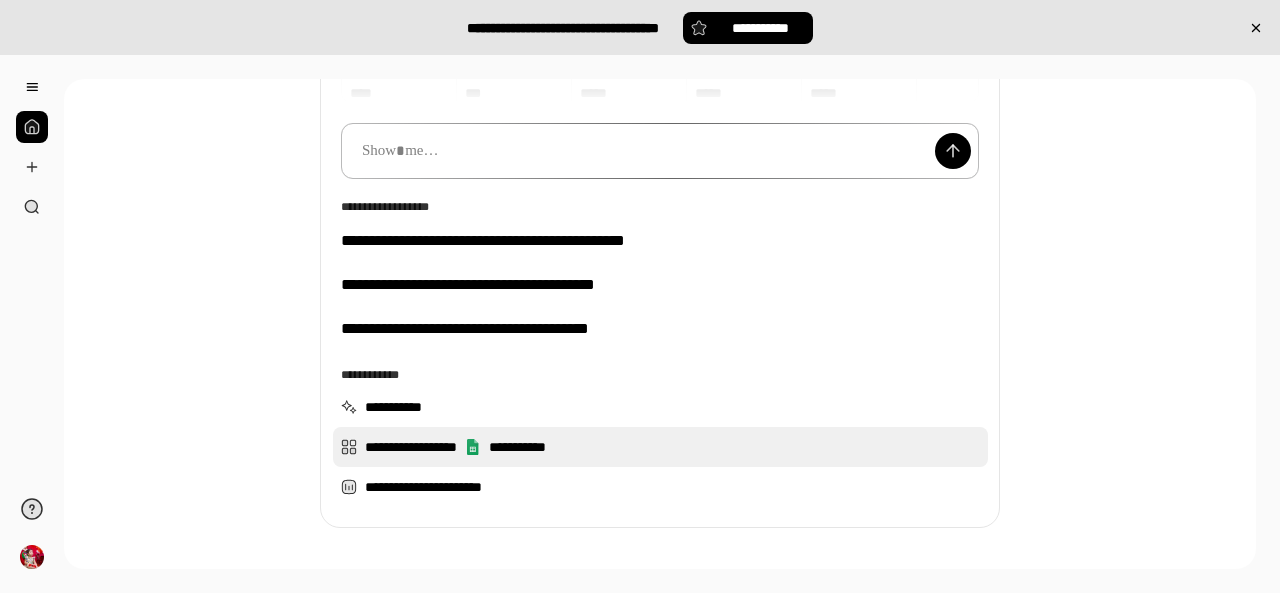 scroll, scrollTop: 377, scrollLeft: 0, axis: vertical 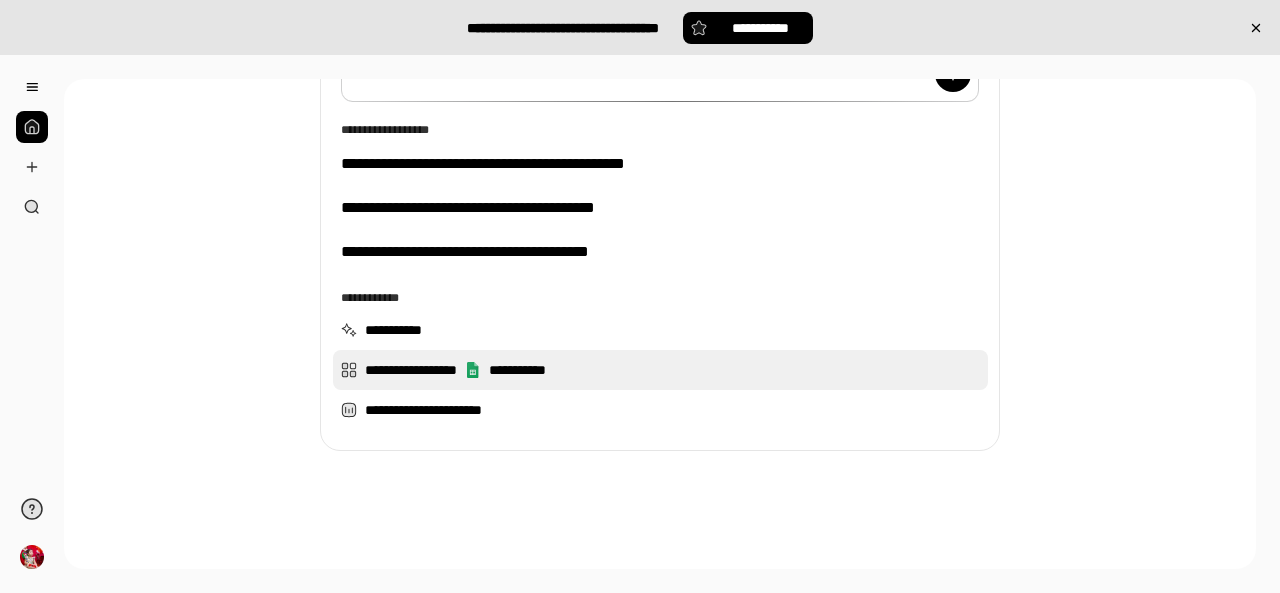 click on "**********" at bounding box center (660, 370) 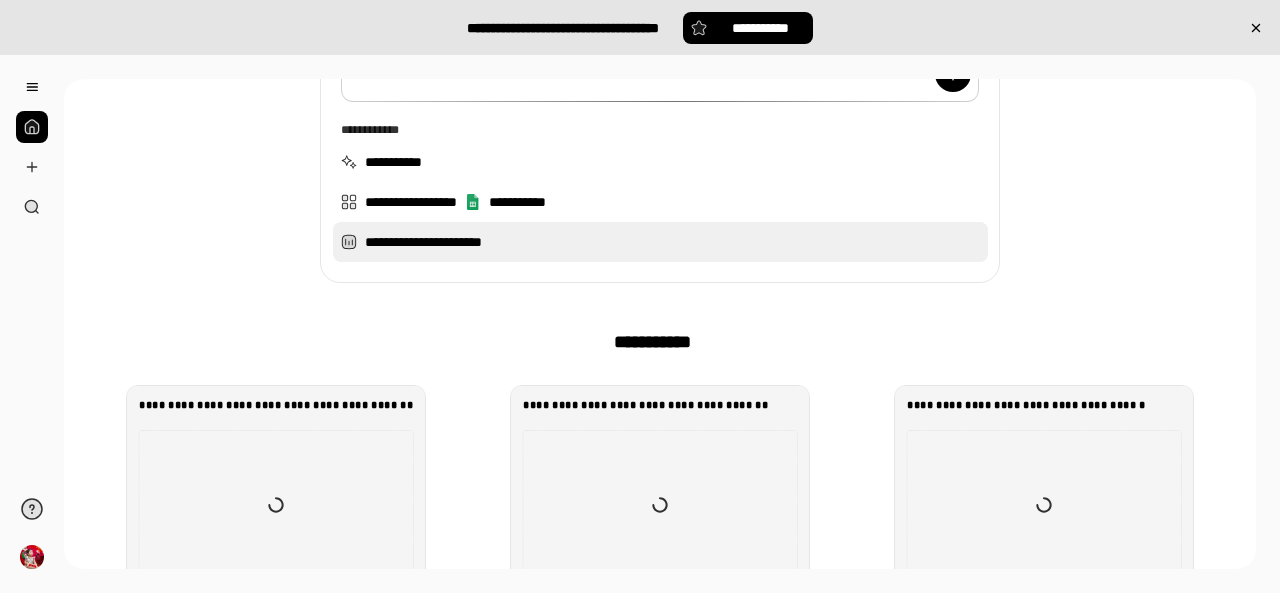 click on "**********" at bounding box center (660, 242) 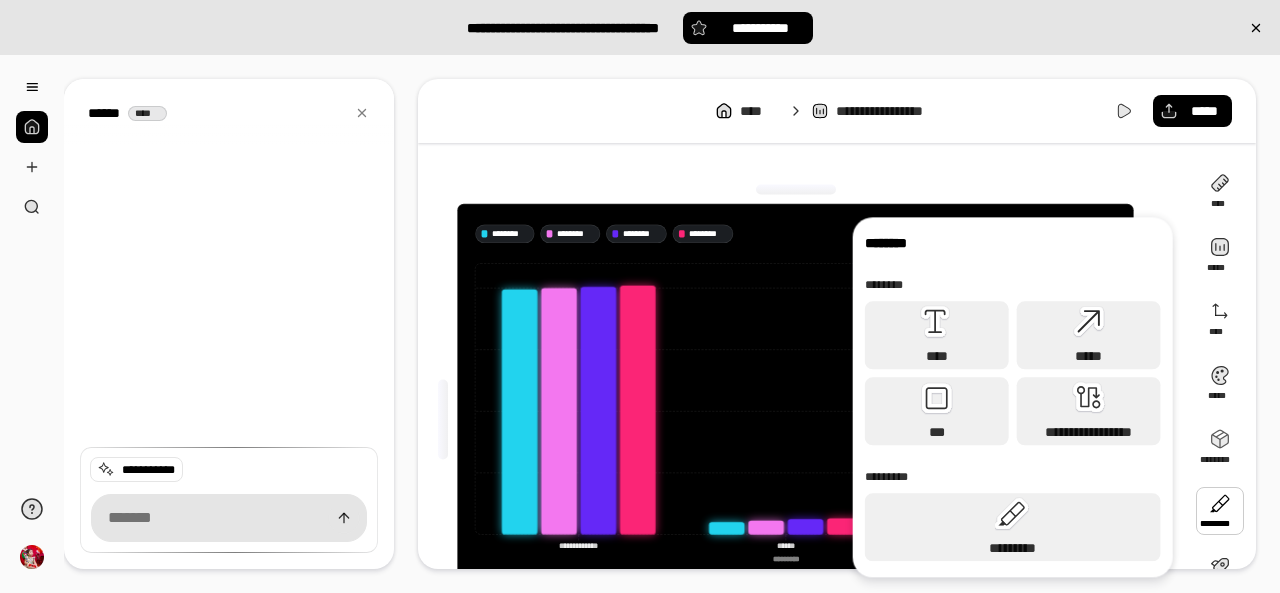 scroll, scrollTop: 110, scrollLeft: 0, axis: vertical 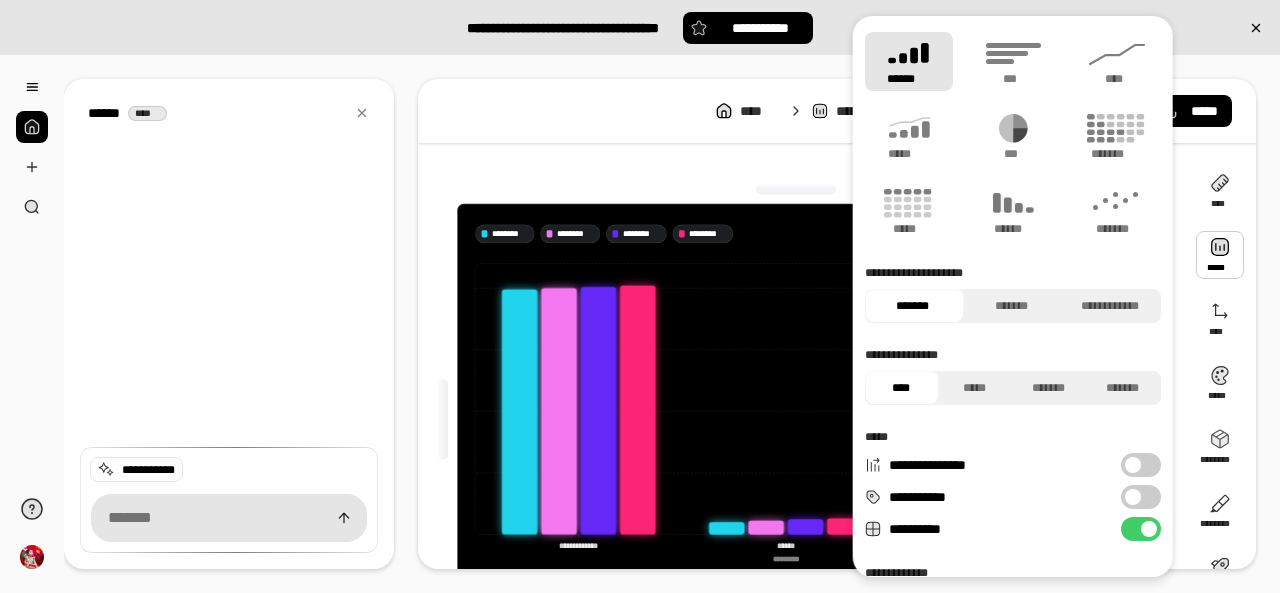 click at bounding box center (1220, 255) 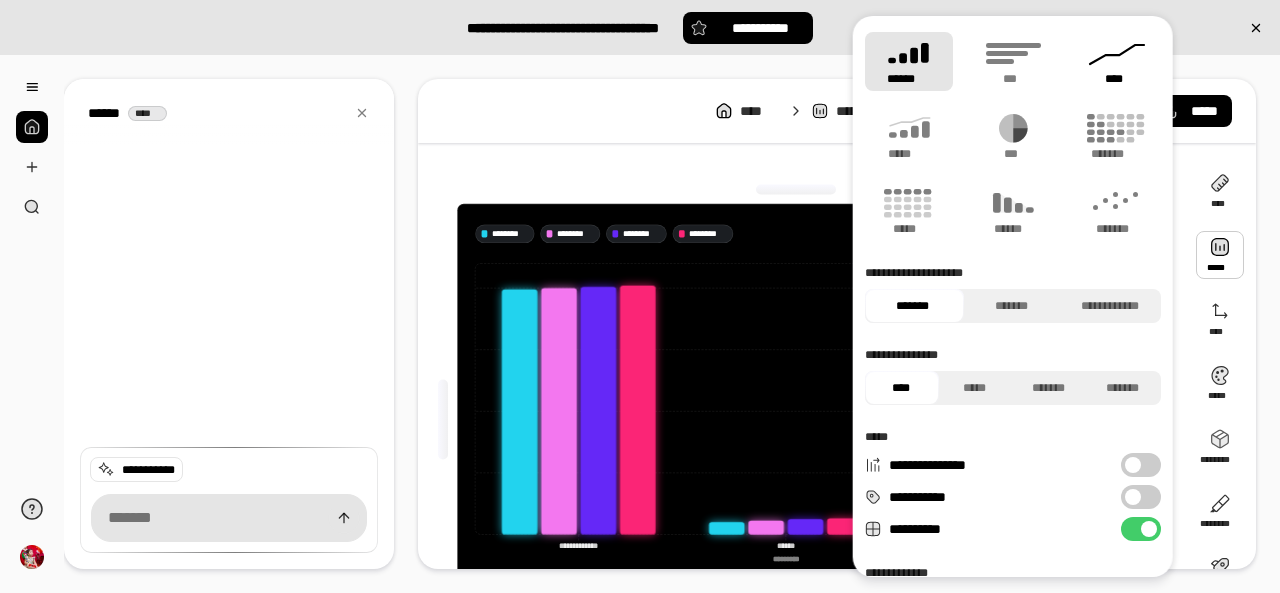 click 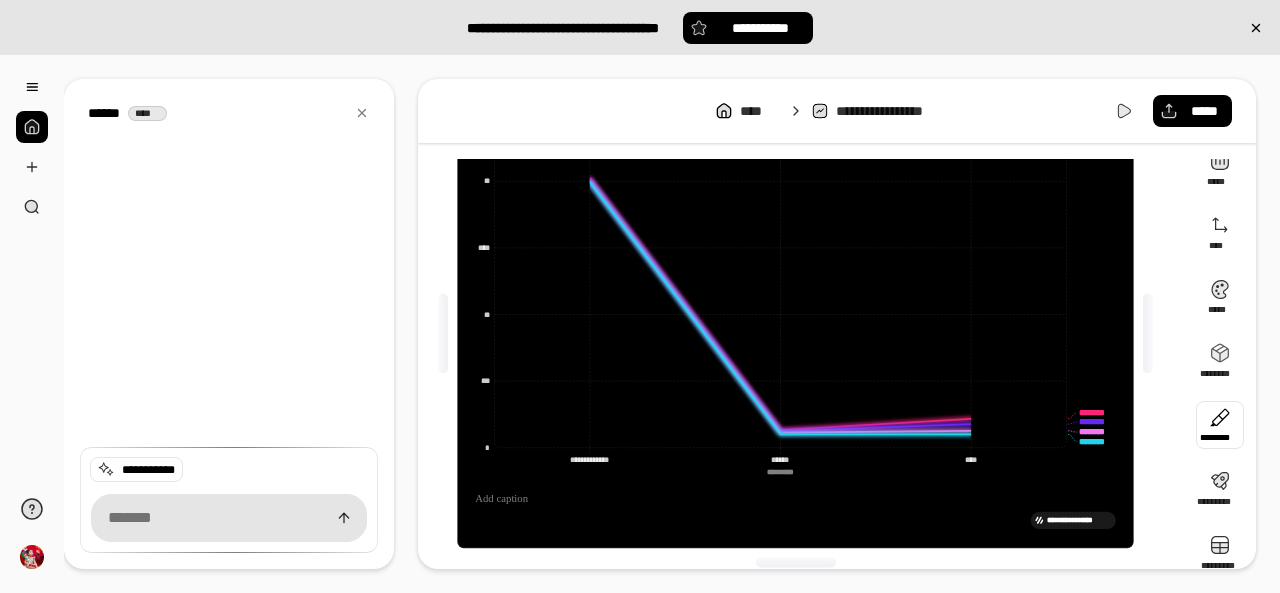 scroll, scrollTop: 110, scrollLeft: 0, axis: vertical 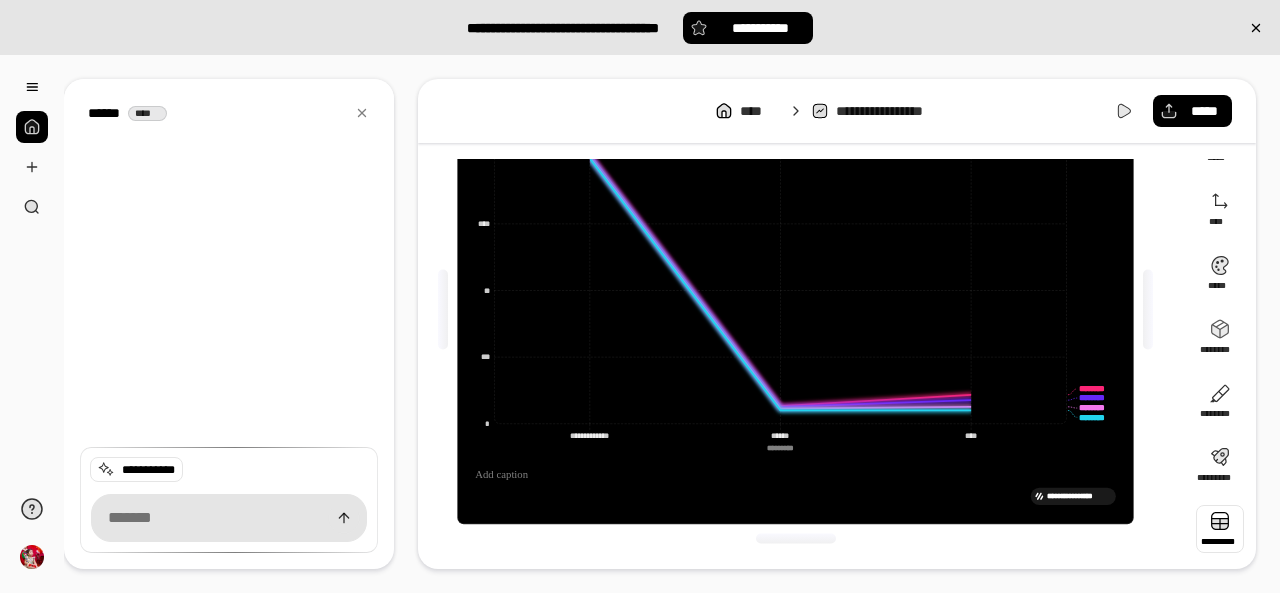 click at bounding box center (1220, 529) 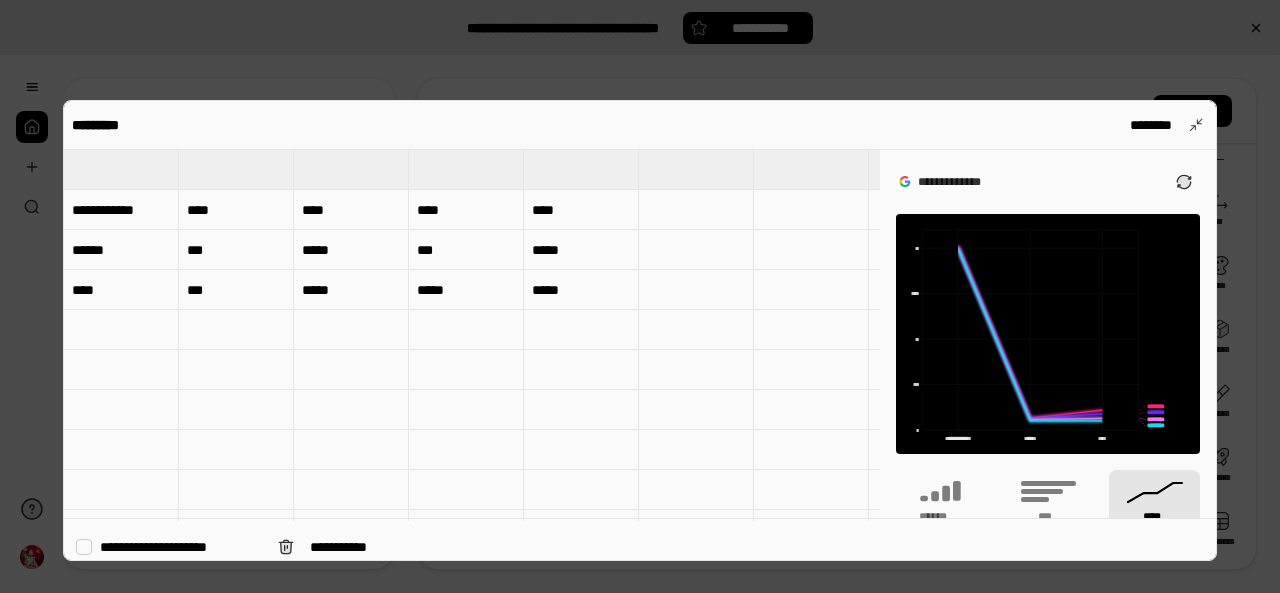 click on "**********" at bounding box center [121, 210] 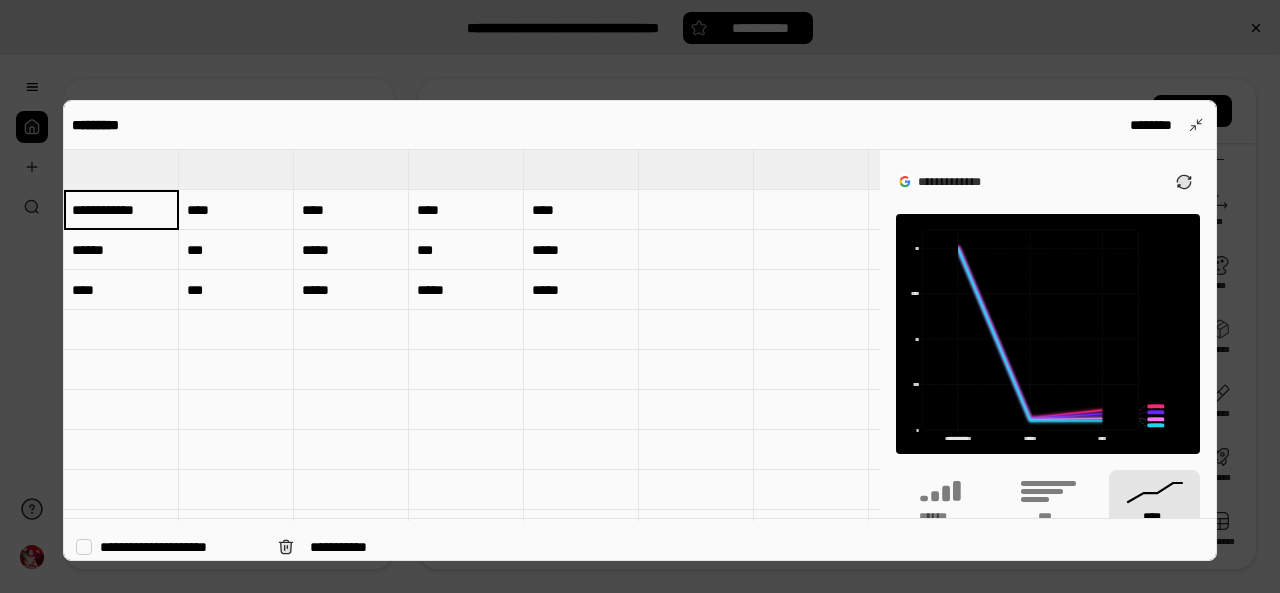 click on "**********" at bounding box center (169, 547) 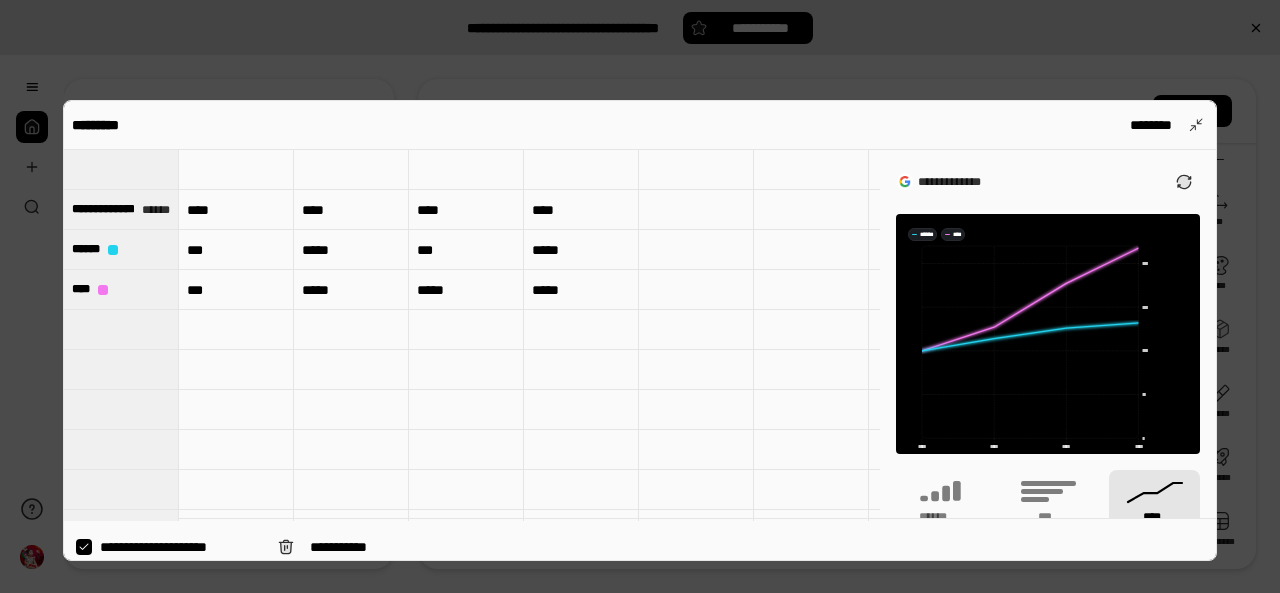 type on "**********" 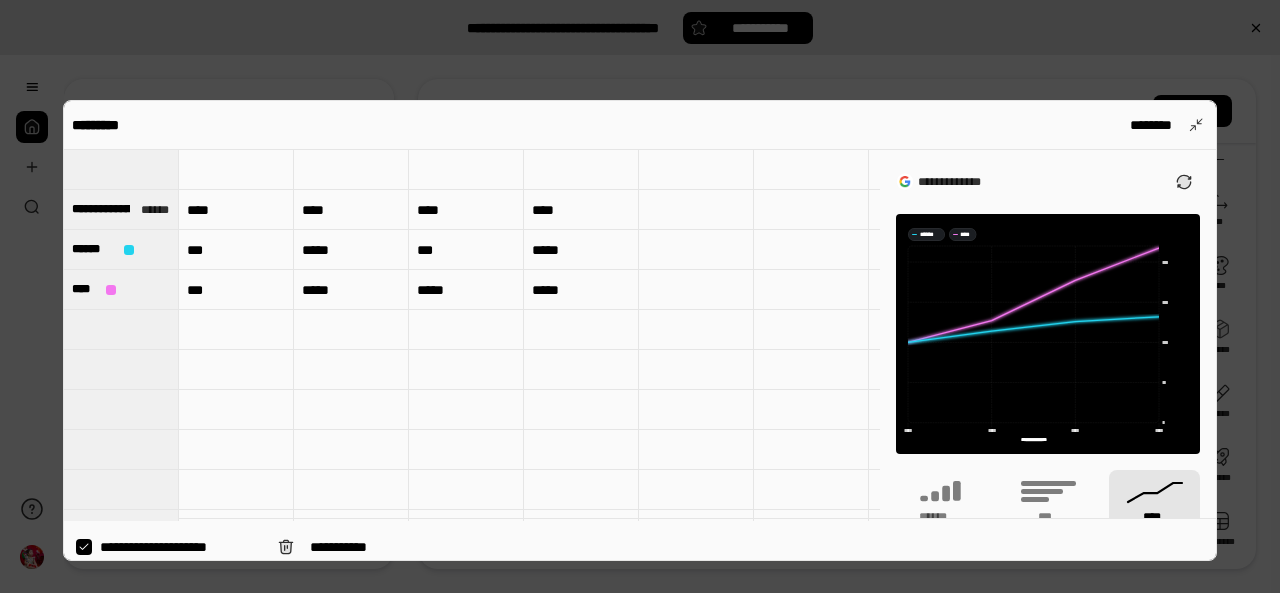click on "**********" at bounding box center [169, 547] 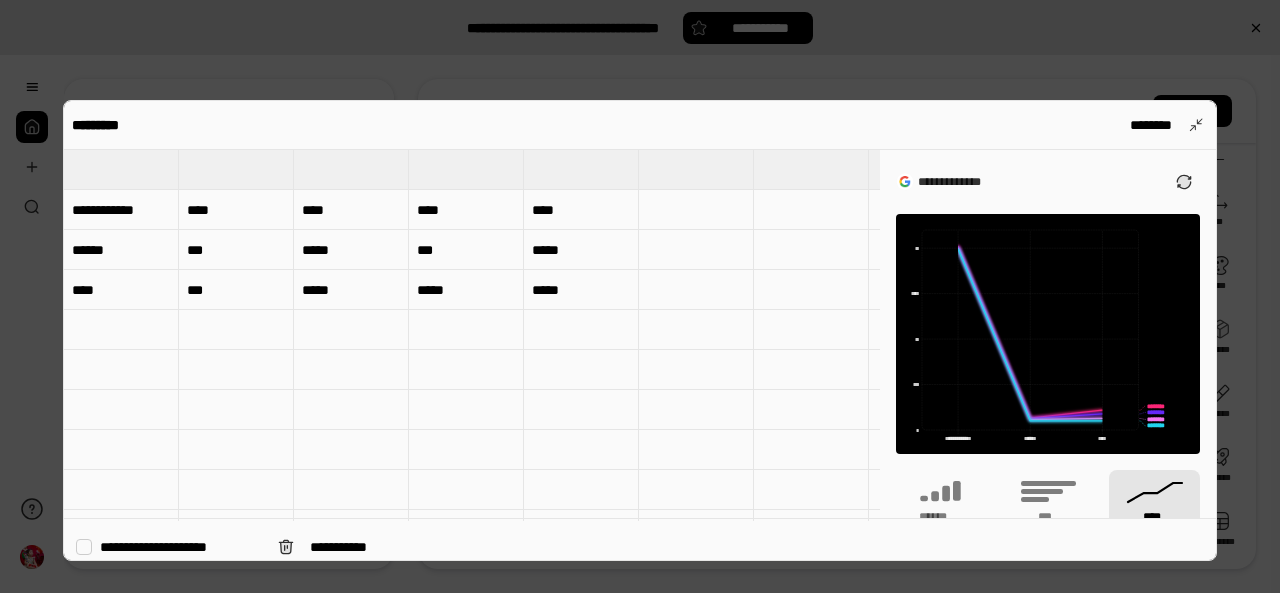 type on "**********" 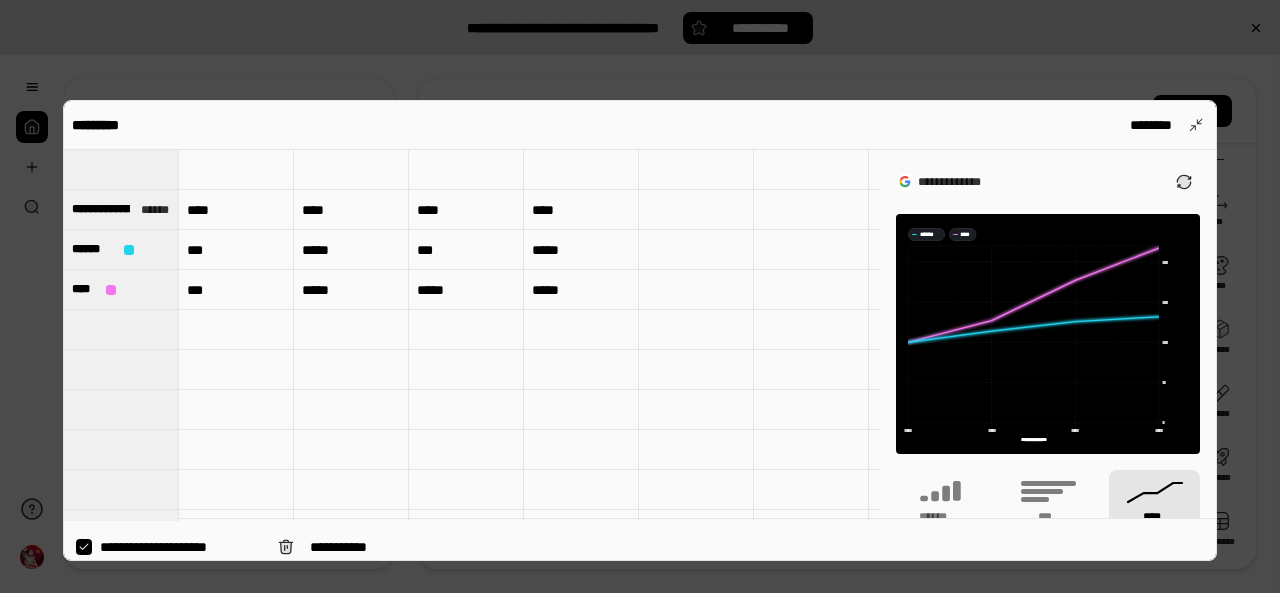 type on "**********" 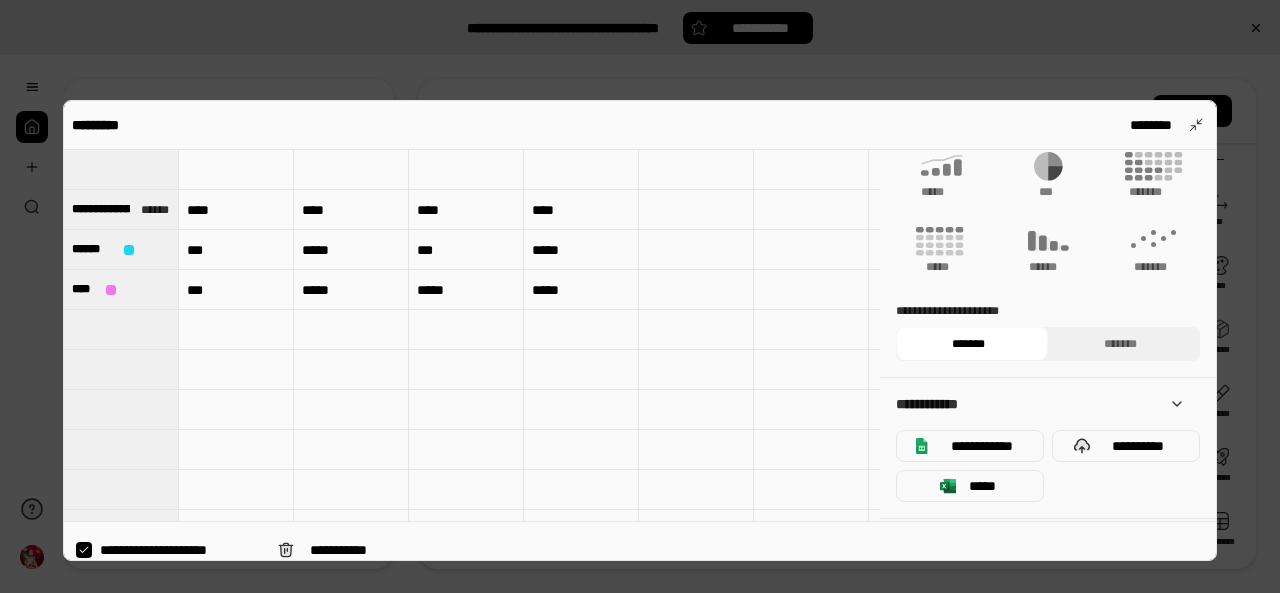 scroll, scrollTop: 448, scrollLeft: 0, axis: vertical 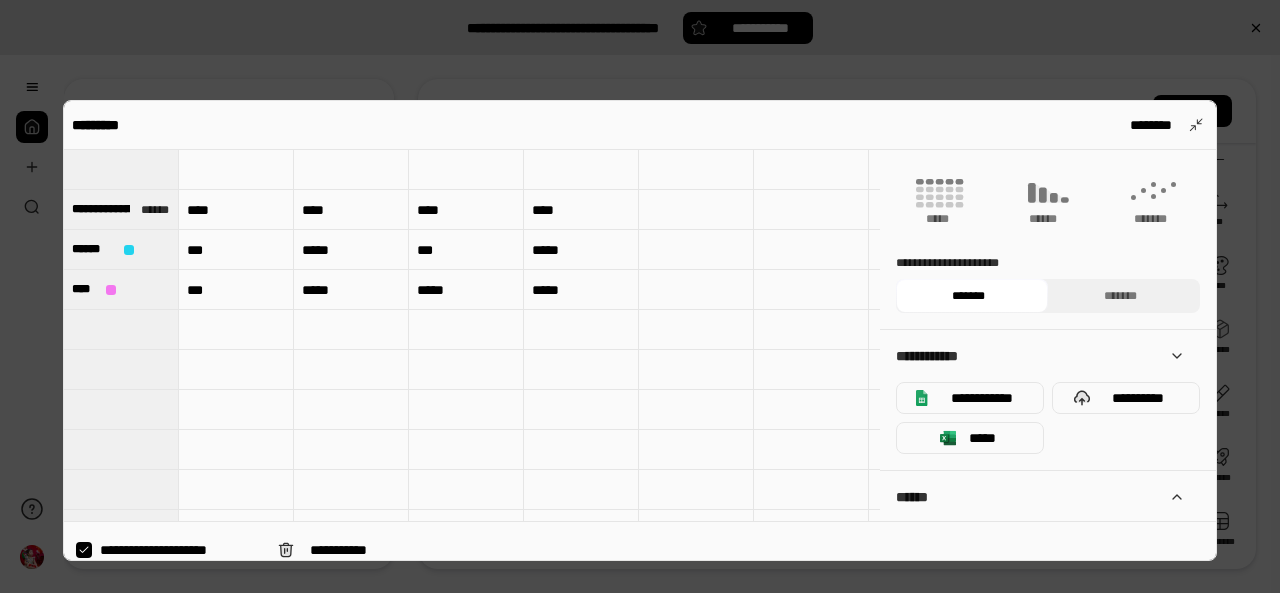 click at bounding box center [640, 296] 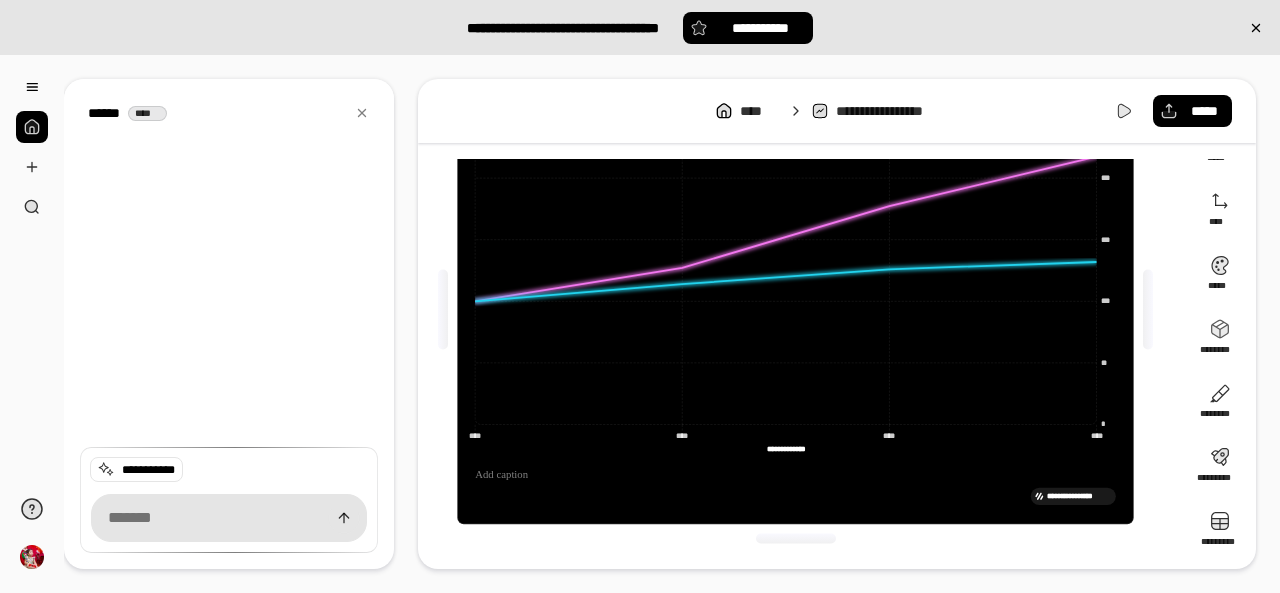 type on "**********" 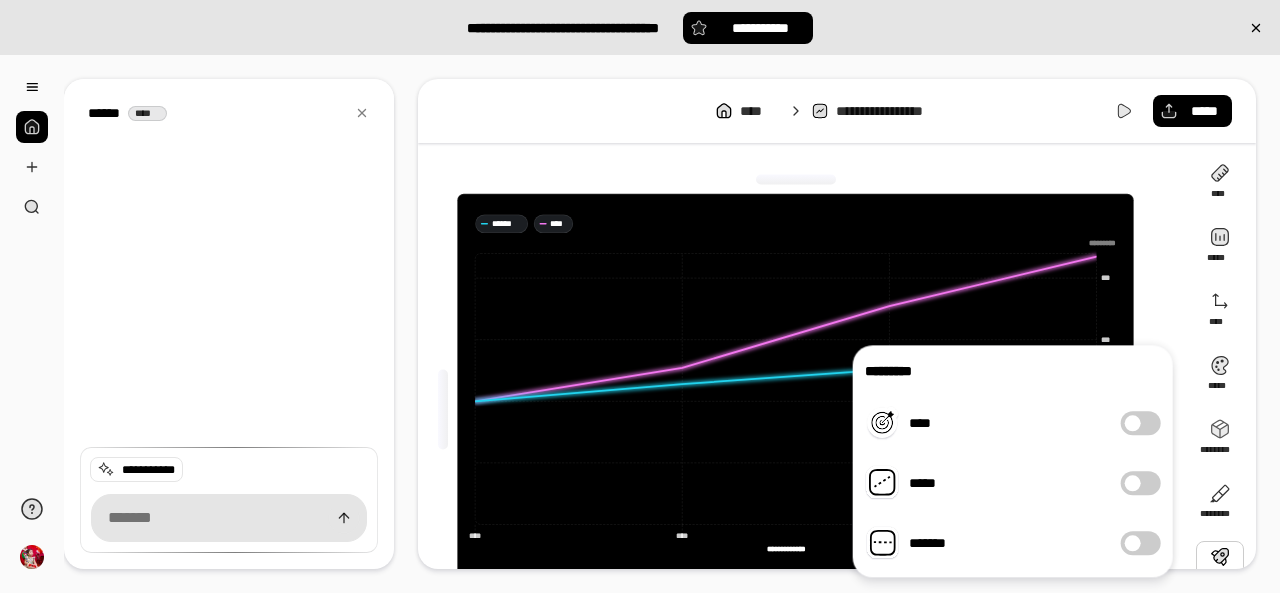 scroll, scrollTop: 0, scrollLeft: 0, axis: both 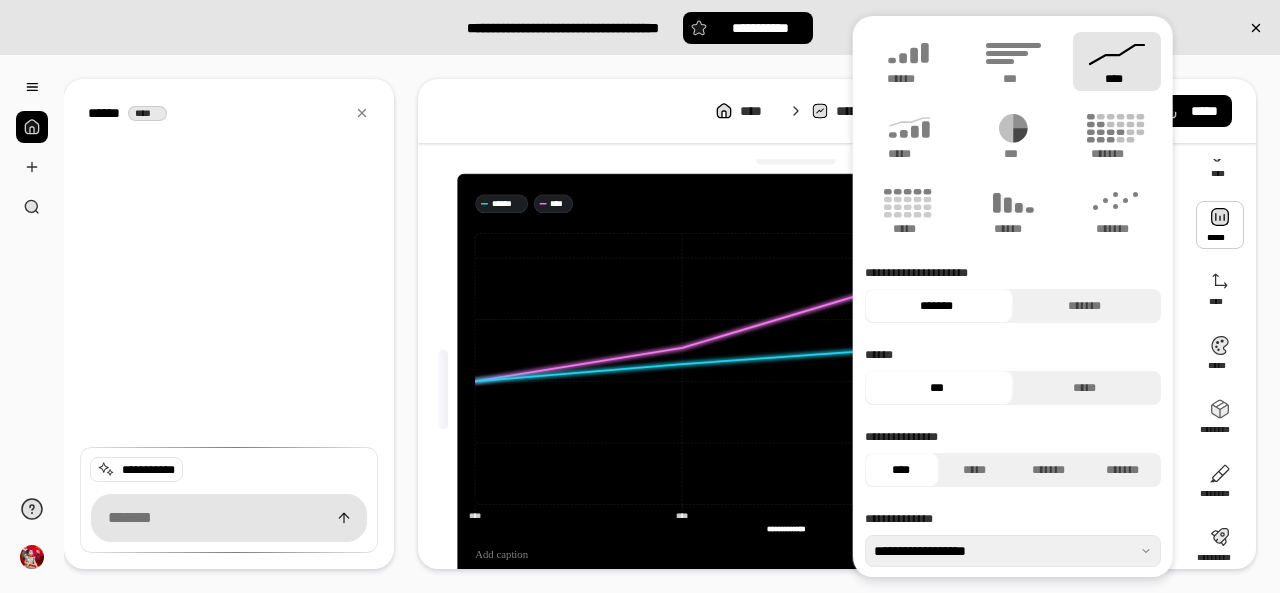 click at bounding box center [1220, 225] 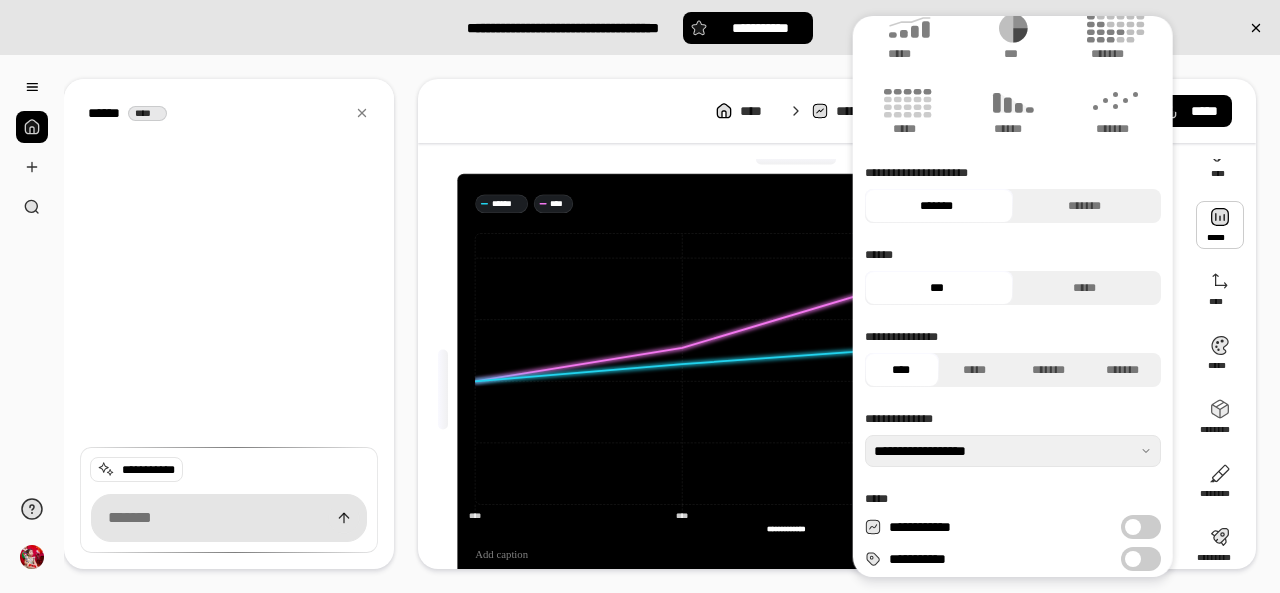 scroll, scrollTop: 200, scrollLeft: 0, axis: vertical 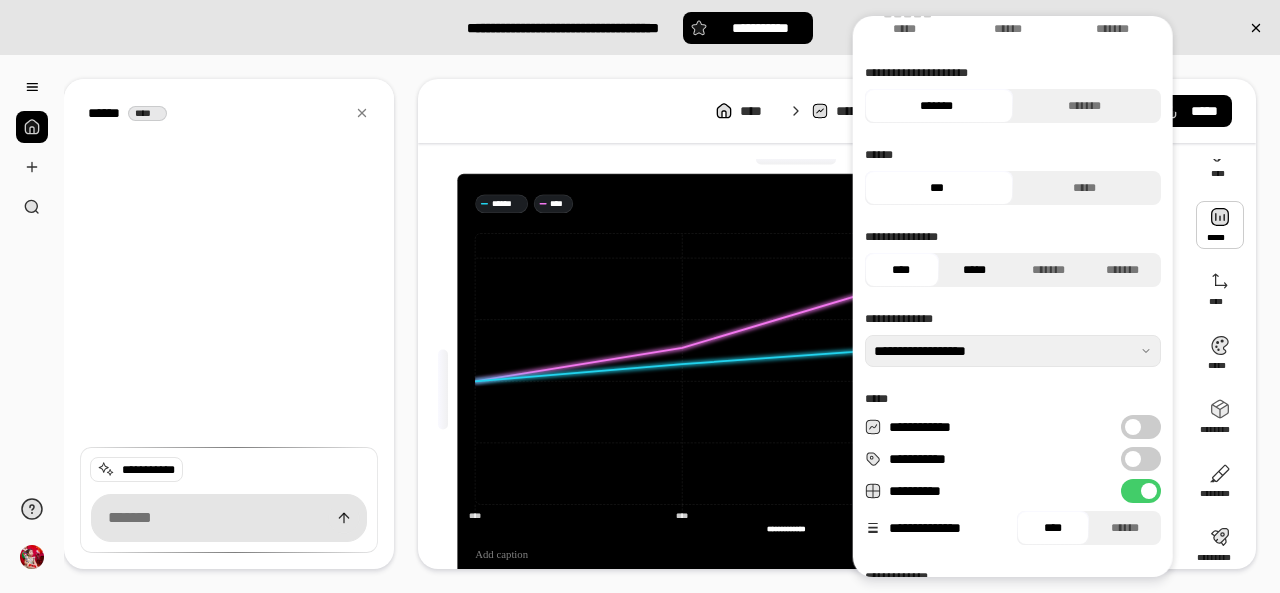 click on "*****" at bounding box center (975, 270) 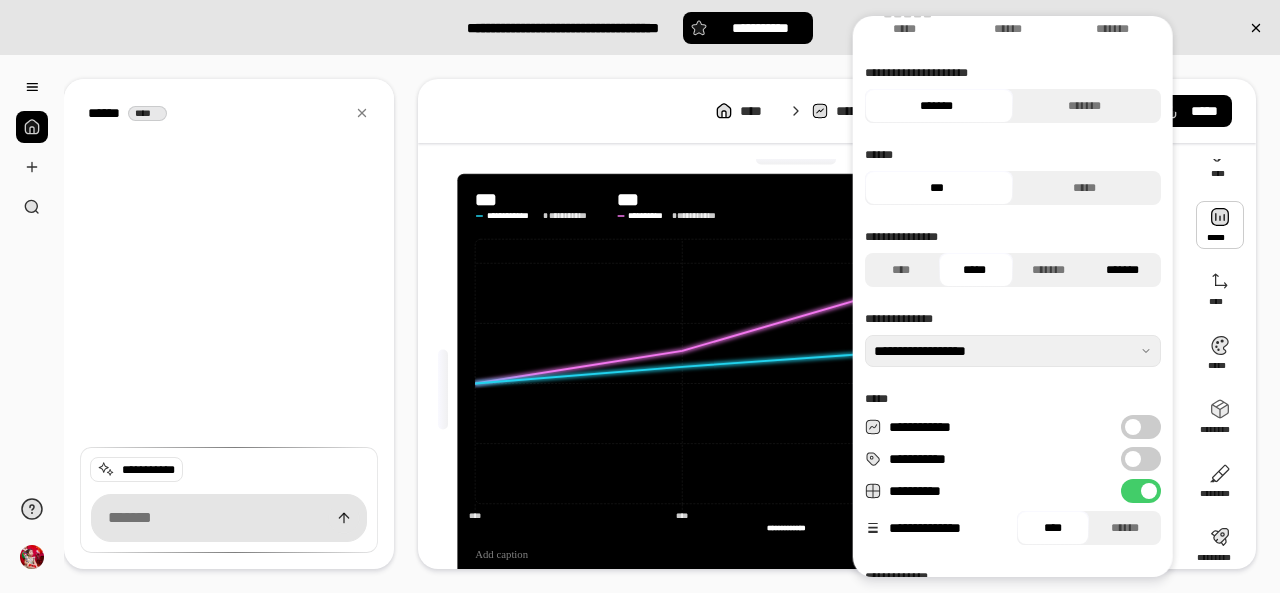 click on "*******" at bounding box center [1123, 270] 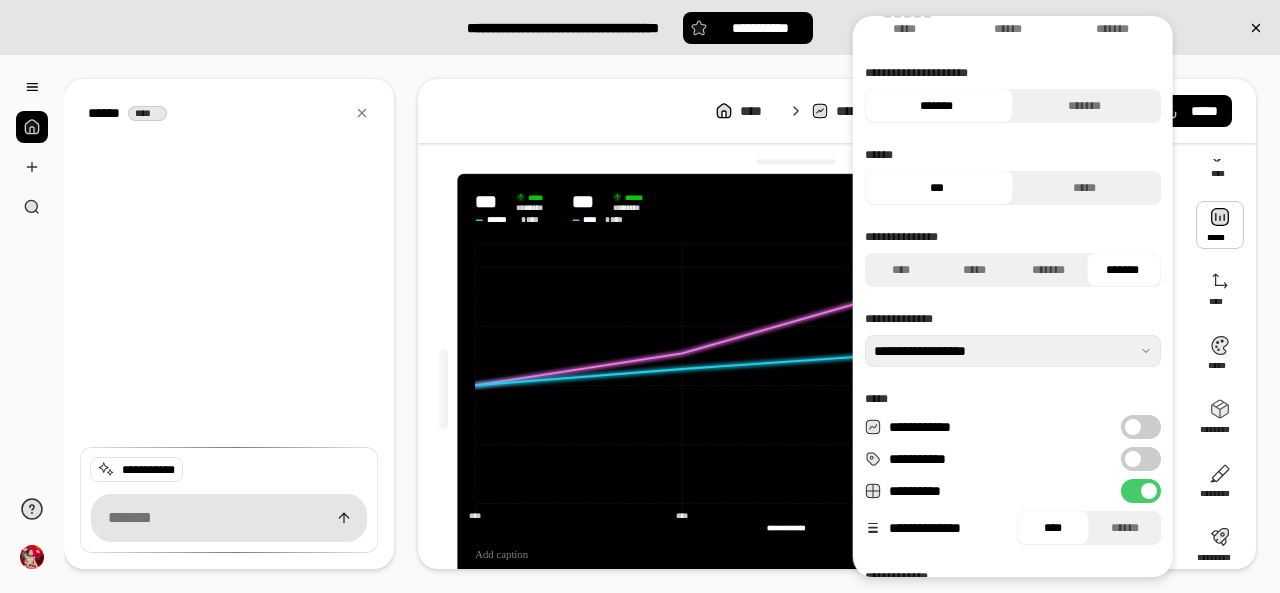 click on "**********" at bounding box center [1141, 459] 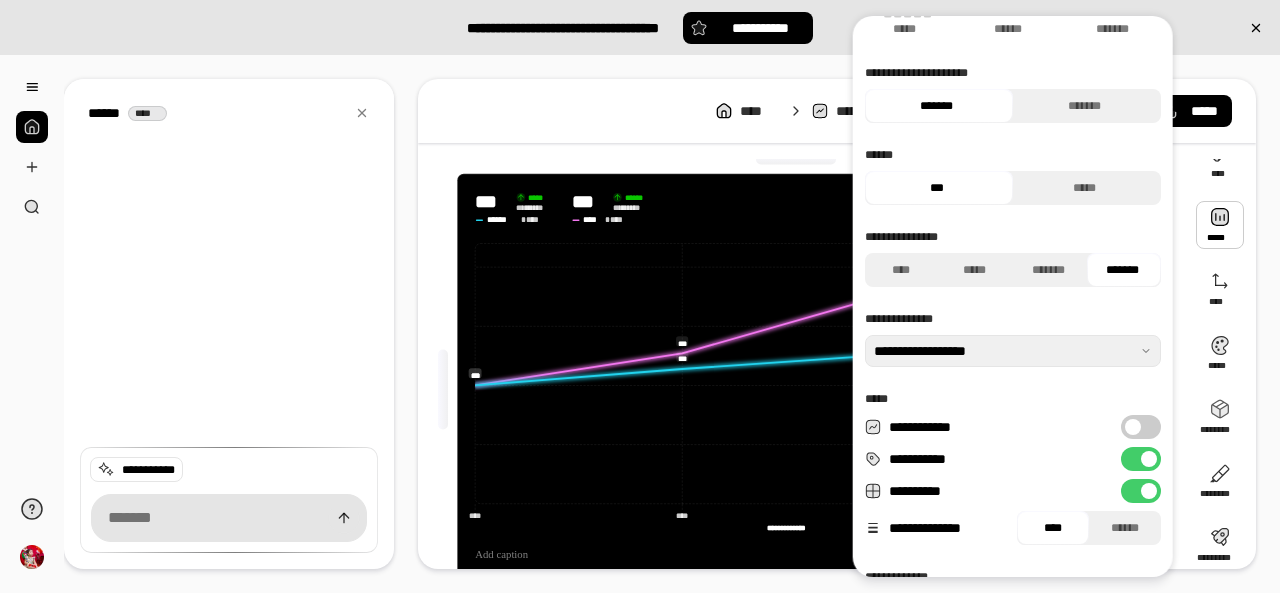 click on "**********" at bounding box center [1141, 427] 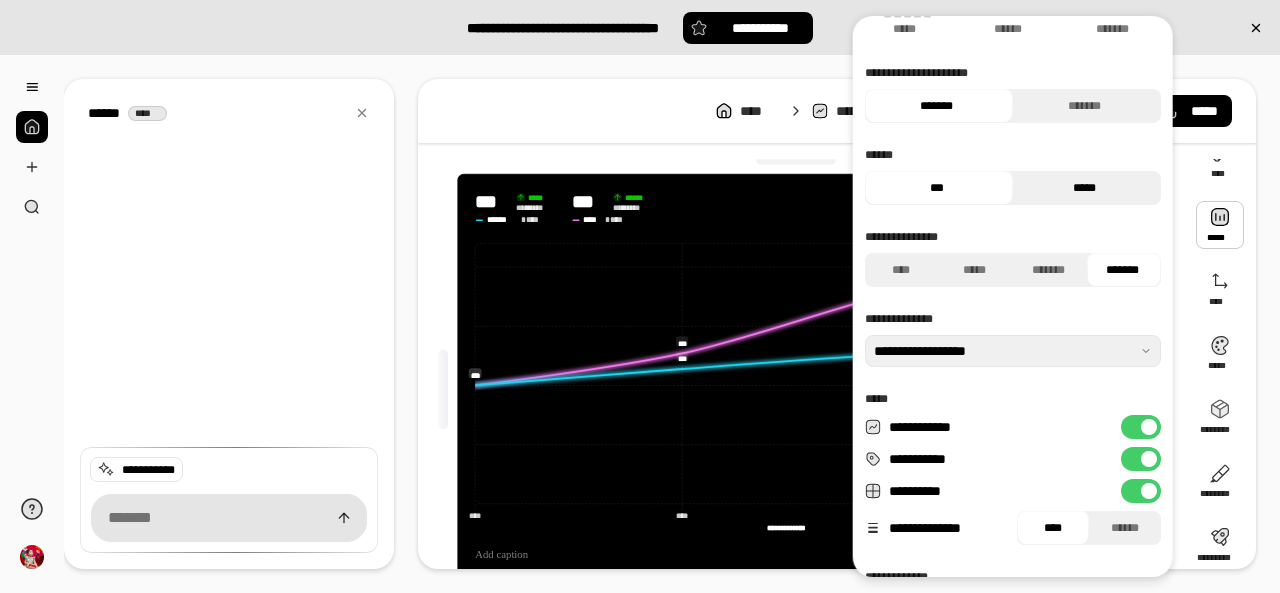 click on "*****" at bounding box center (1084, 188) 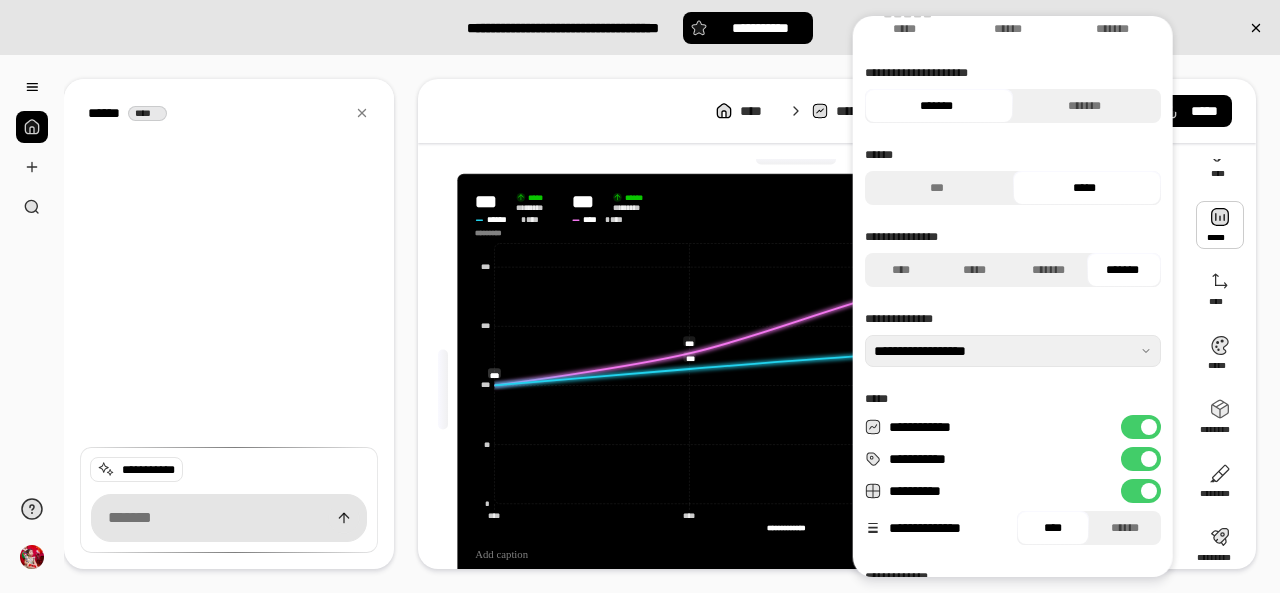 type on "**********" 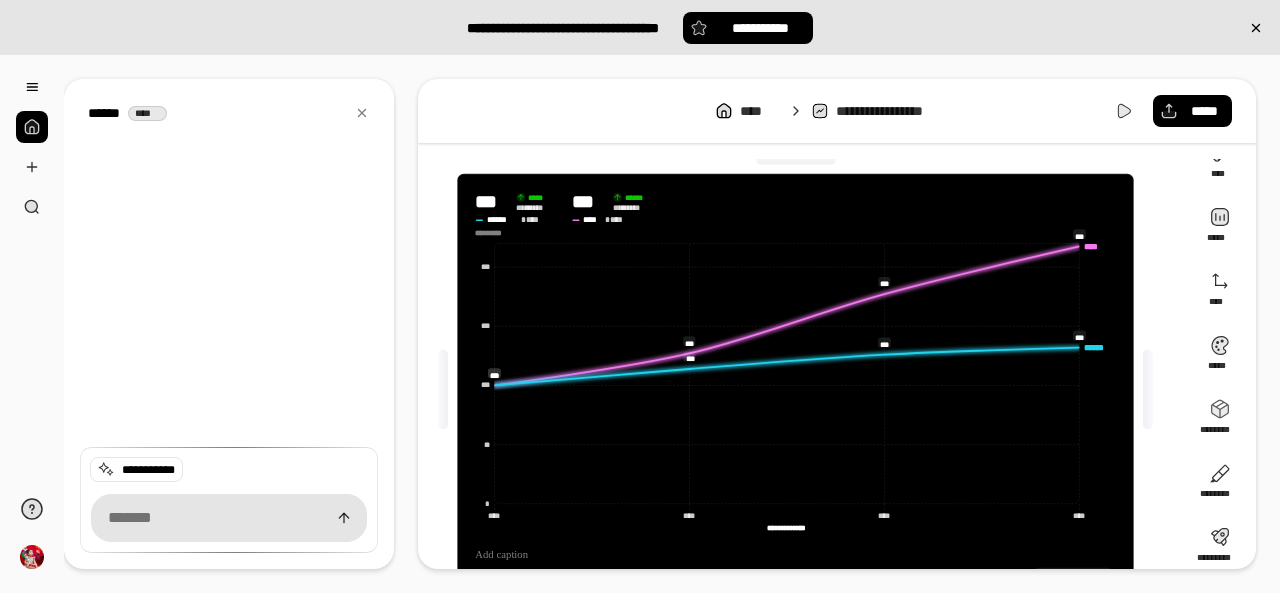 click on "*********" 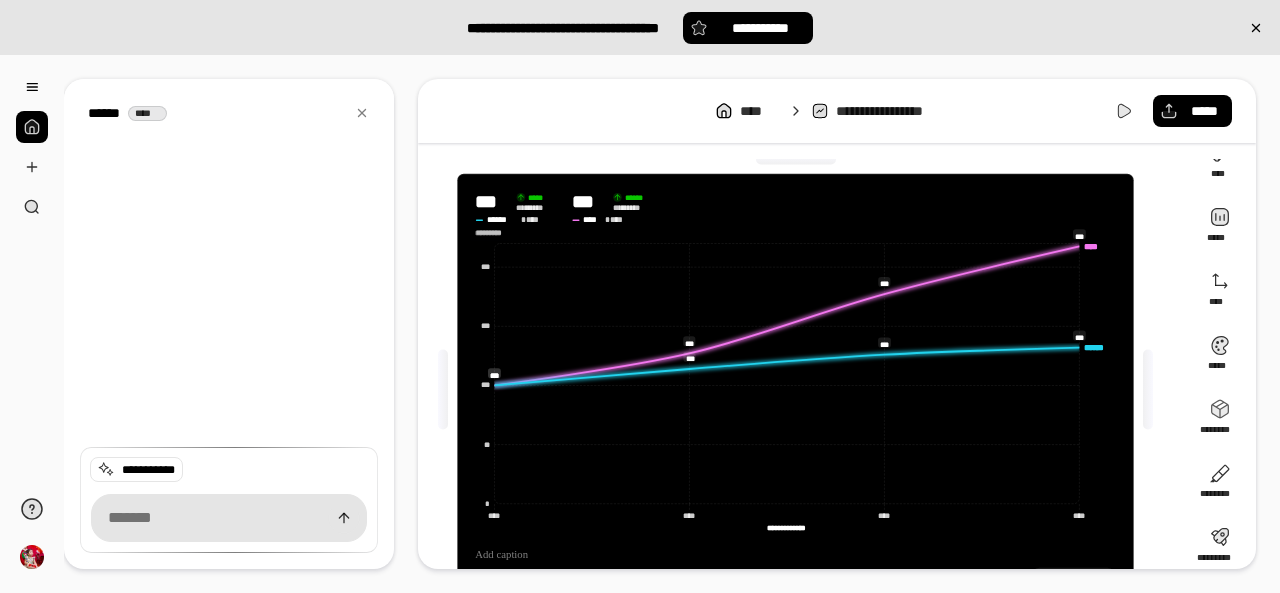 click at bounding box center [492, 233] 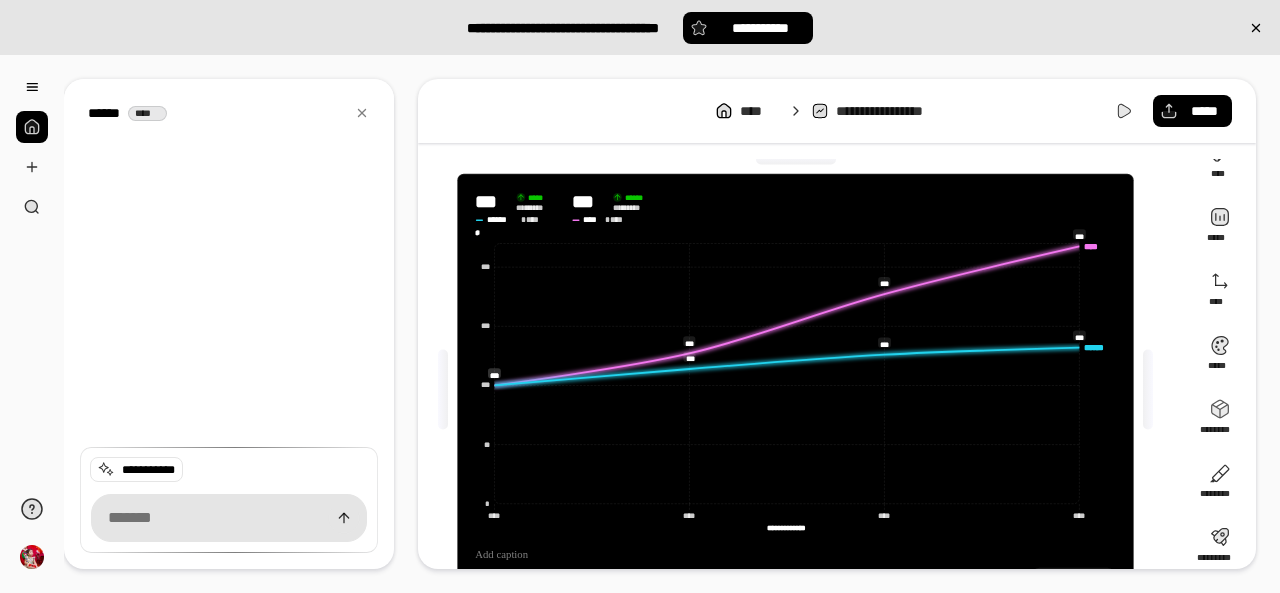 scroll, scrollTop: 0, scrollLeft: 0, axis: both 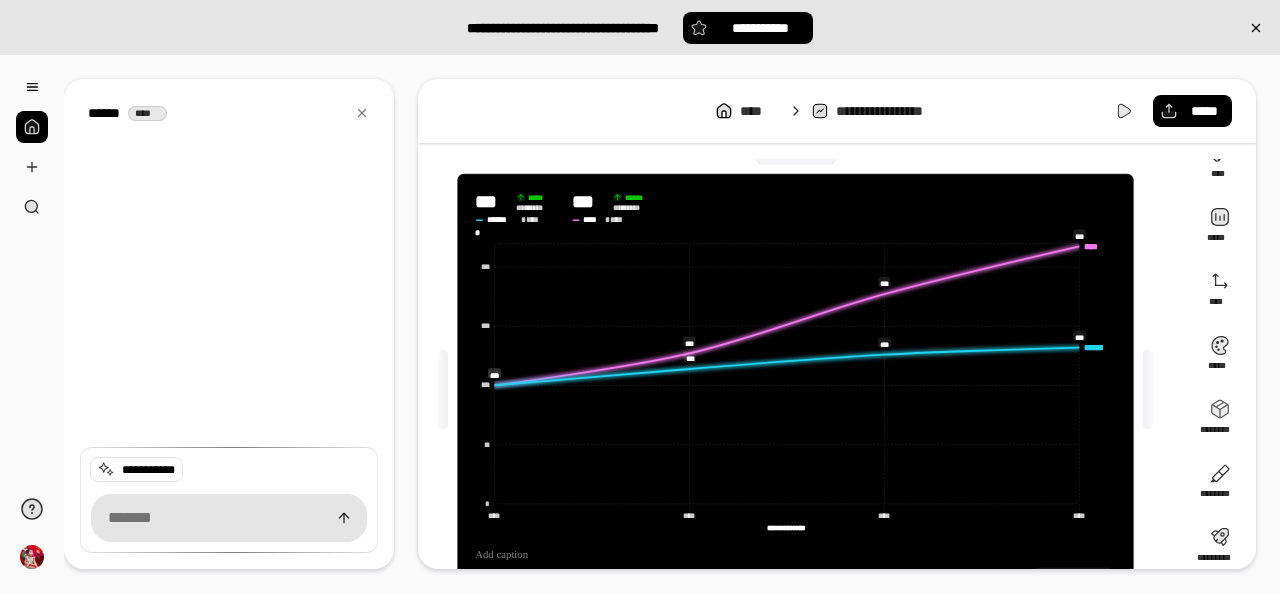type on "**********" 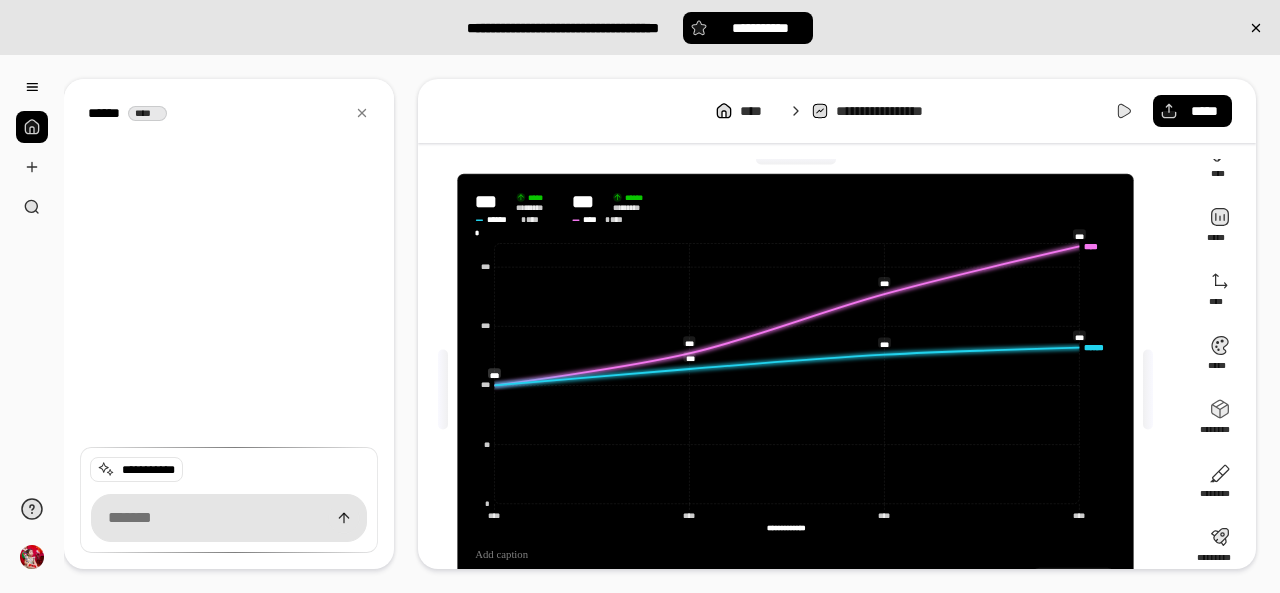 scroll, scrollTop: 0, scrollLeft: 0, axis: both 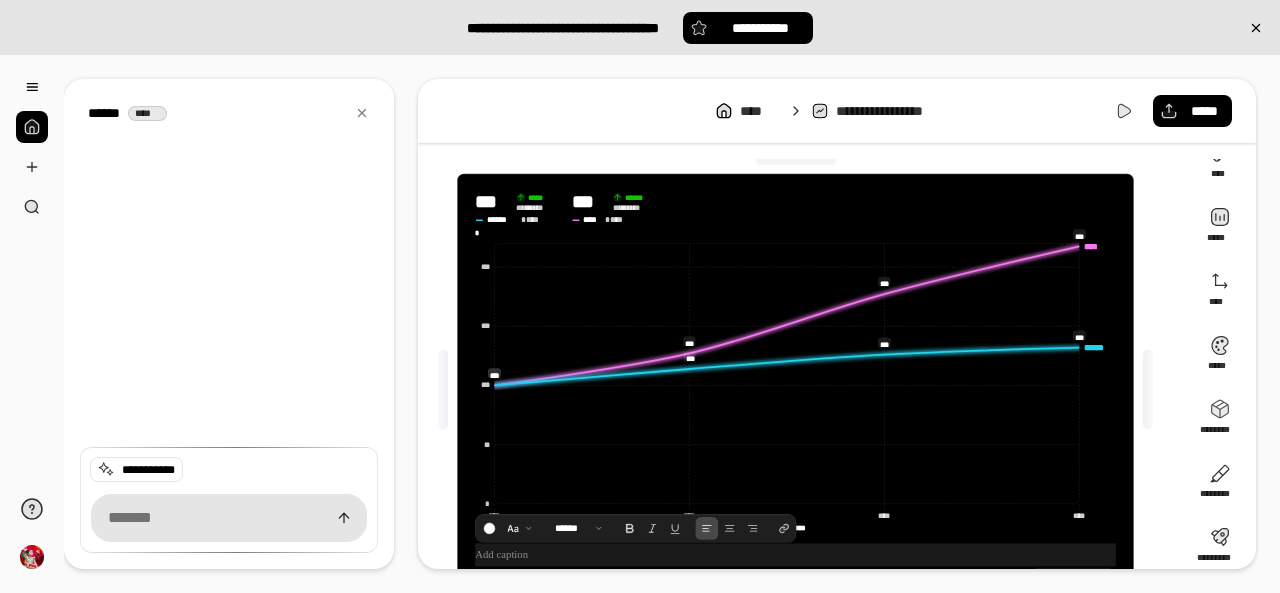 click at bounding box center [795, 555] 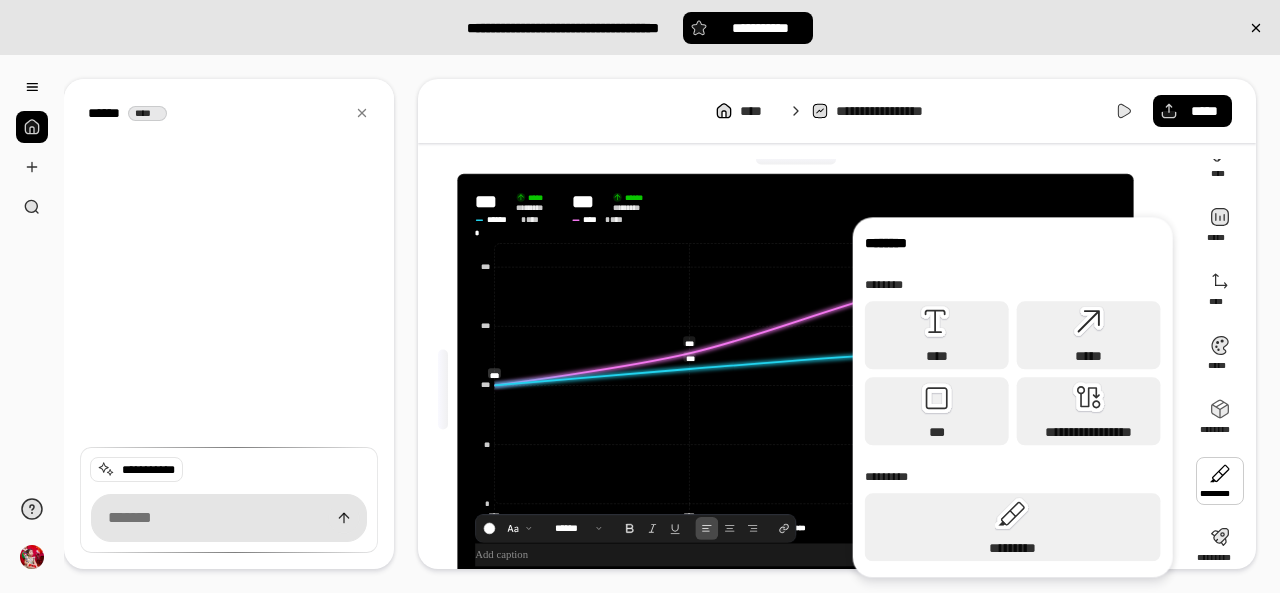 scroll, scrollTop: 110, scrollLeft: 0, axis: vertical 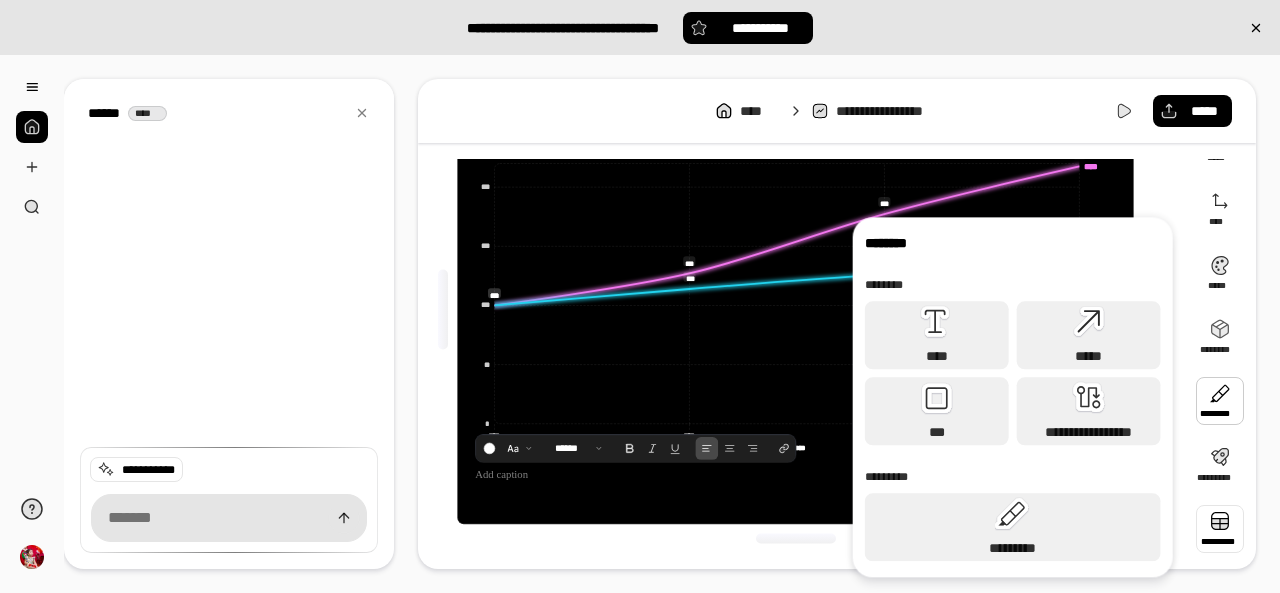 click at bounding box center (1220, 529) 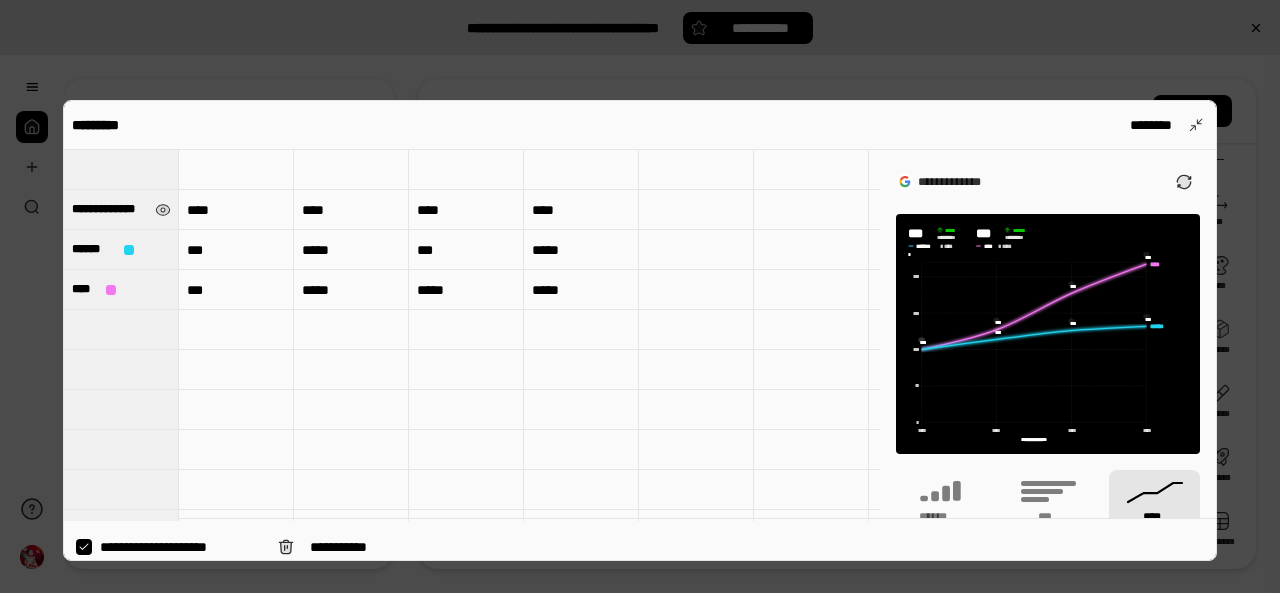 click on "***
*********" at bounding box center [109, 209] 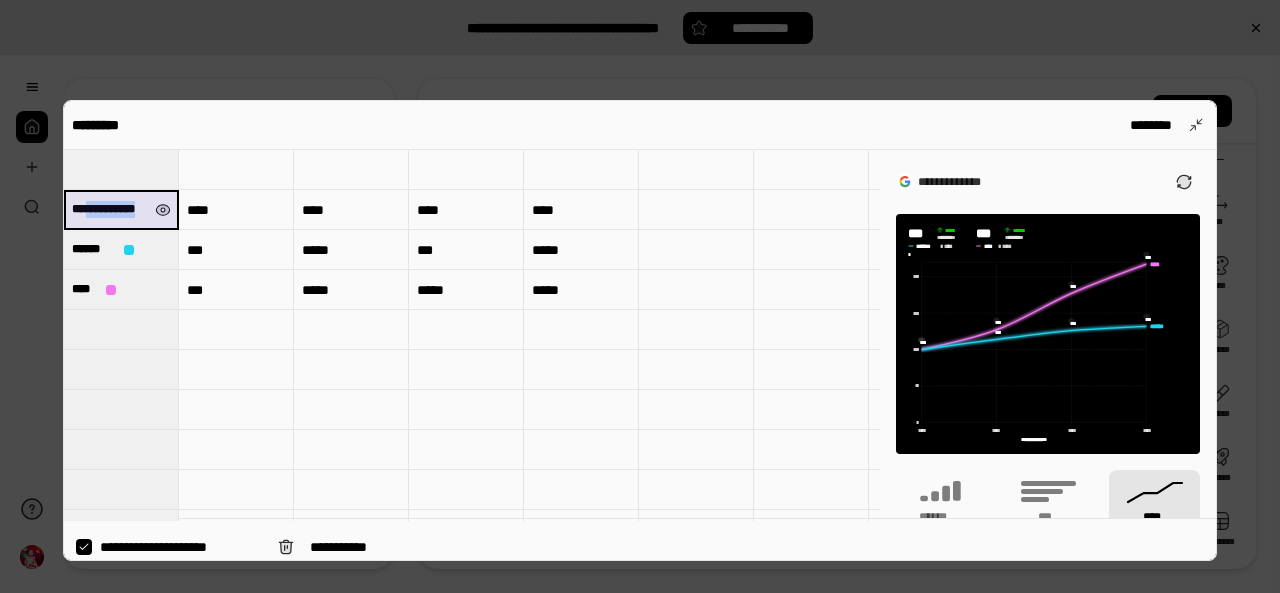 drag, startPoint x: 100, startPoint y: 209, endPoint x: 162, endPoint y: 204, distance: 62.201286 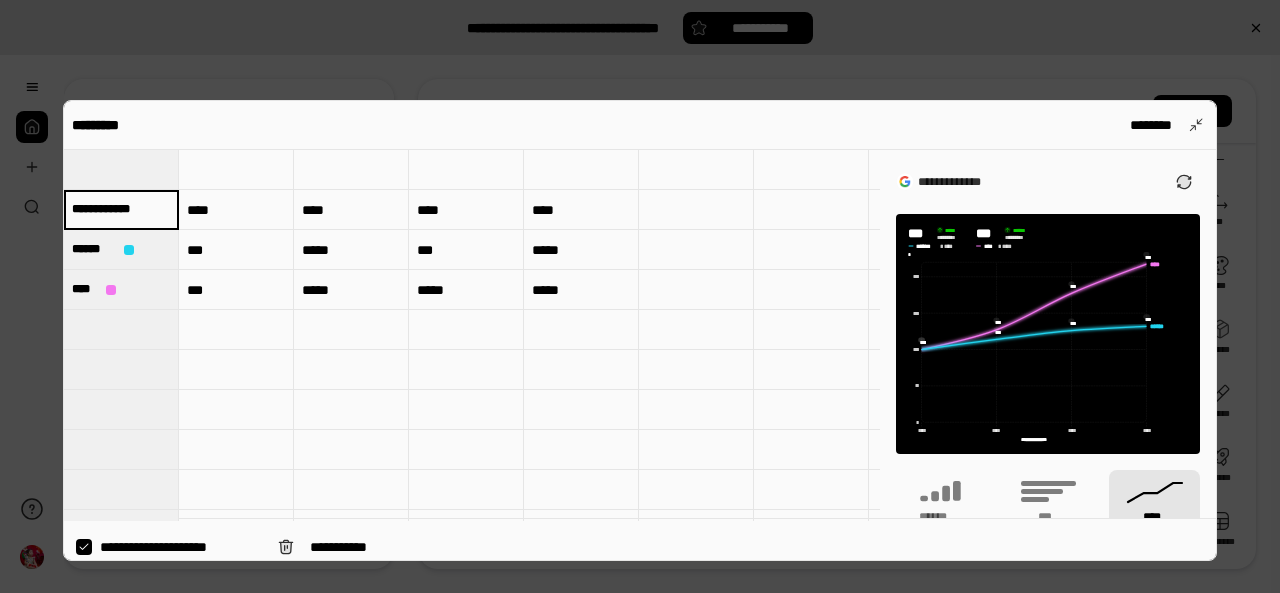 click on "**********" at bounding box center (121, 209) 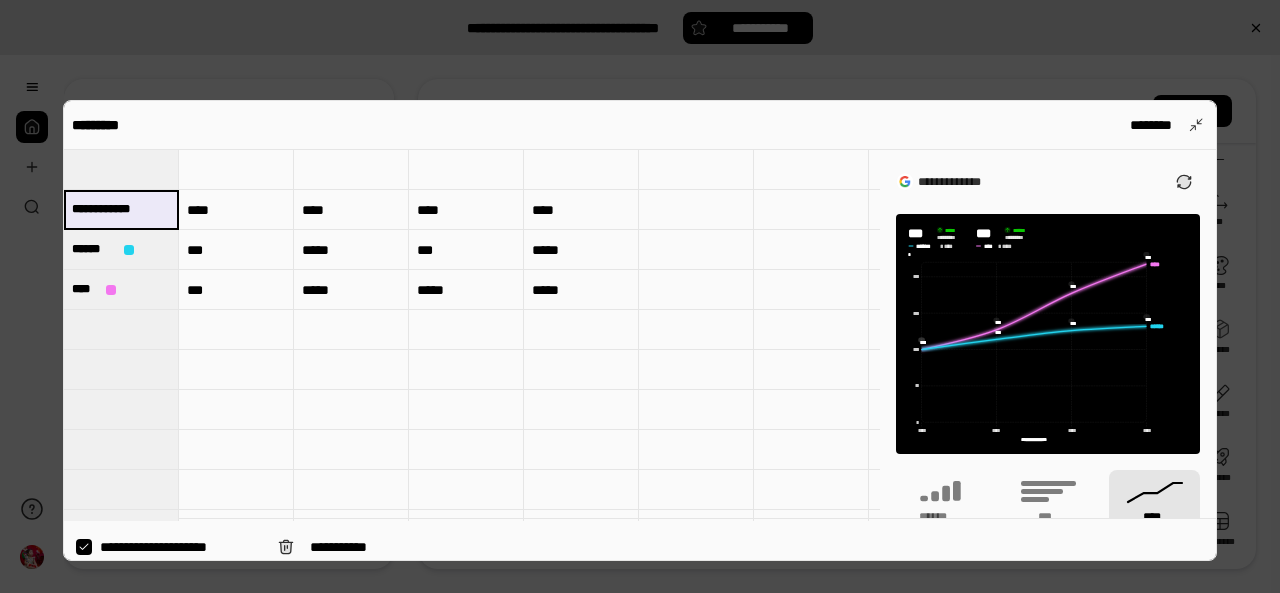 drag, startPoint x: 102, startPoint y: 203, endPoint x: 140, endPoint y: 208, distance: 38.327538 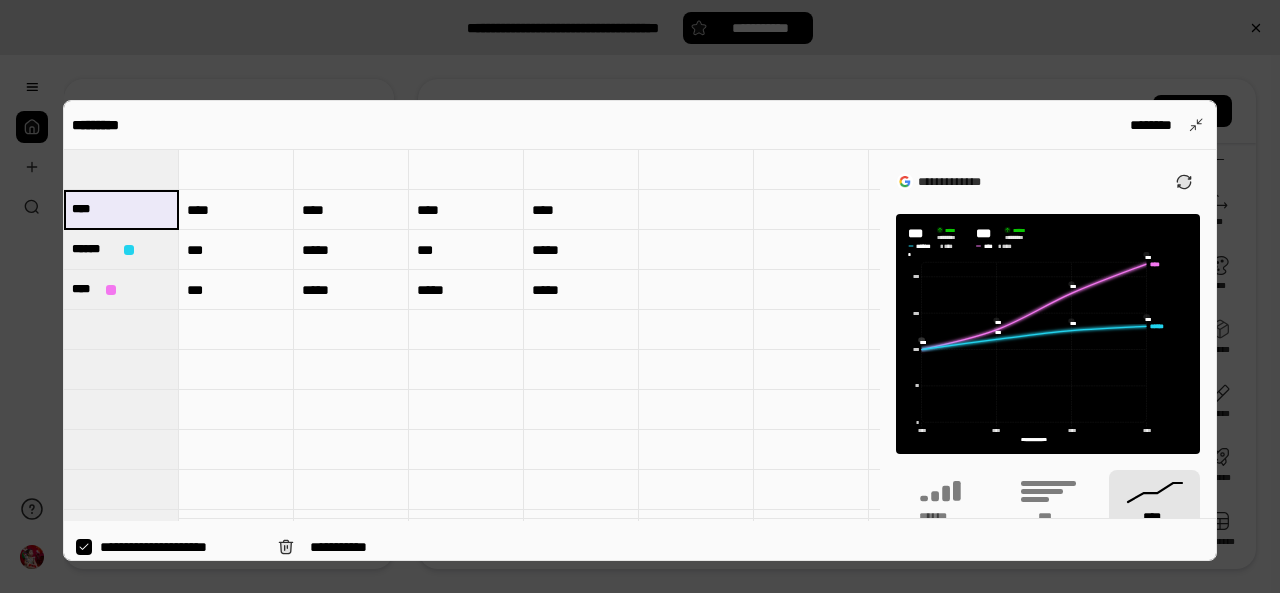 type on "***" 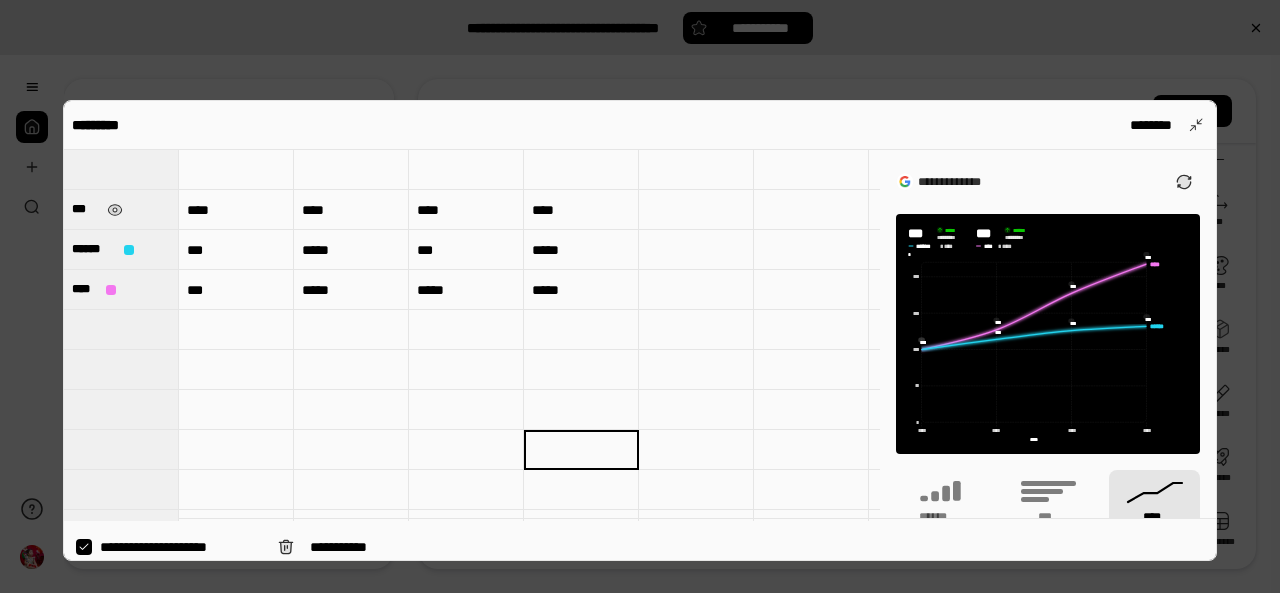 click at bounding box center [640, 296] 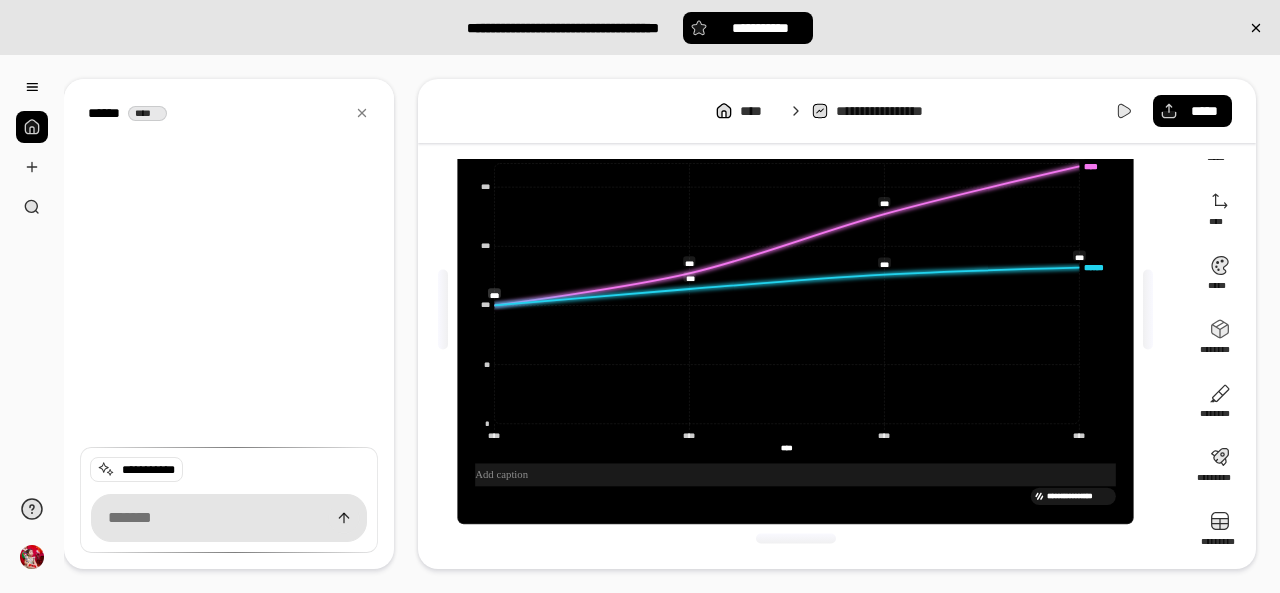 click at bounding box center [795, 475] 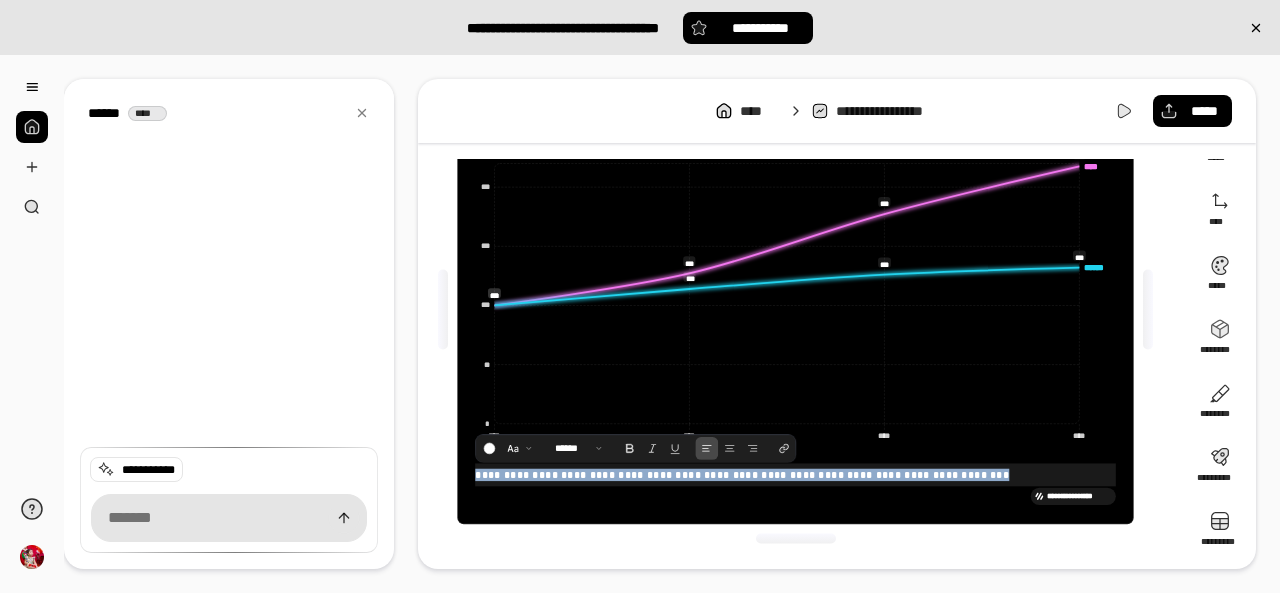 drag, startPoint x: 475, startPoint y: 477, endPoint x: 1086, endPoint y: 476, distance: 611.0008 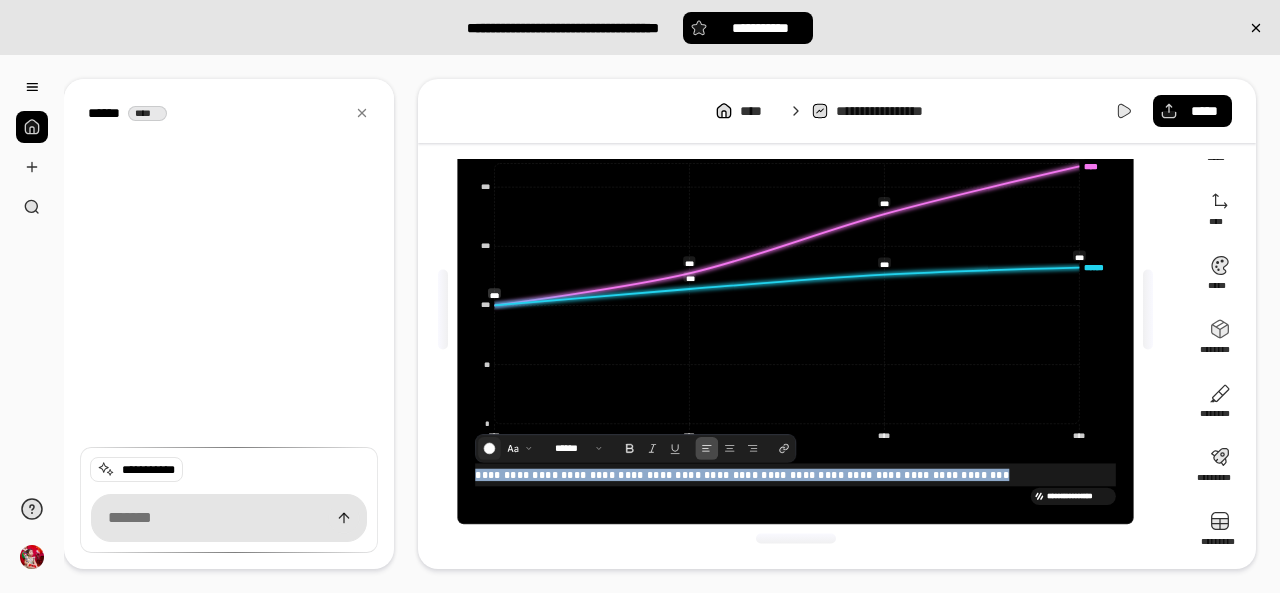 click at bounding box center [489, 448] 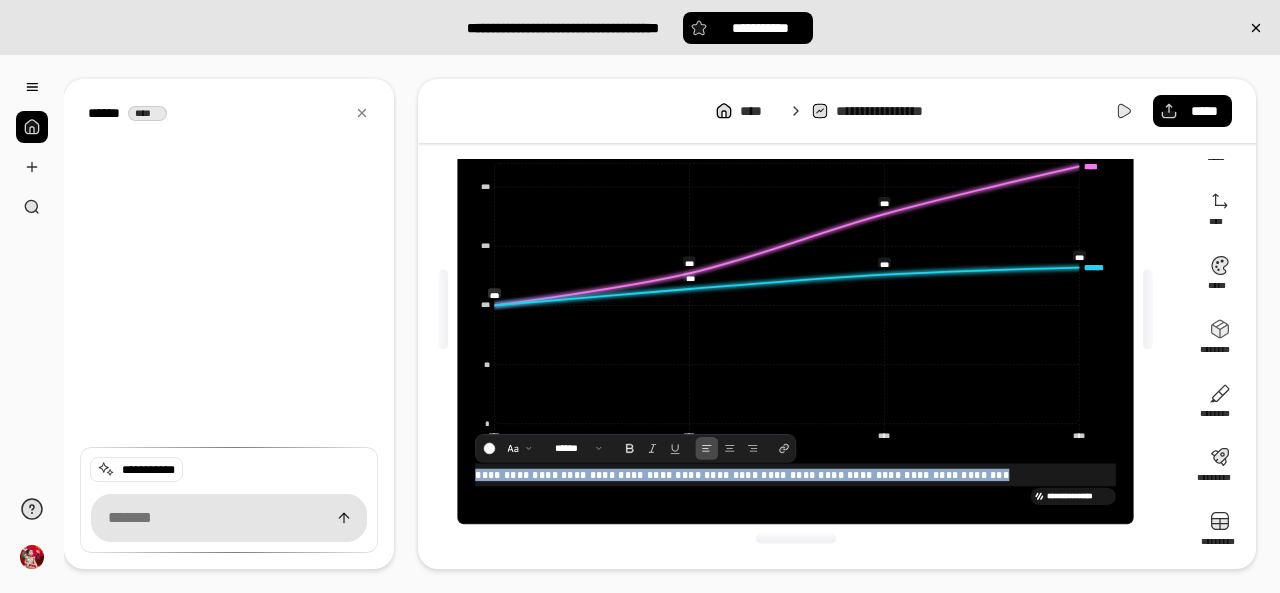 click at bounding box center (588, 501) 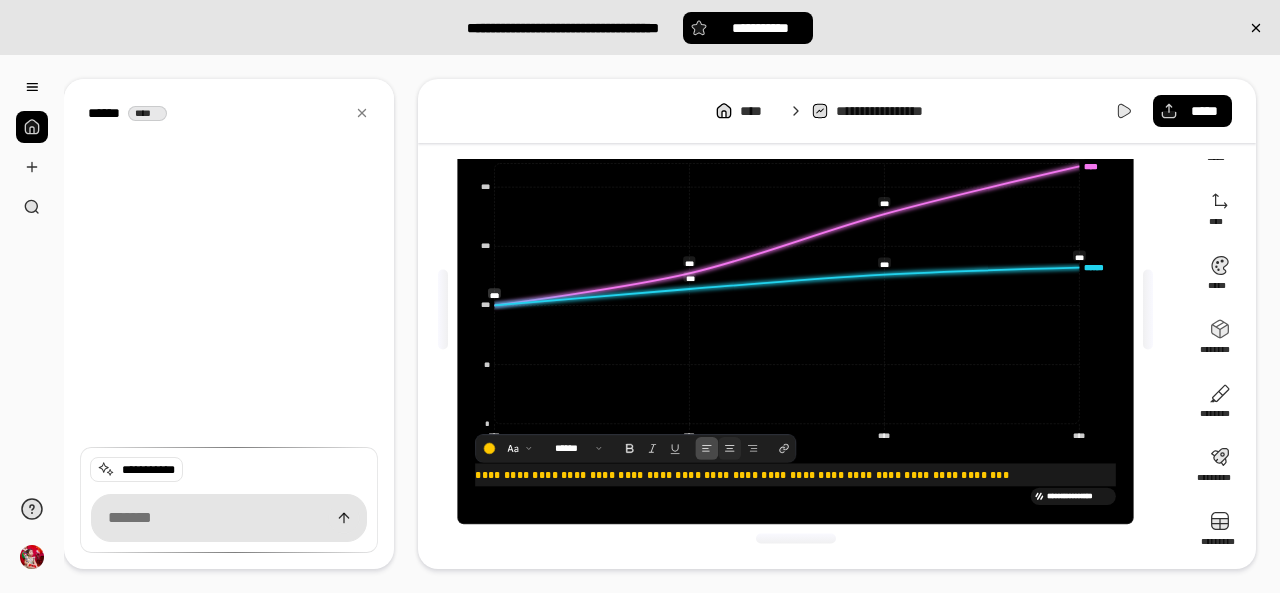 click at bounding box center (729, 448) 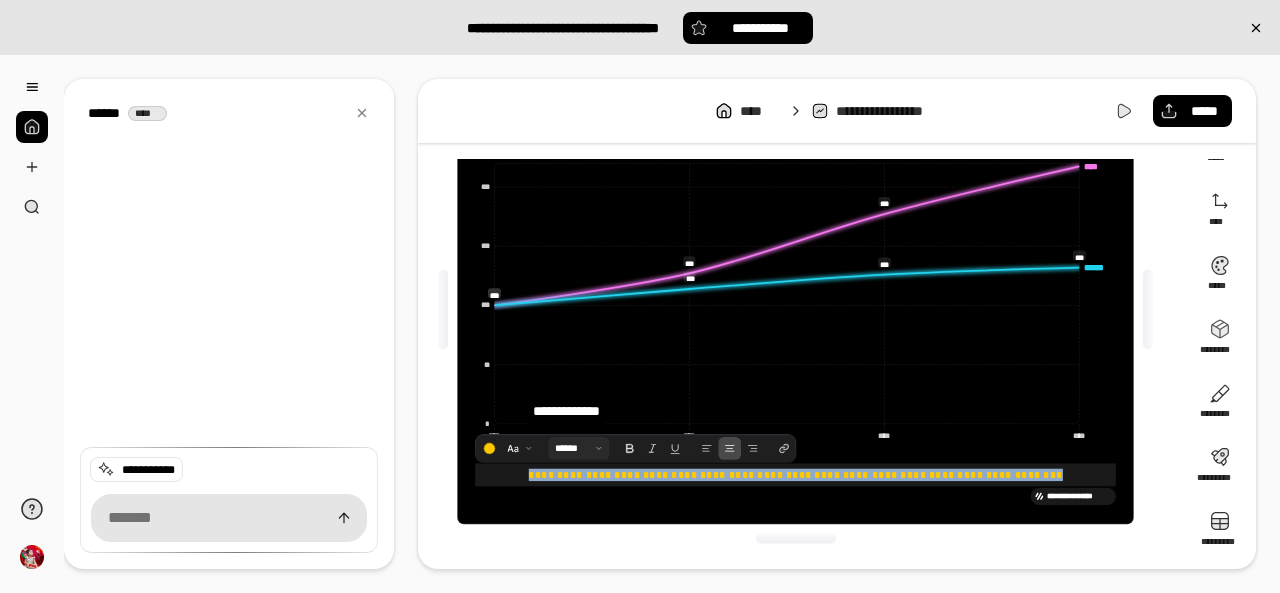 click at bounding box center (579, 448) 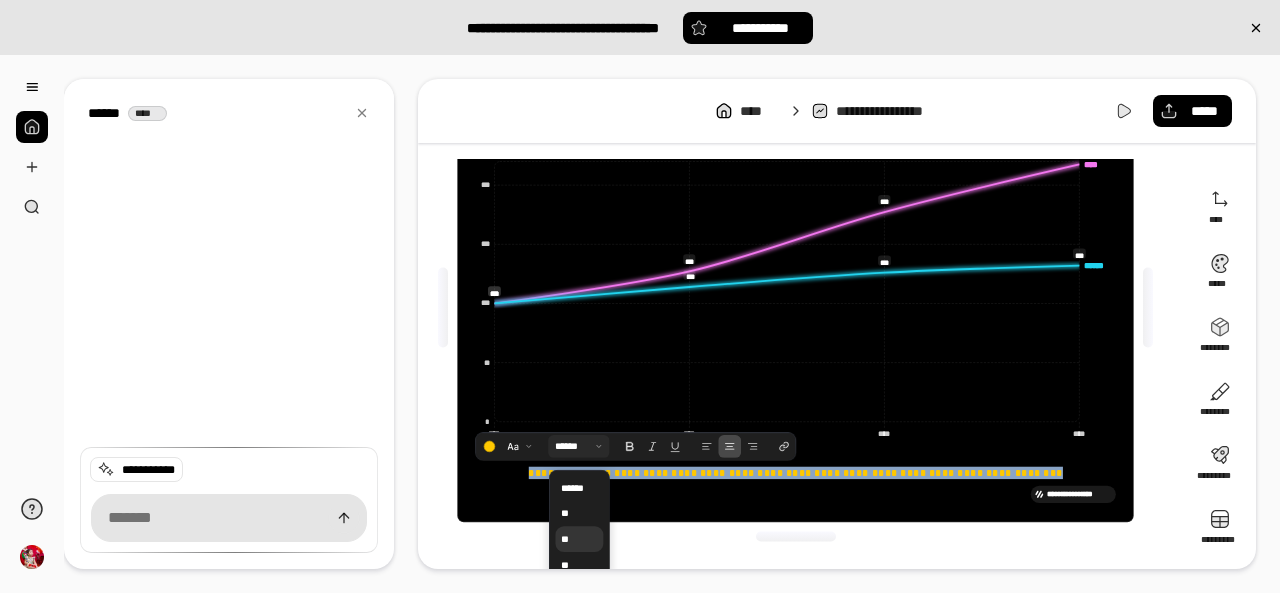 scroll, scrollTop: 124, scrollLeft: 0, axis: vertical 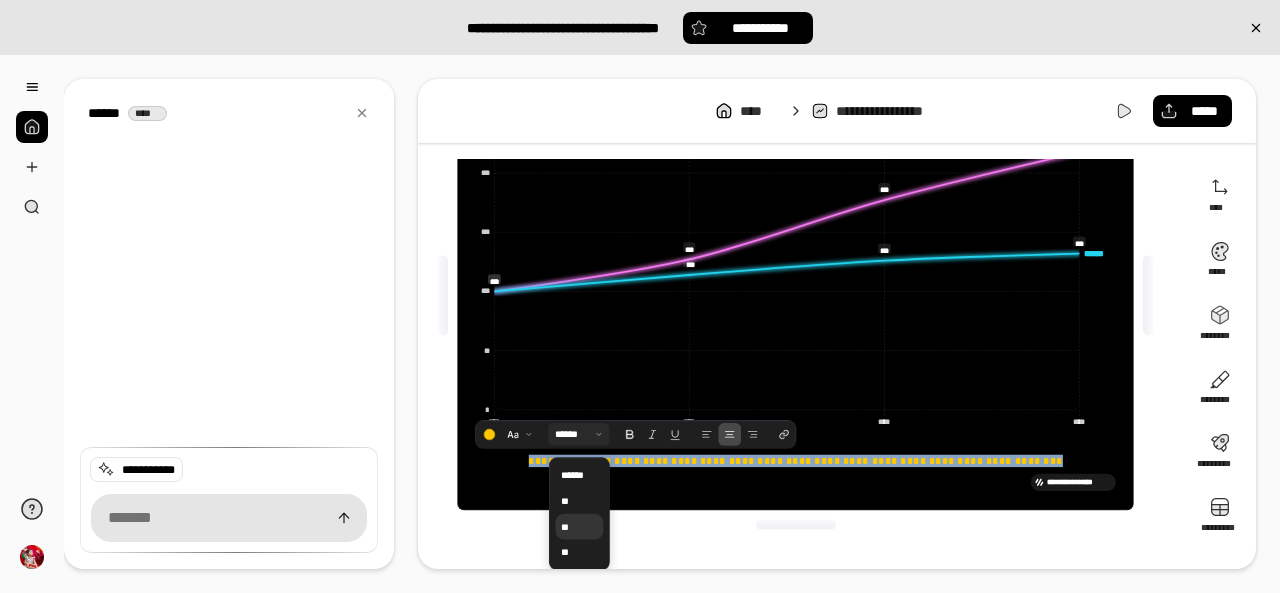 click on "**" at bounding box center (579, 527) 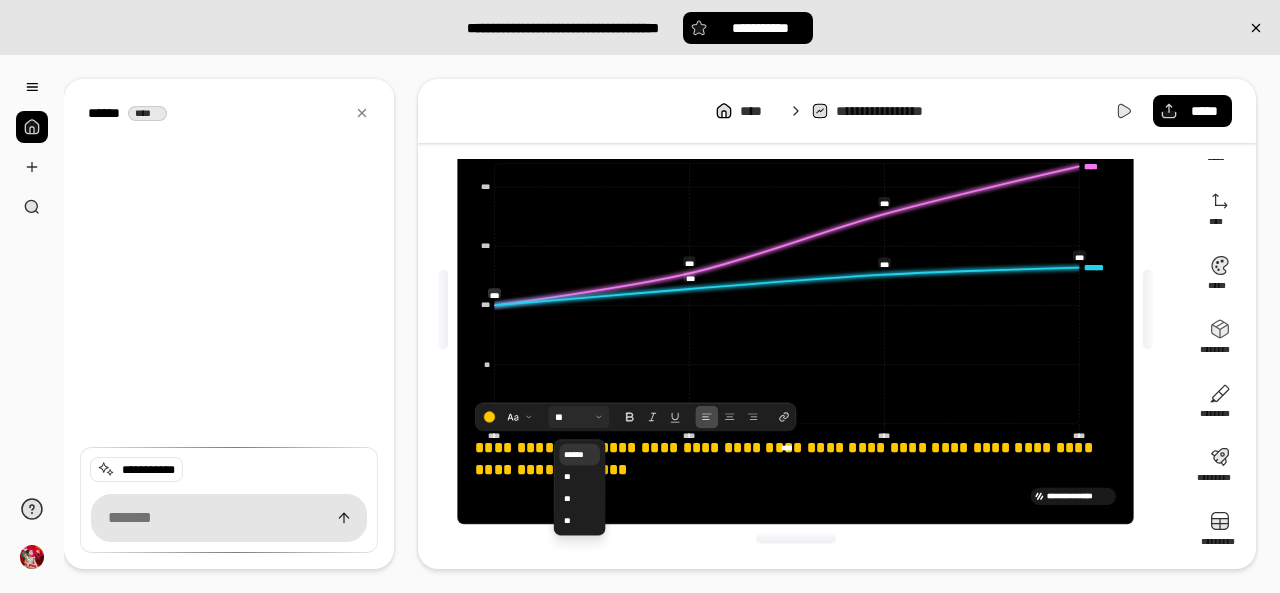 scroll, scrollTop: 110, scrollLeft: 0, axis: vertical 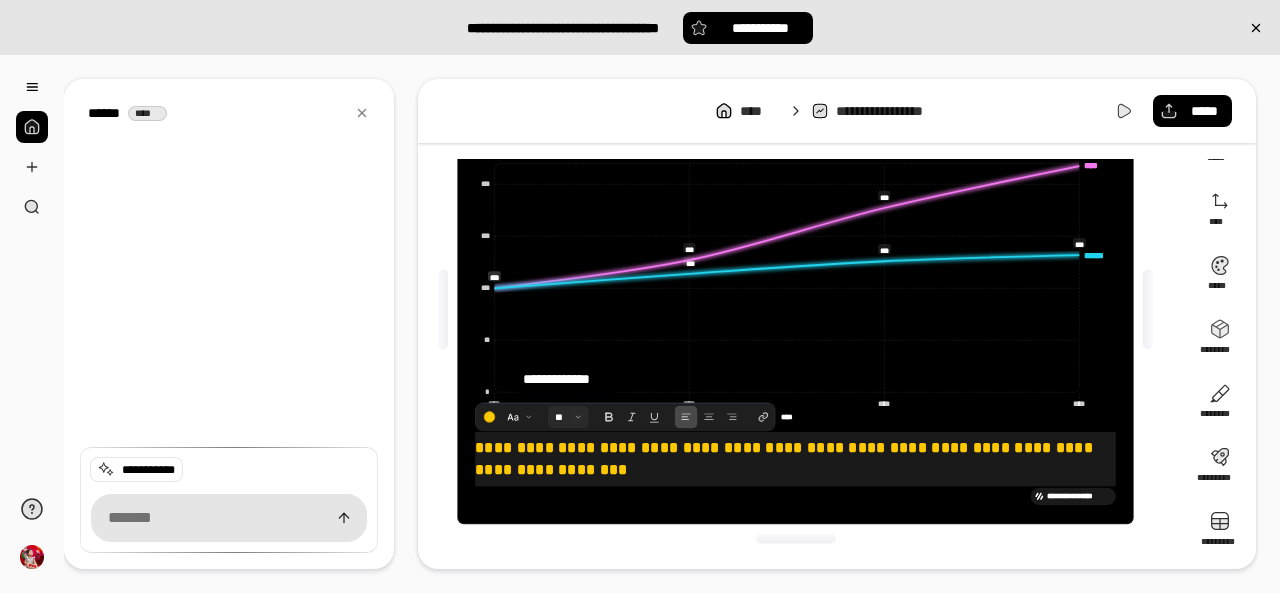 click at bounding box center [568, 417] 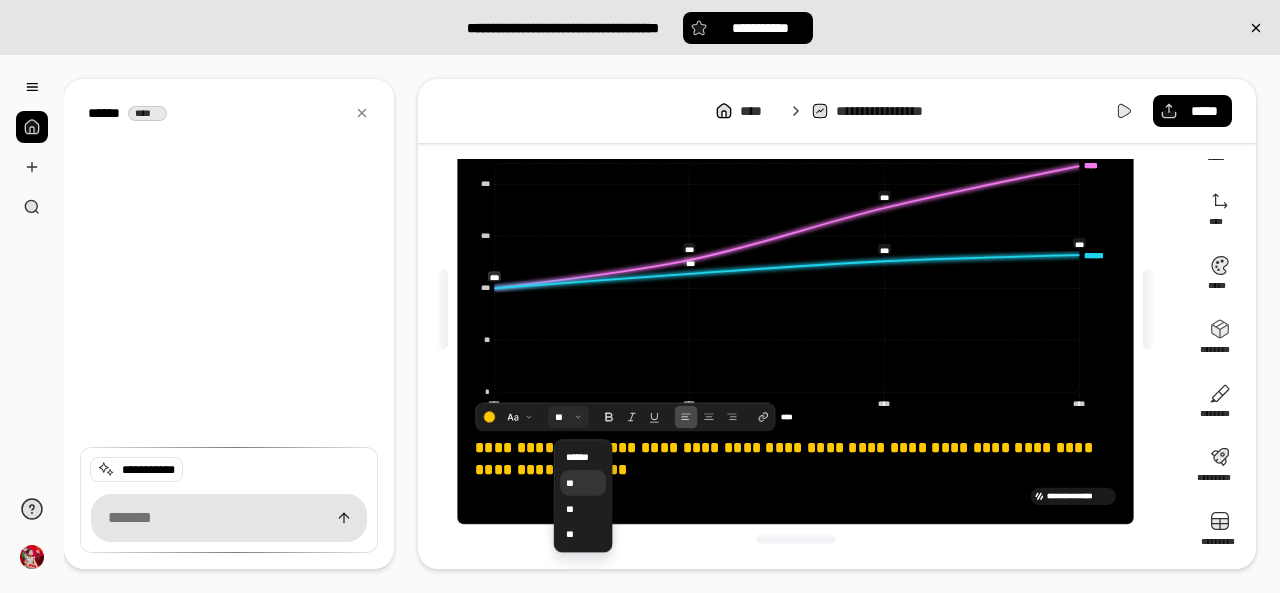 click on "**" at bounding box center [583, 483] 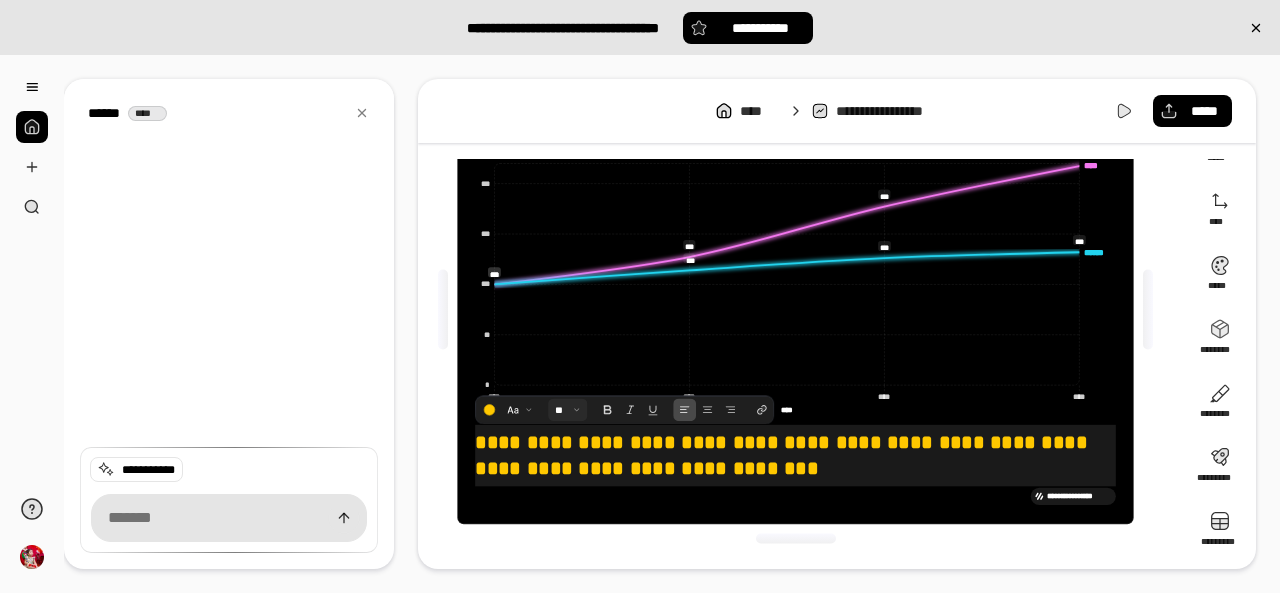 click at bounding box center [568, 409] 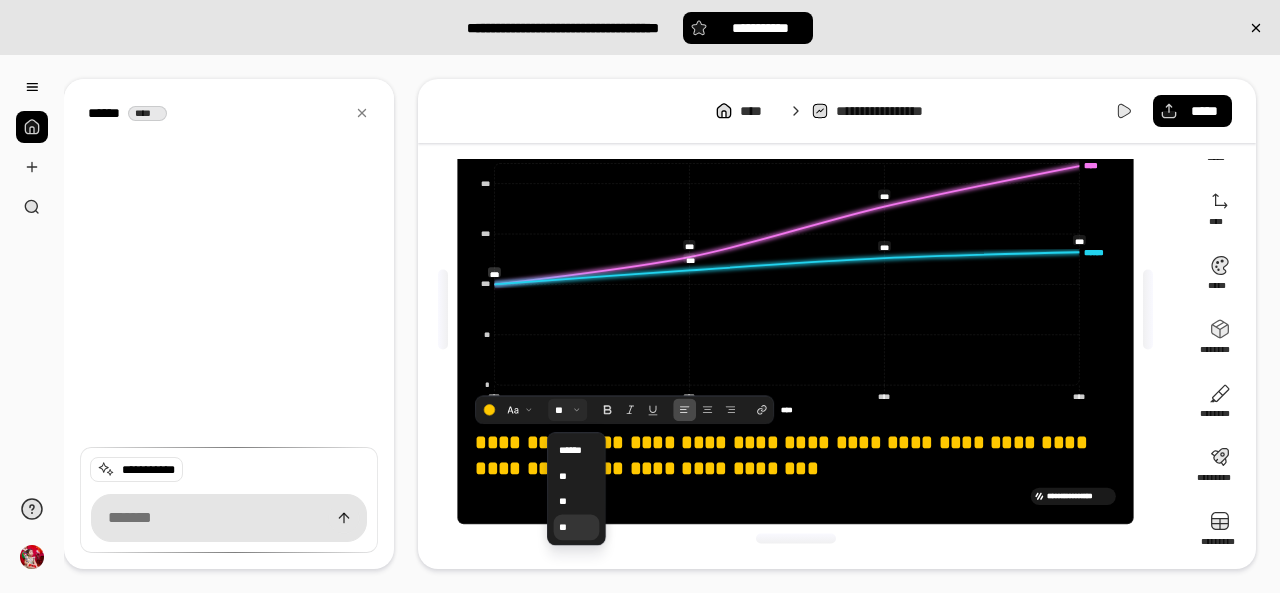 click on "**" at bounding box center [576, 528] 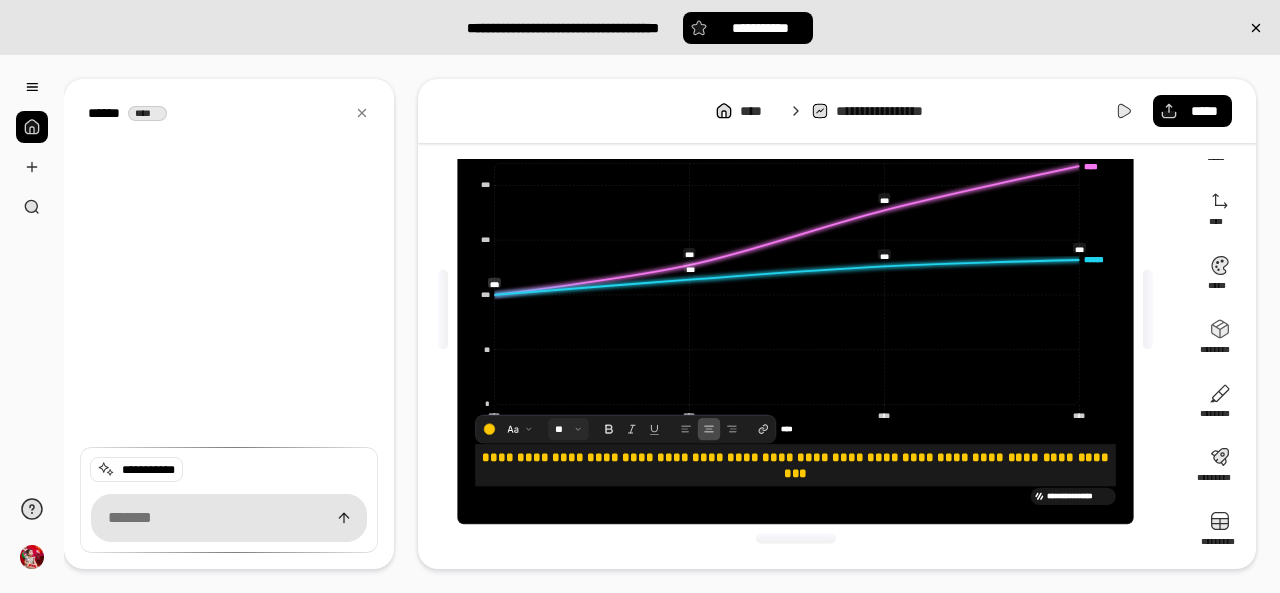 click at bounding box center [709, 429] 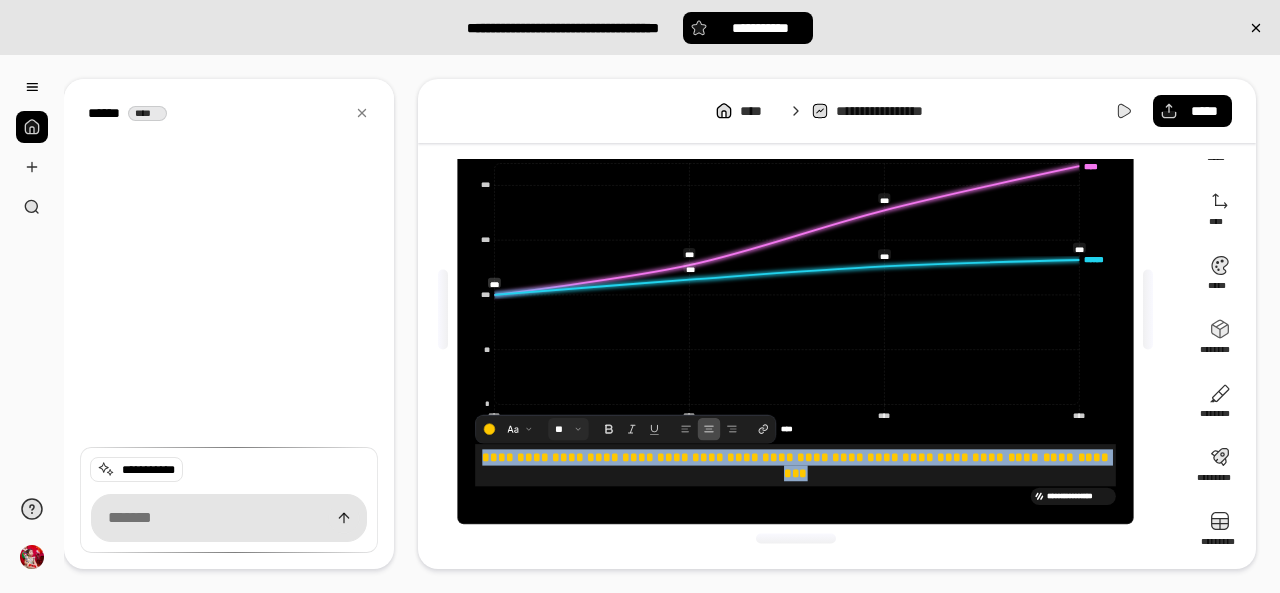 click on "**********" at bounding box center [795, 465] 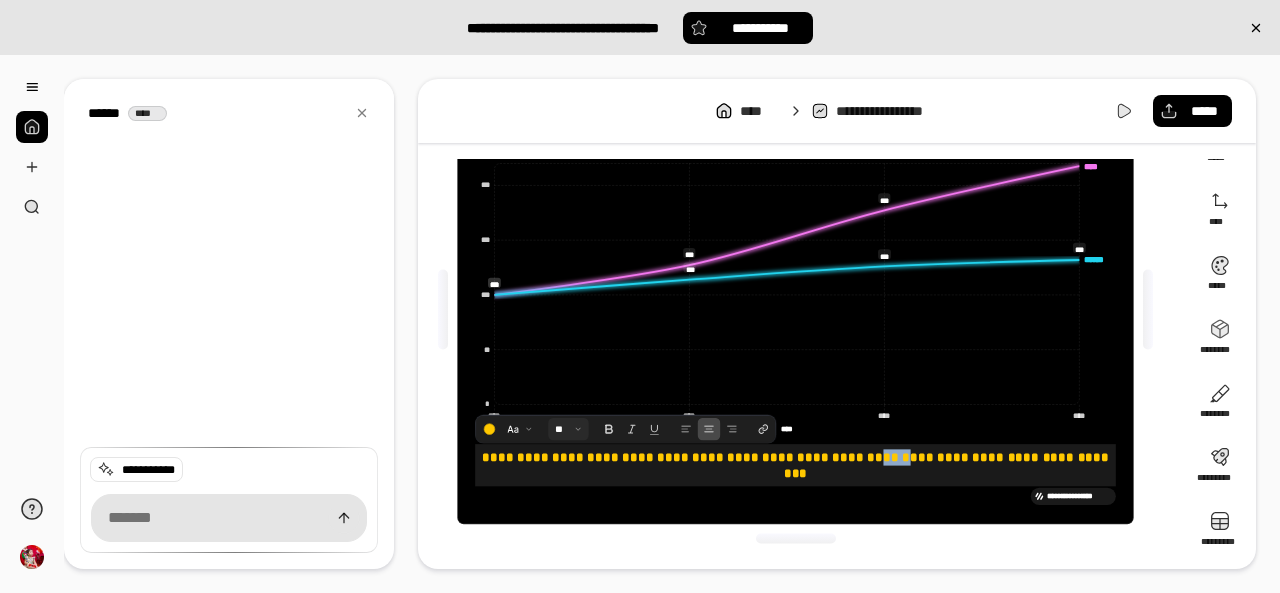 drag, startPoint x: 945, startPoint y: 460, endPoint x: 917, endPoint y: 465, distance: 28.442924 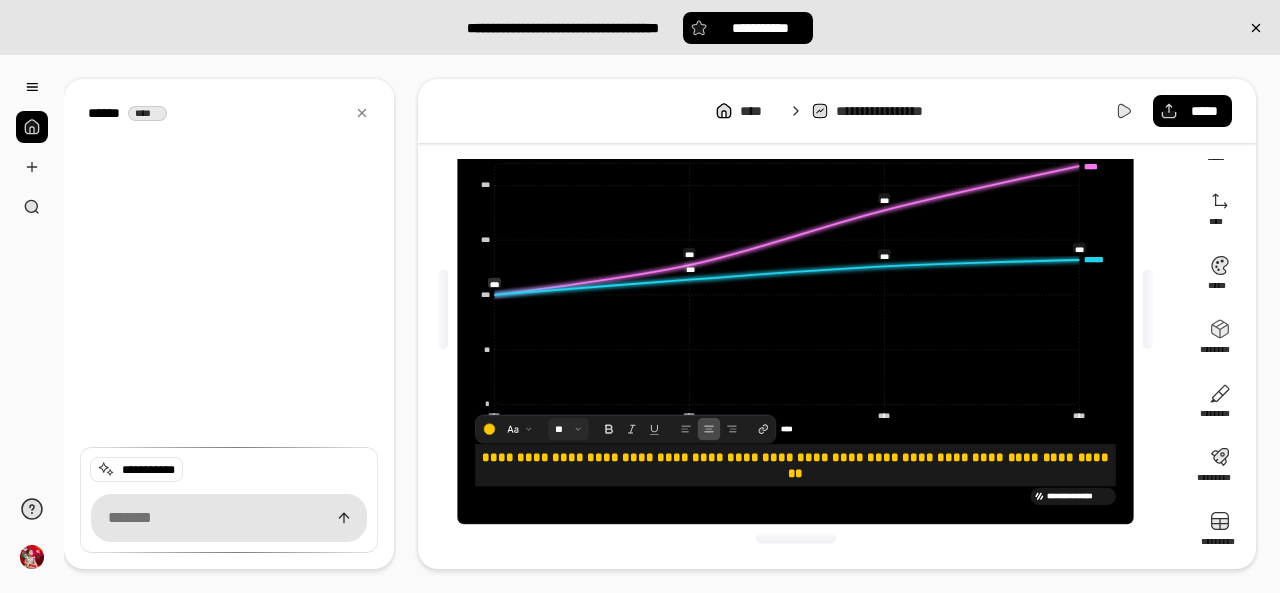click on "**********" at bounding box center [795, 465] 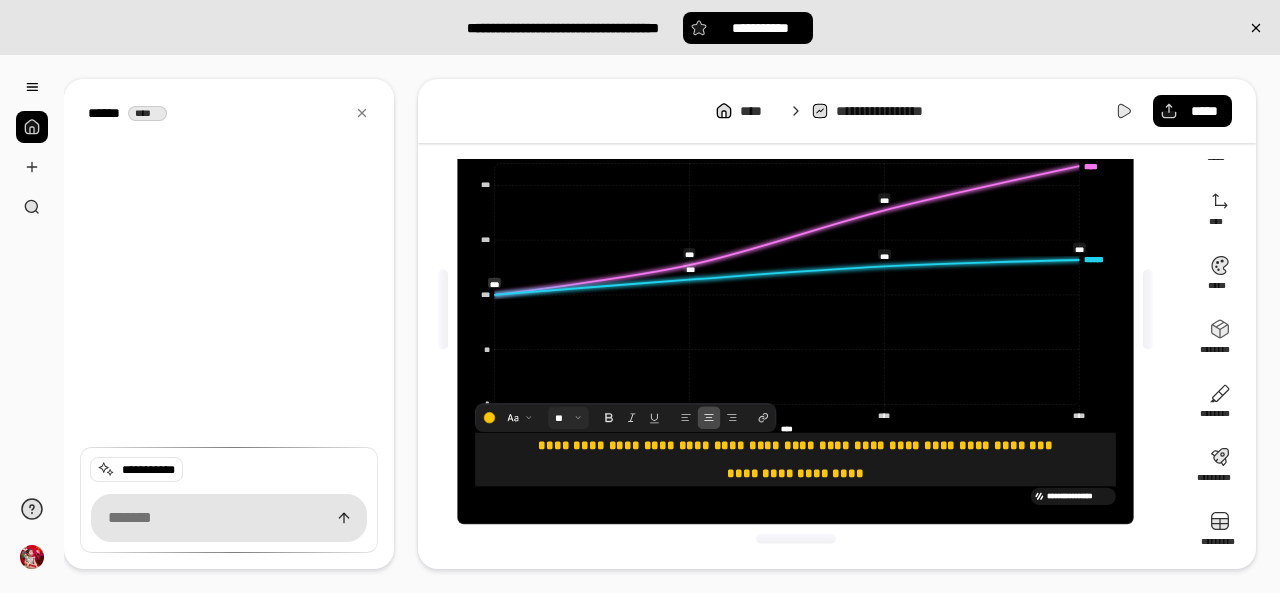 scroll, scrollTop: 98, scrollLeft: 0, axis: vertical 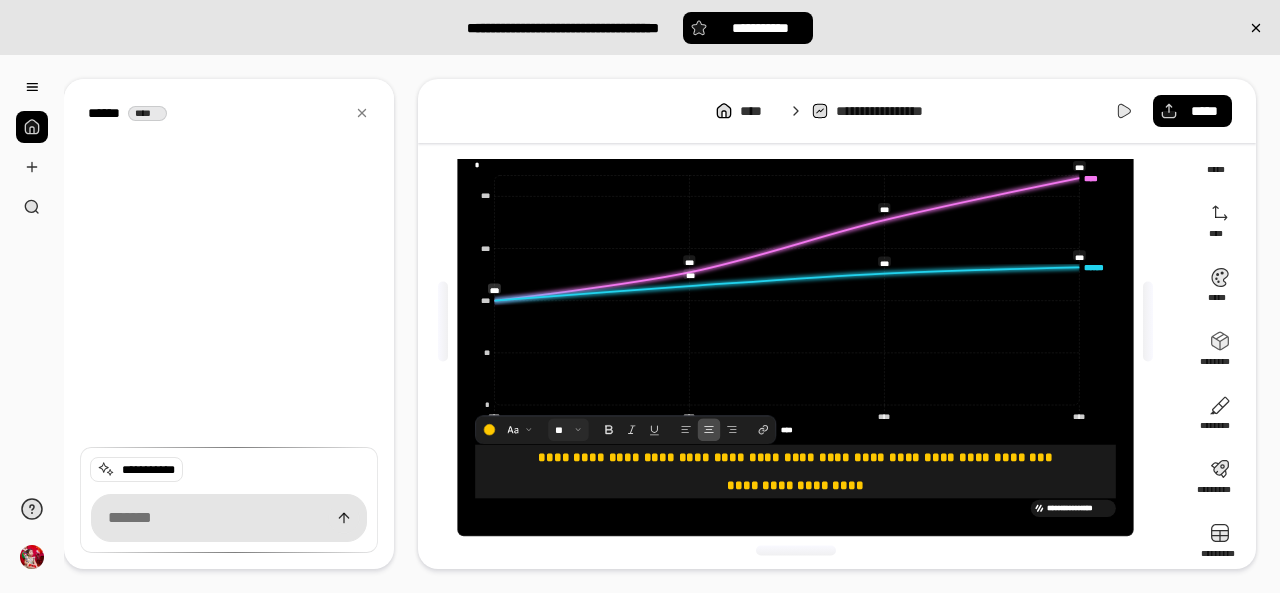 click on "**********" at bounding box center [795, 472] 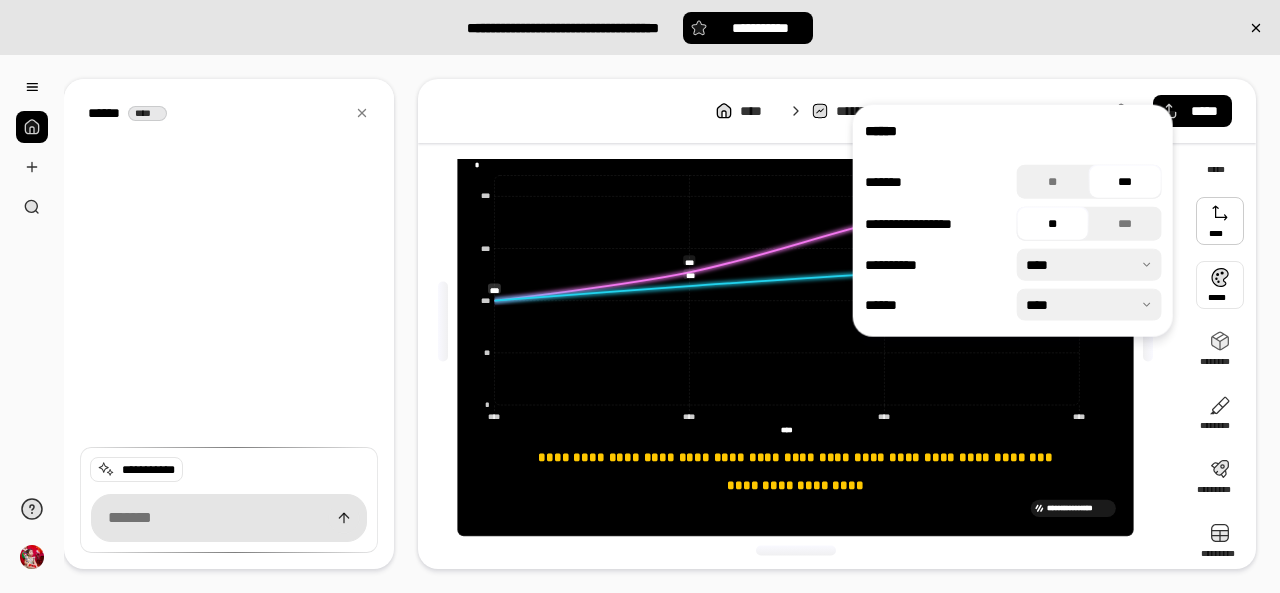 click at bounding box center [1148, 321] 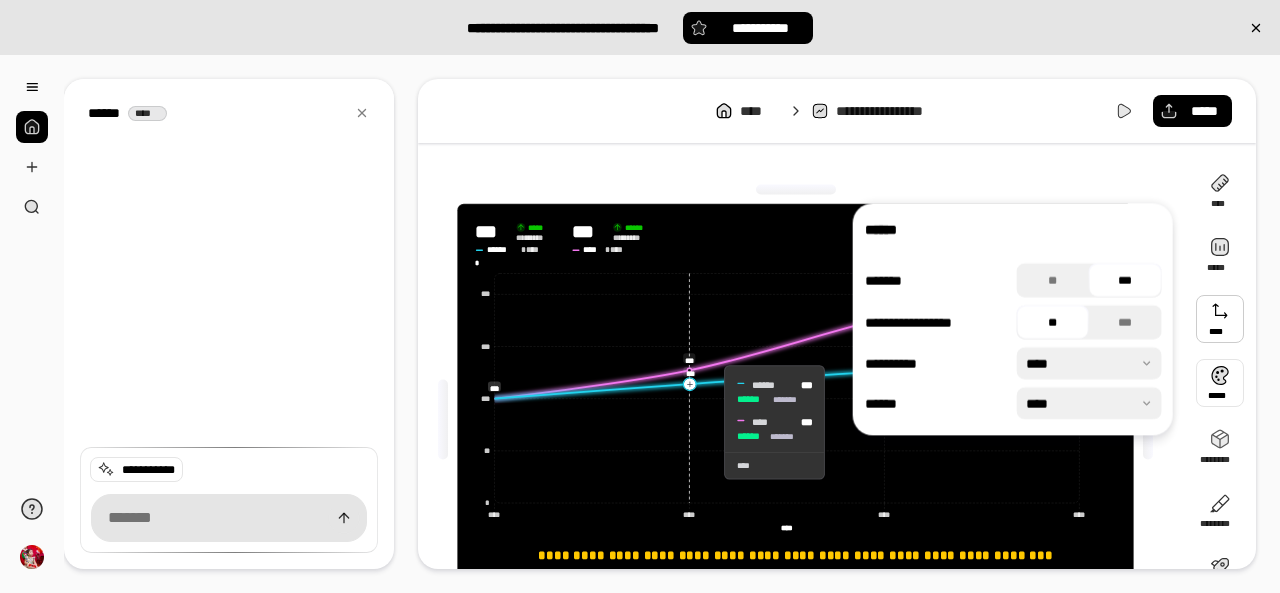 scroll, scrollTop: 100, scrollLeft: 0, axis: vertical 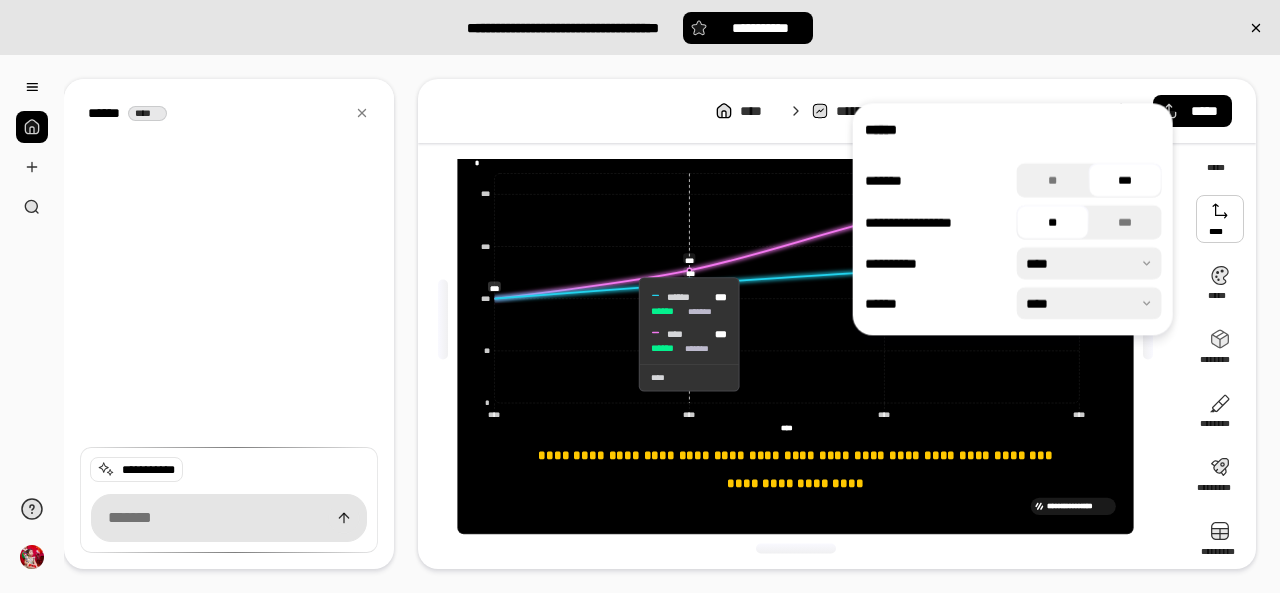 click 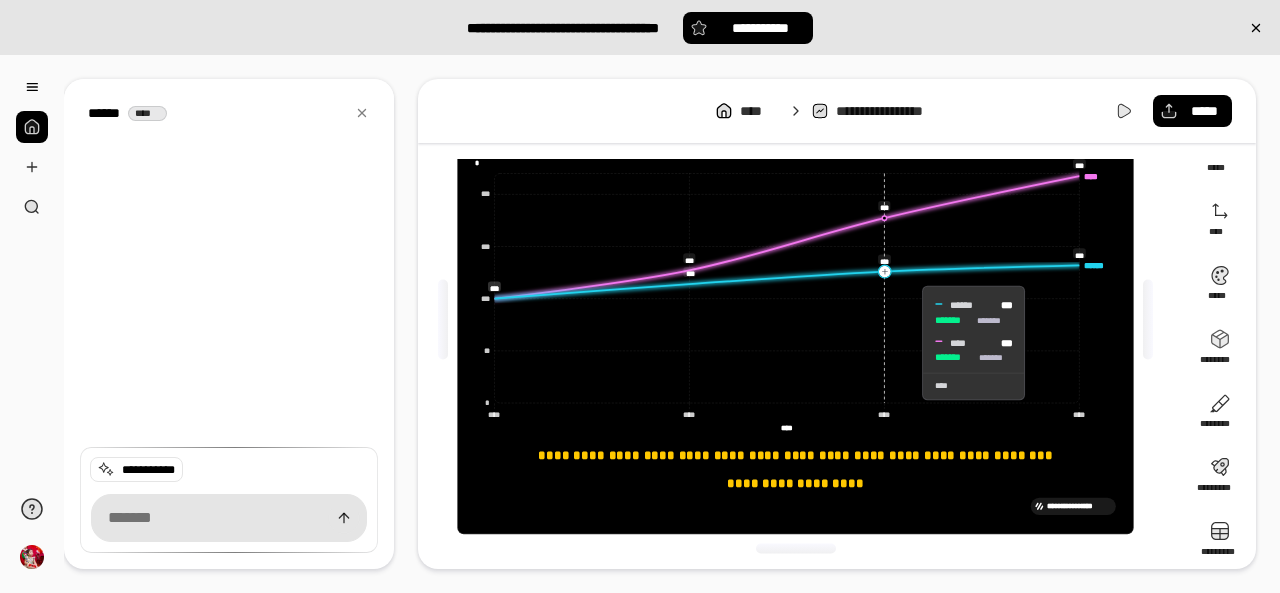 scroll, scrollTop: 0, scrollLeft: 0, axis: both 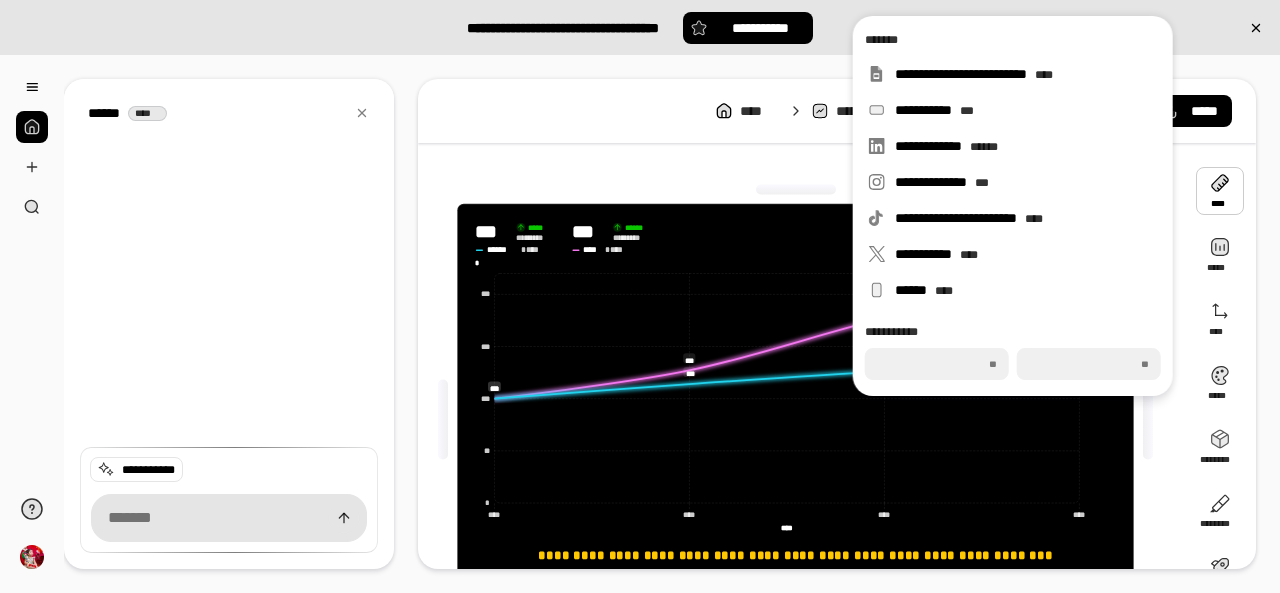 click at bounding box center (1220, 191) 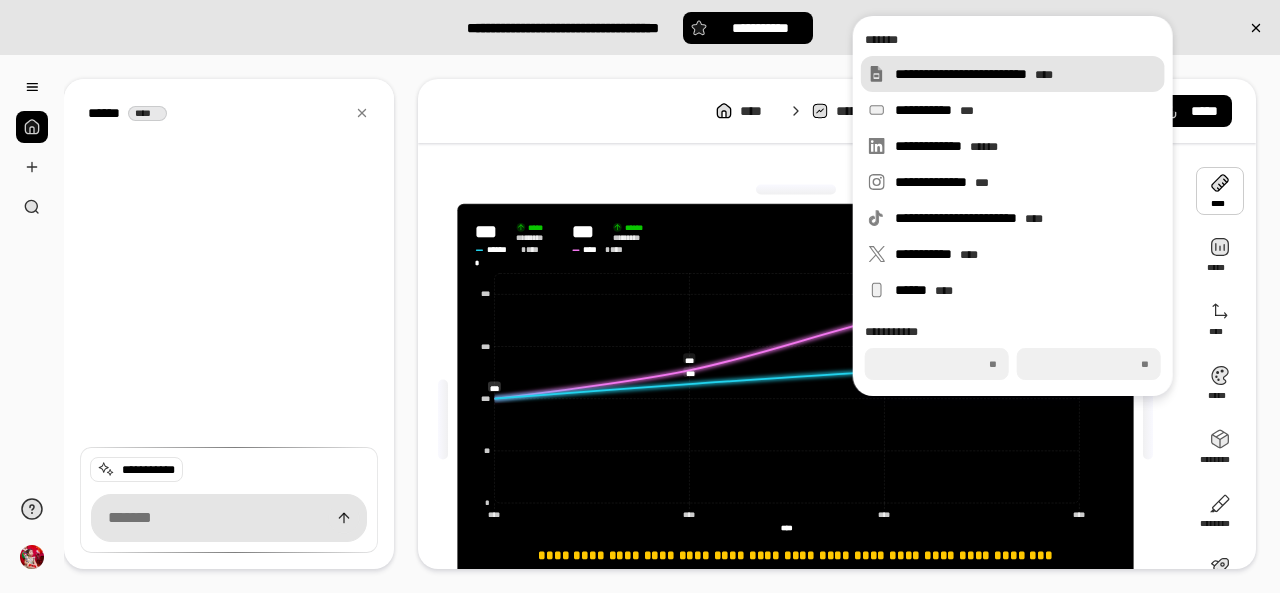 click on "**********" at bounding box center (1026, 74) 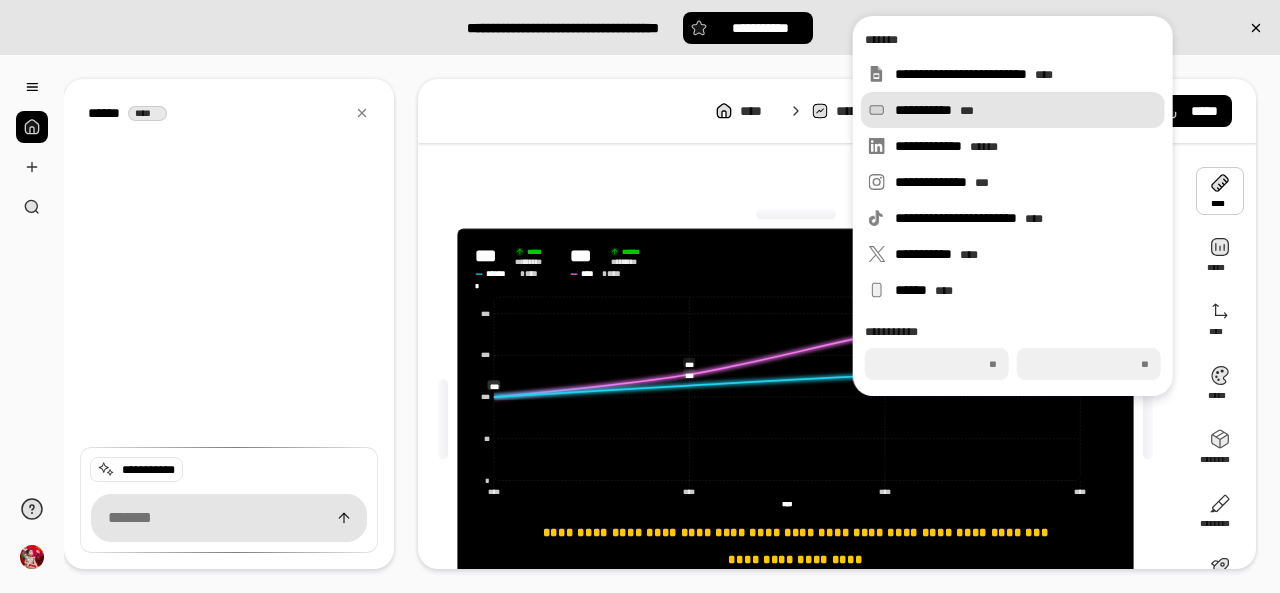 click on "***" at bounding box center (967, 111) 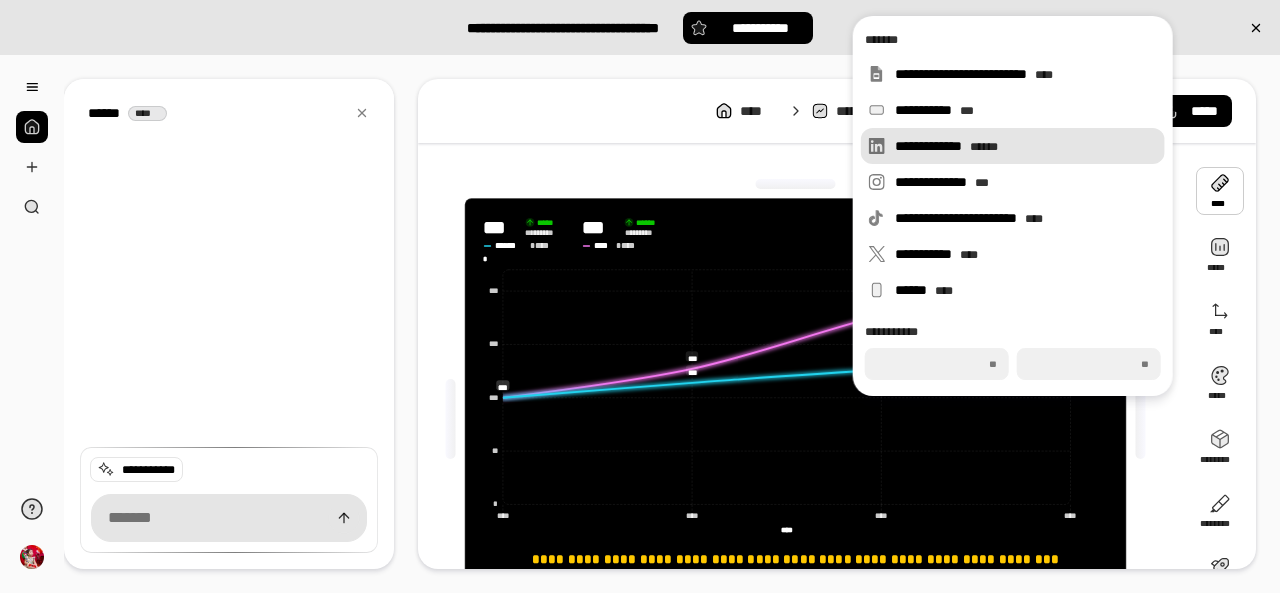 click on "**********" at bounding box center (1026, 146) 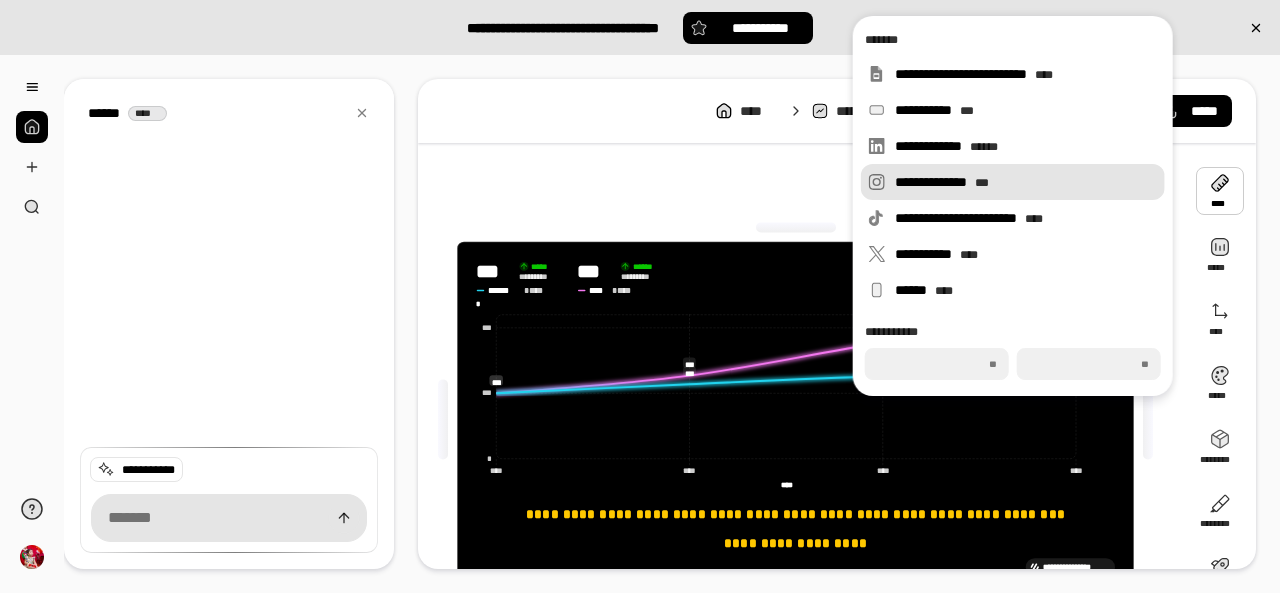 click on "**********" at bounding box center [1026, 182] 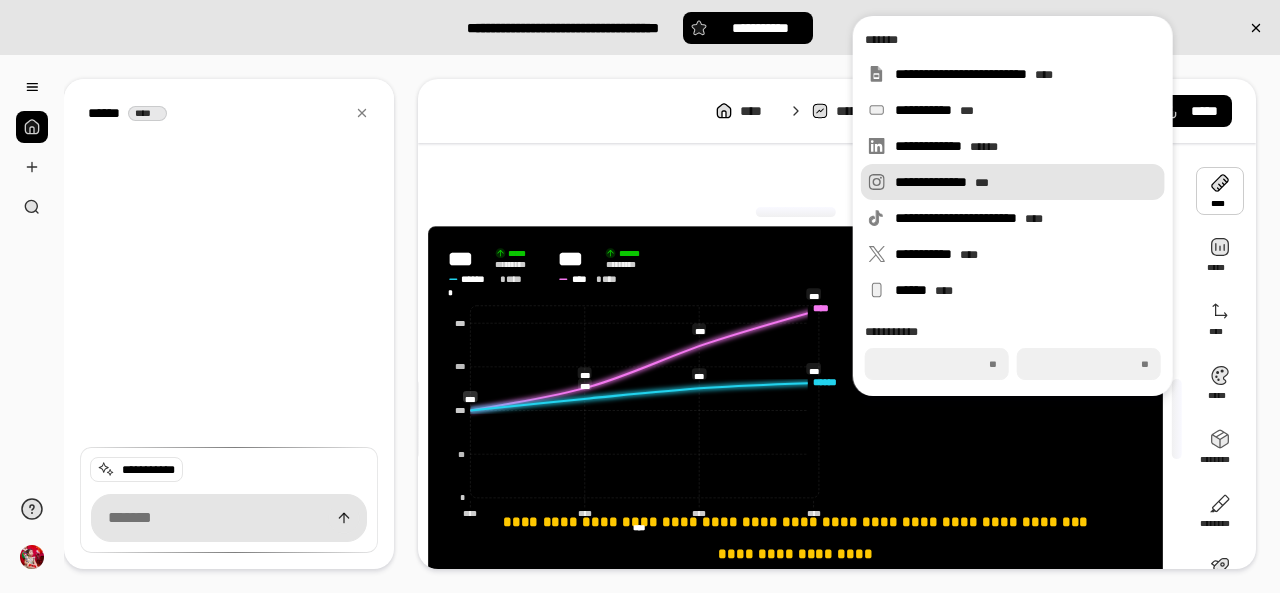 type on "***" 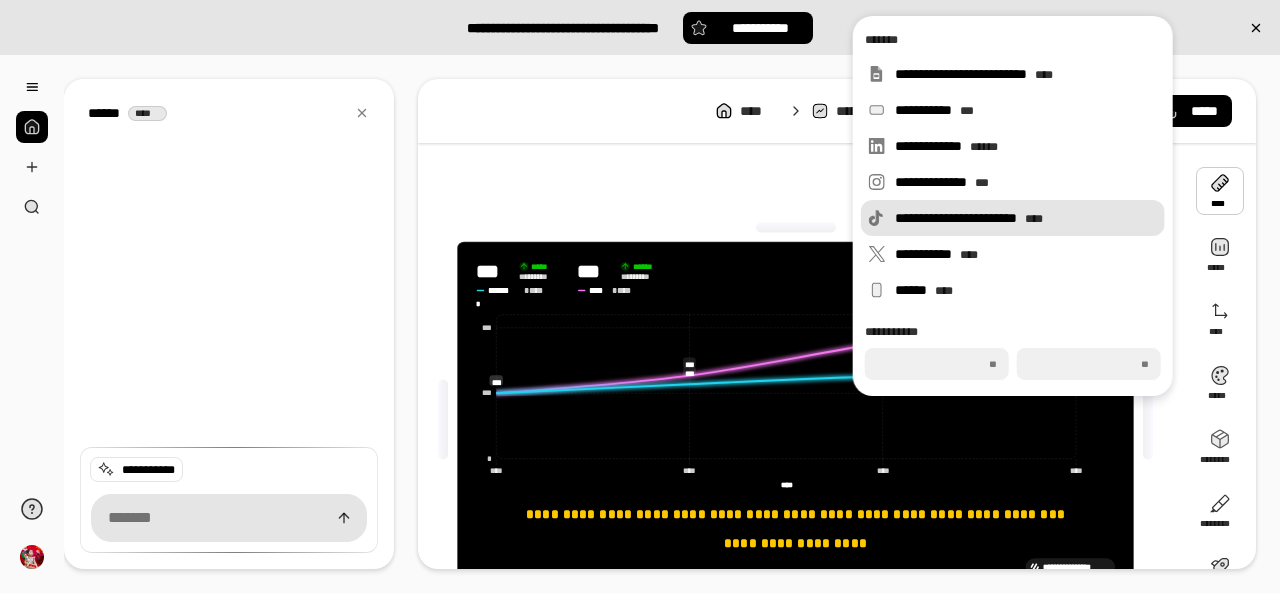 type on "***" 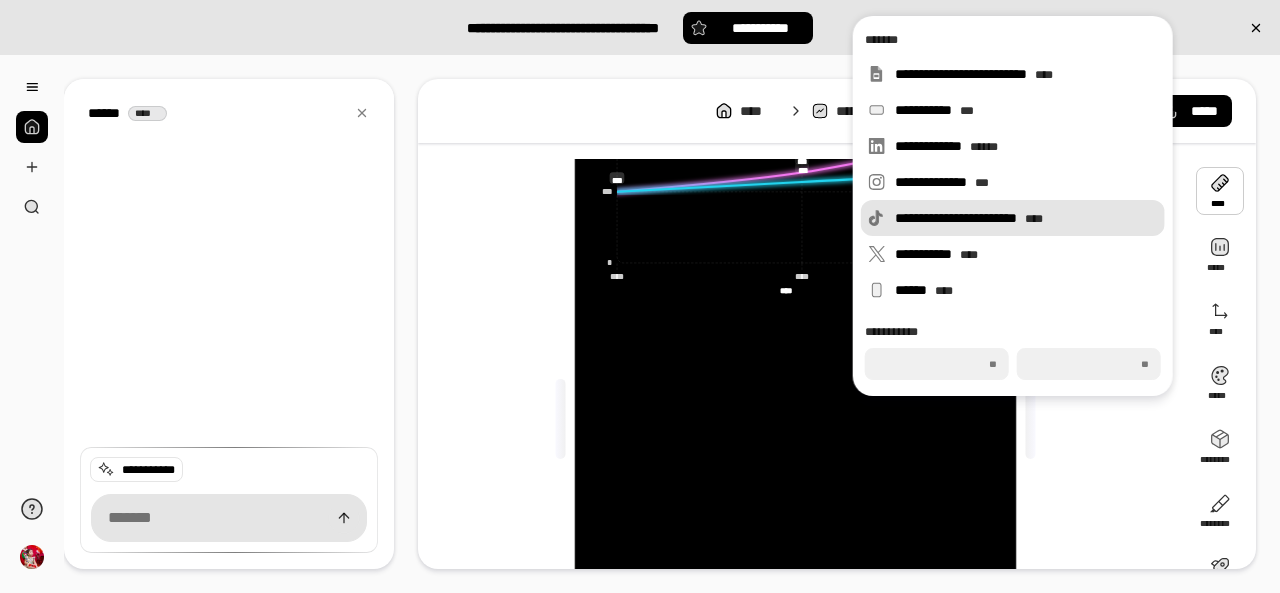 type on "***" 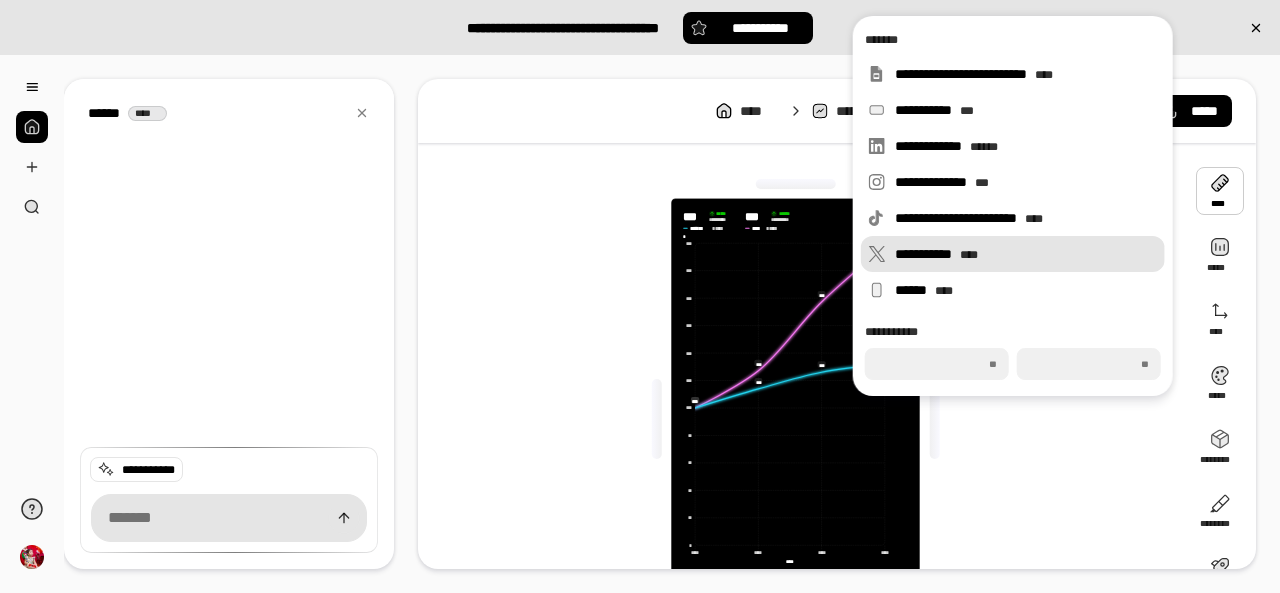 click on "**********" at bounding box center [1026, 254] 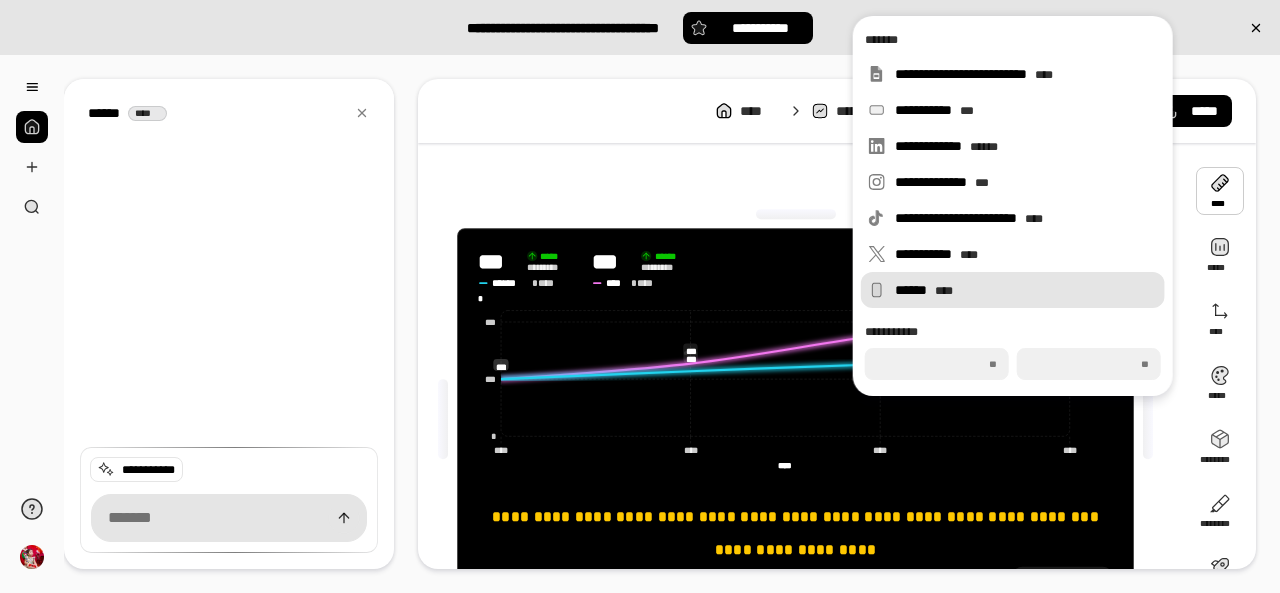 click on "****** ****" at bounding box center [1026, 290] 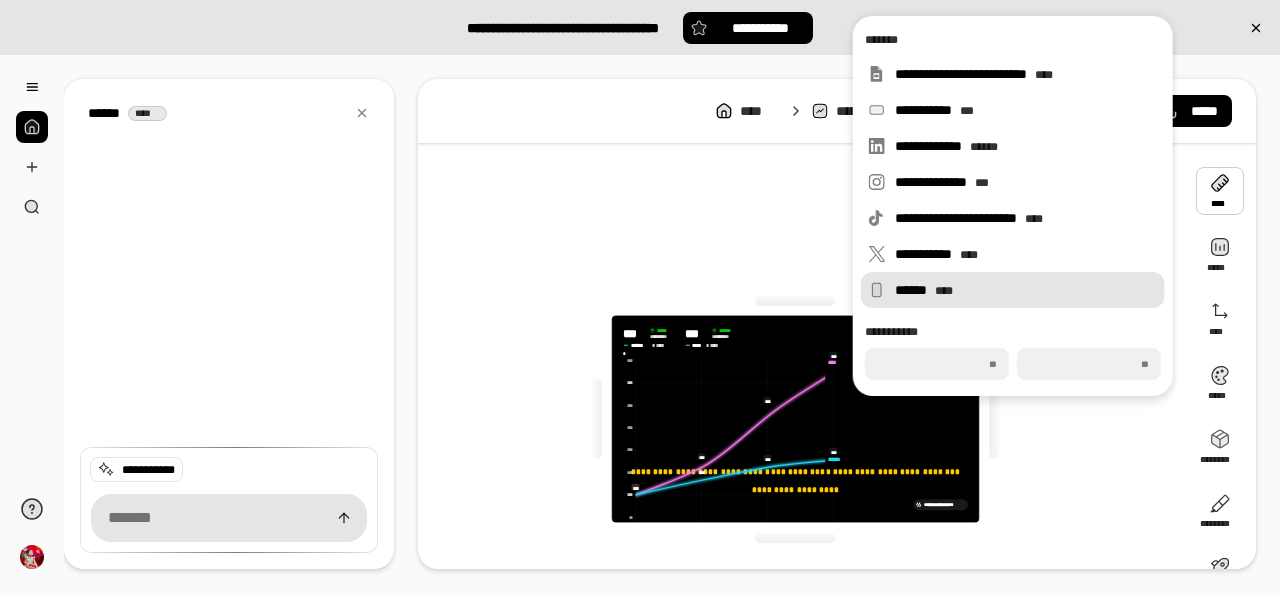 type on "***" 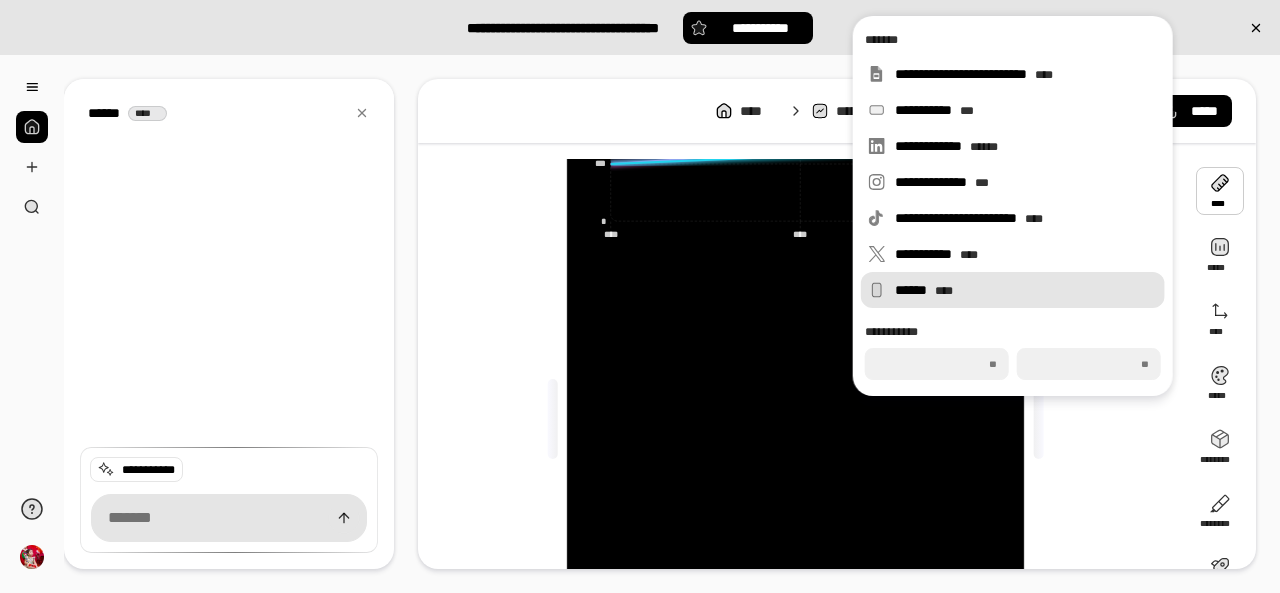 type on "***" 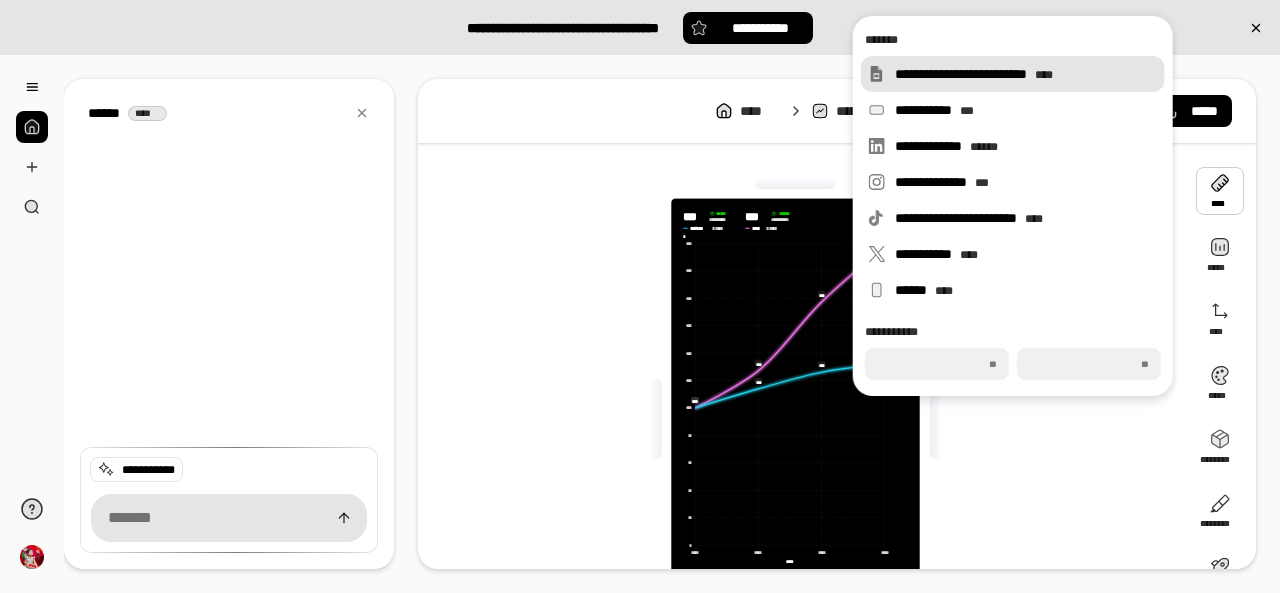 click on "**********" at bounding box center (1026, 74) 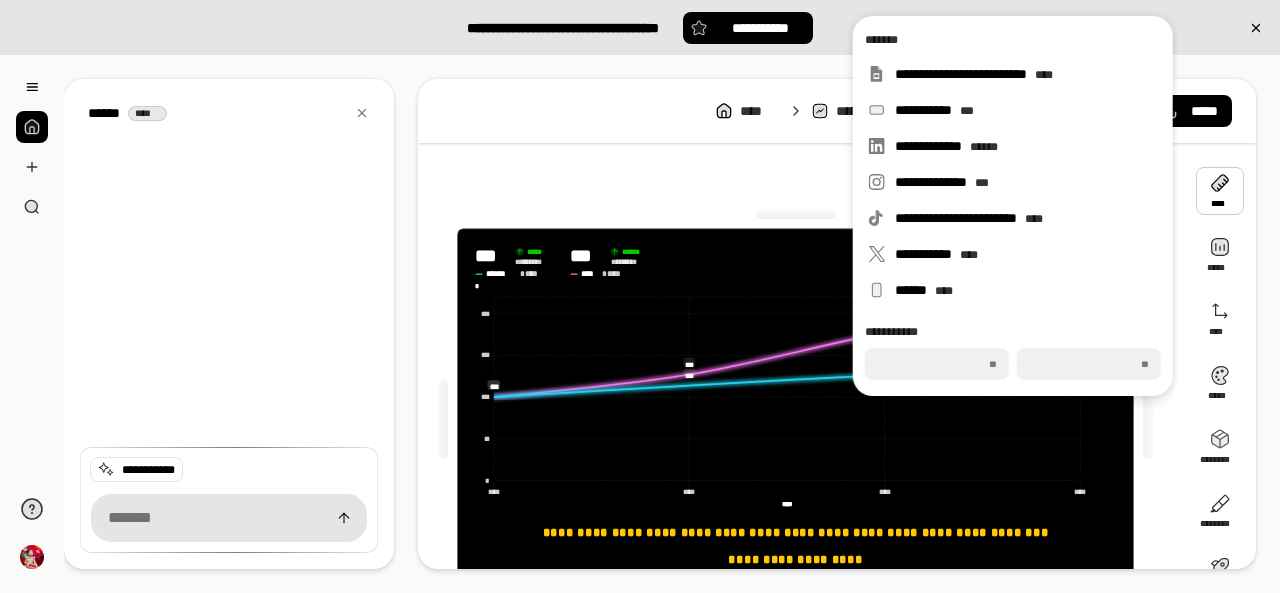 click at bounding box center [796, 214] 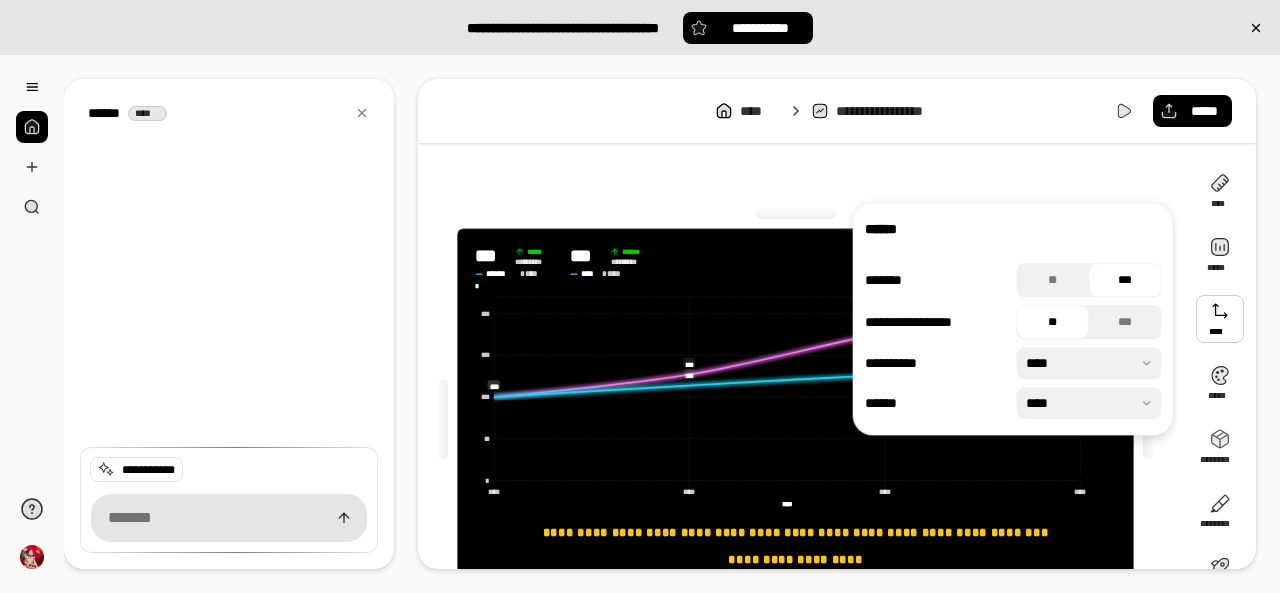 click at bounding box center (1220, 319) 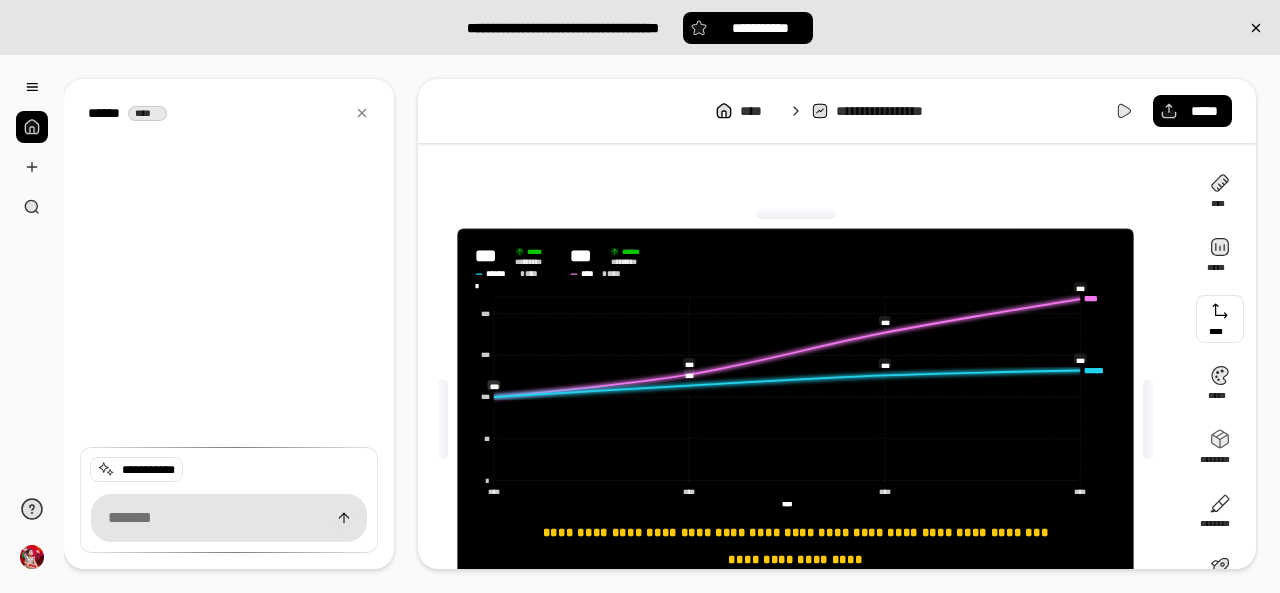 click at bounding box center [1220, 319] 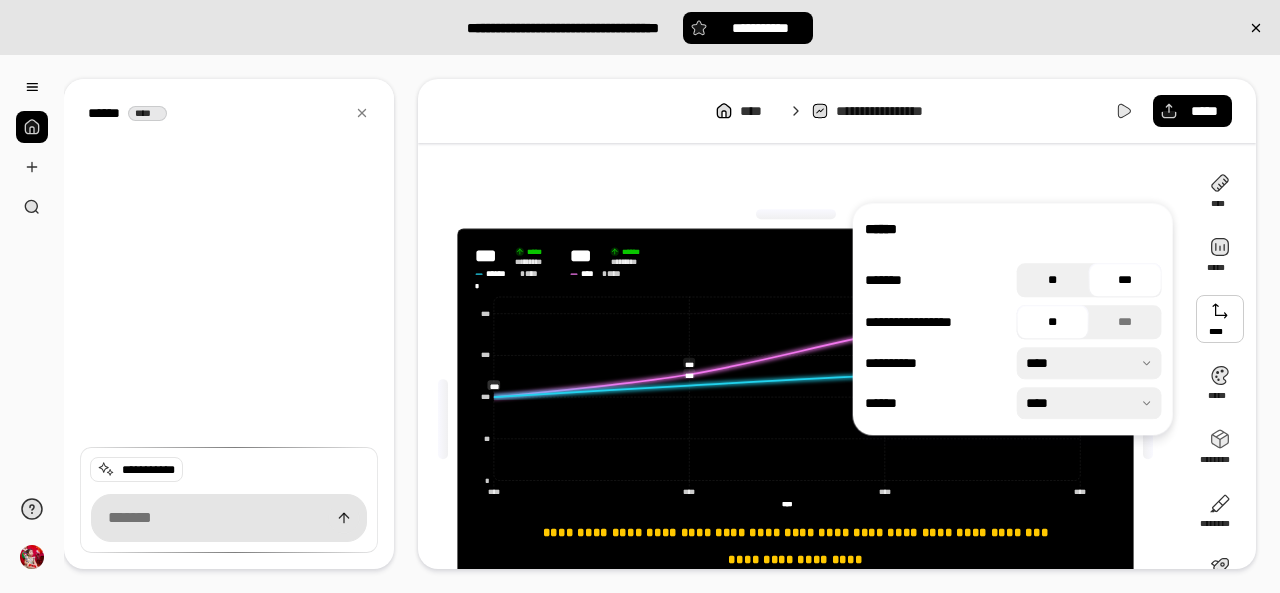 click on "**" at bounding box center [1053, 280] 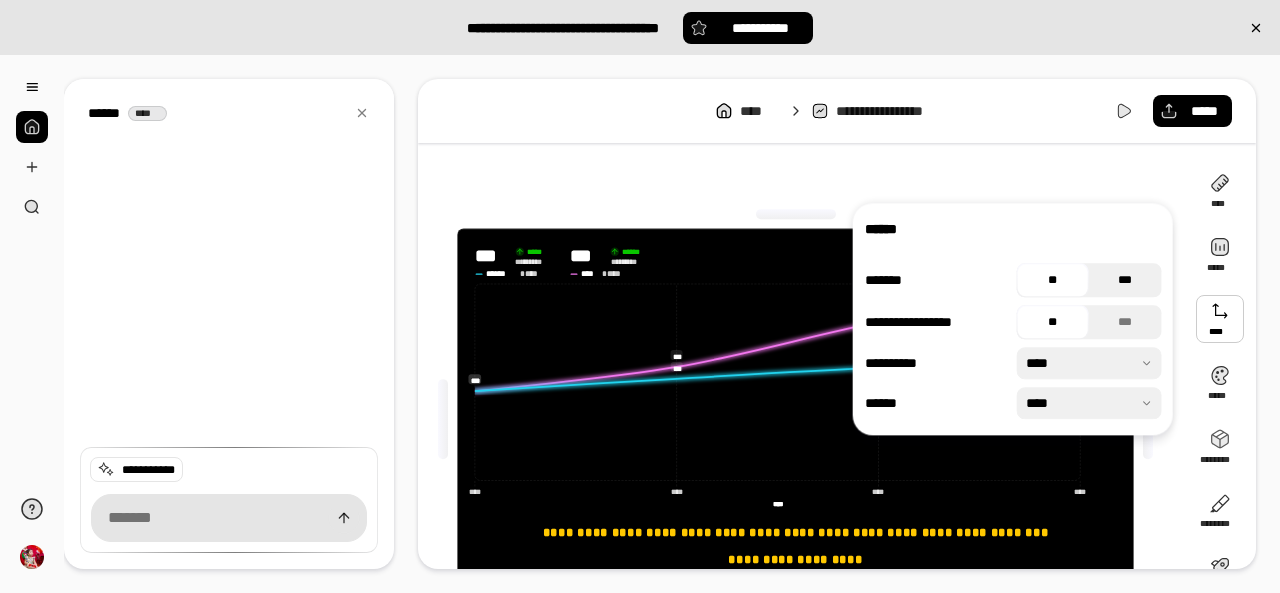 click on "***" at bounding box center [1125, 280] 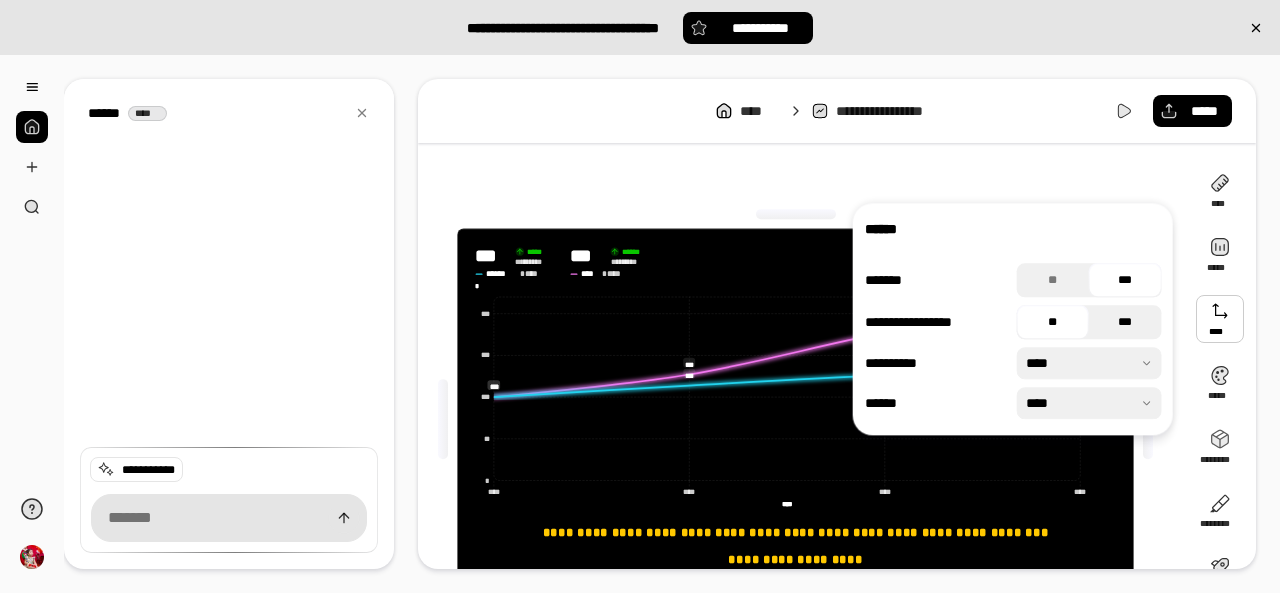 click on "***" at bounding box center [1125, 322] 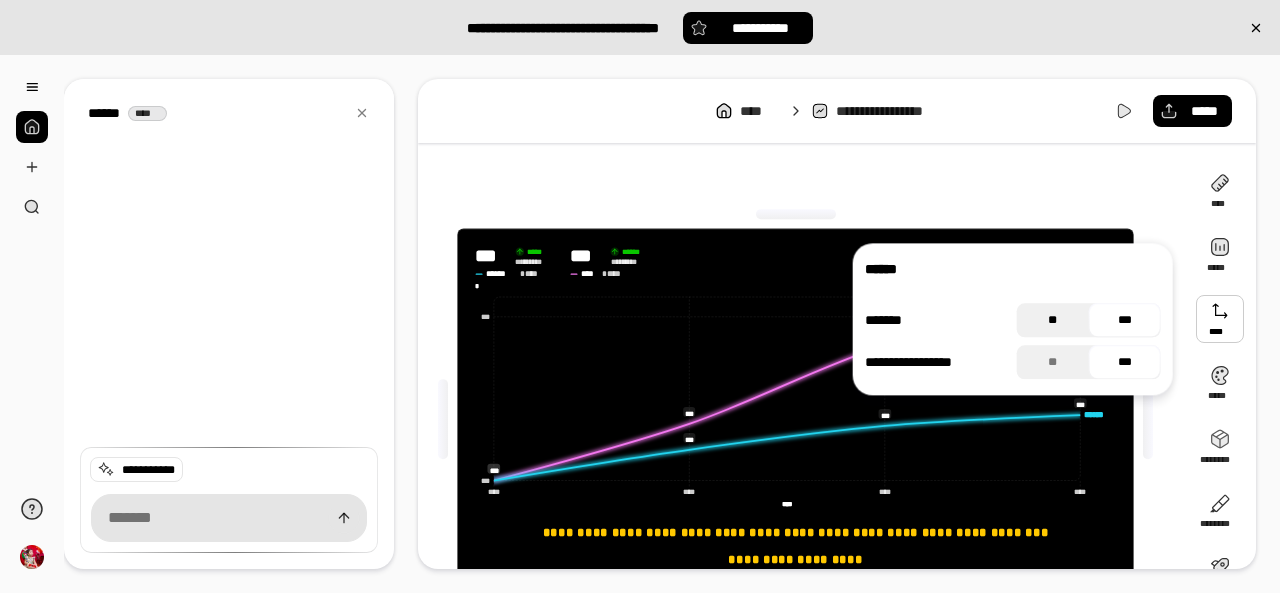 click on "**" at bounding box center (1053, 320) 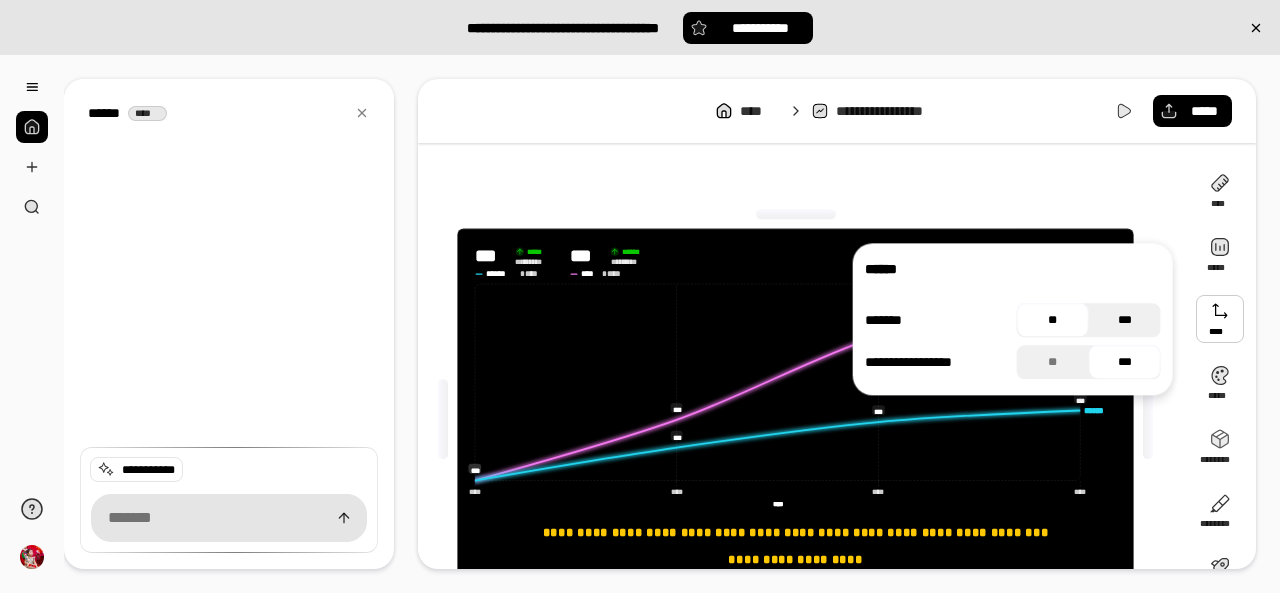 click on "***" at bounding box center (1125, 320) 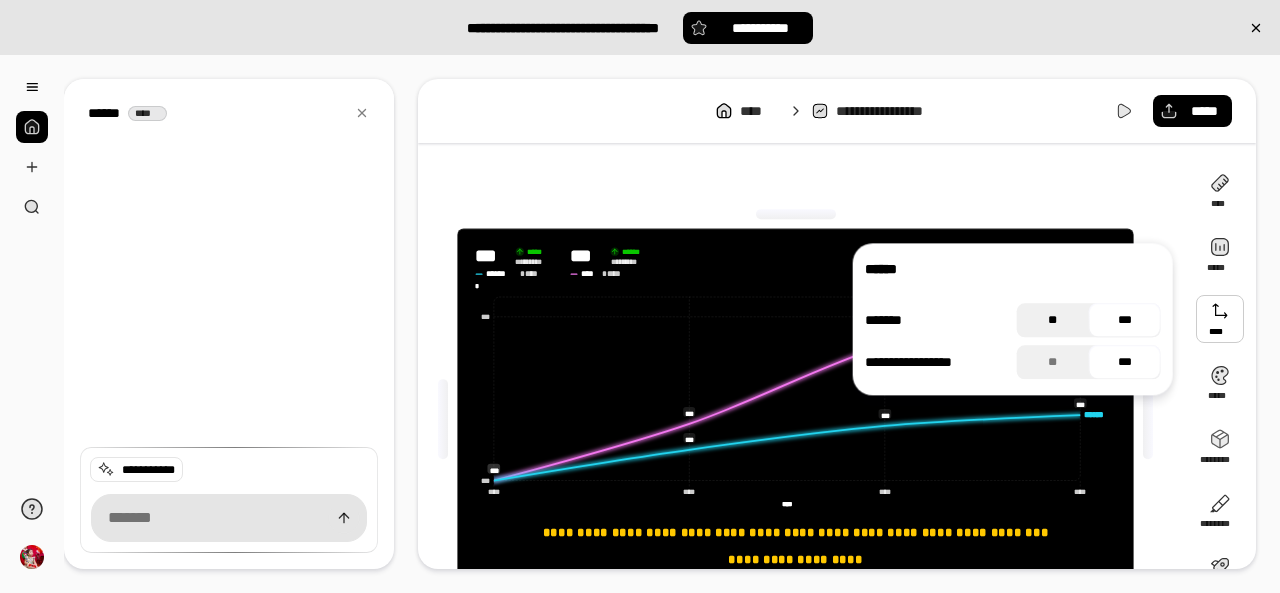 click on "**" at bounding box center (1053, 320) 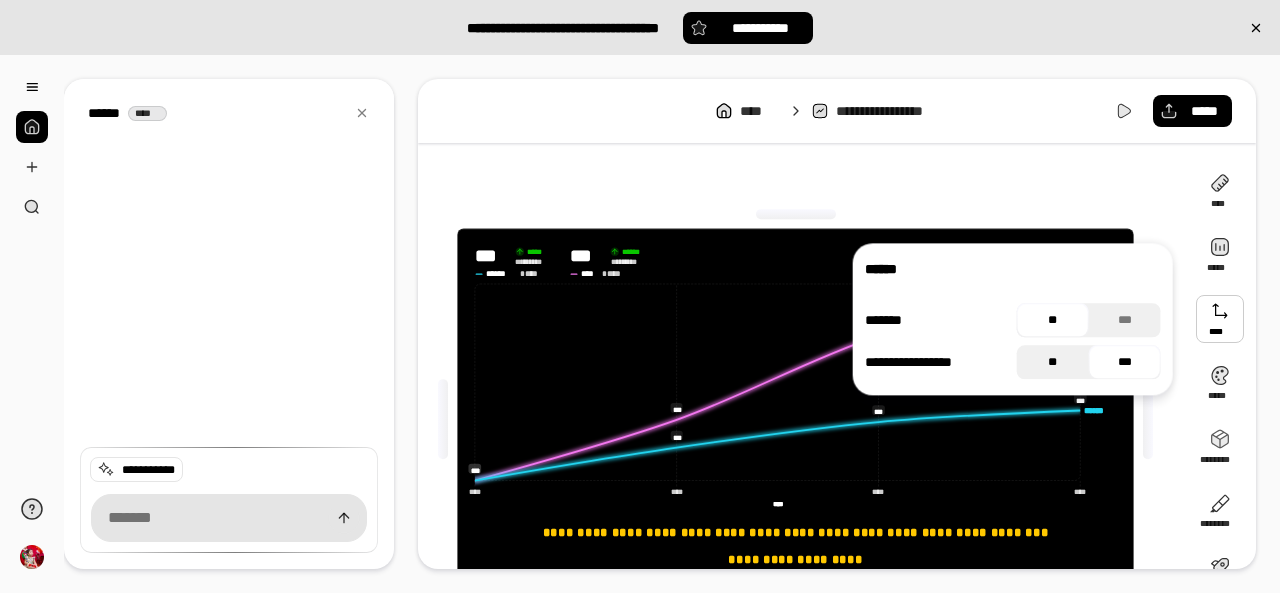 click on "**" at bounding box center [1053, 362] 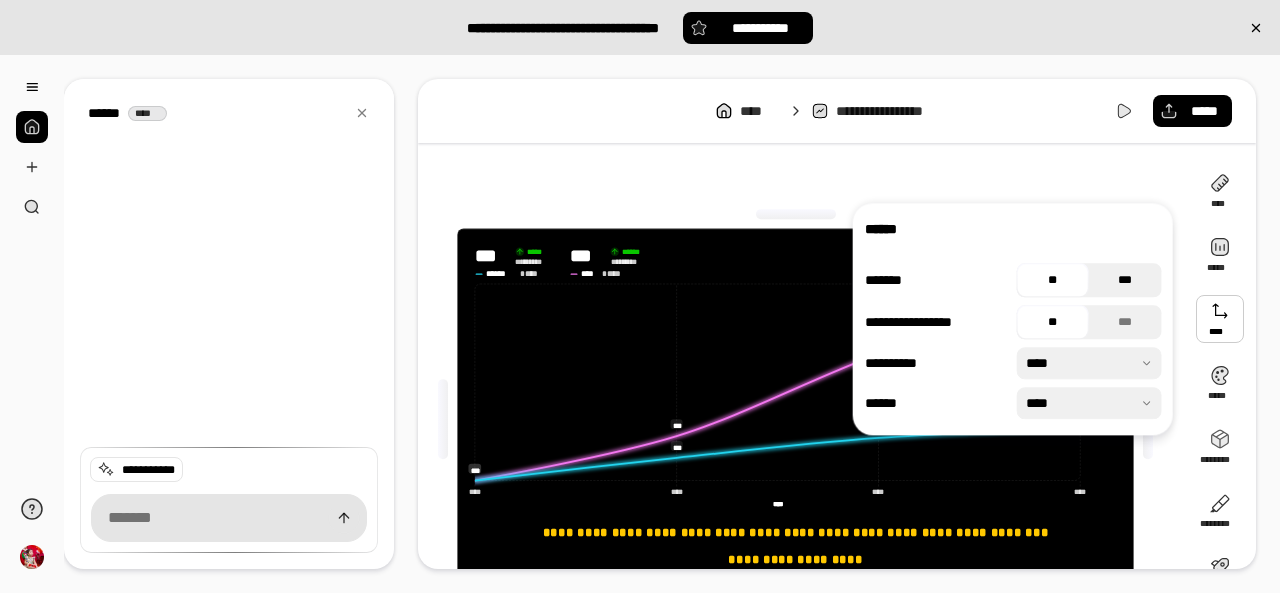 click on "***" at bounding box center (1125, 280) 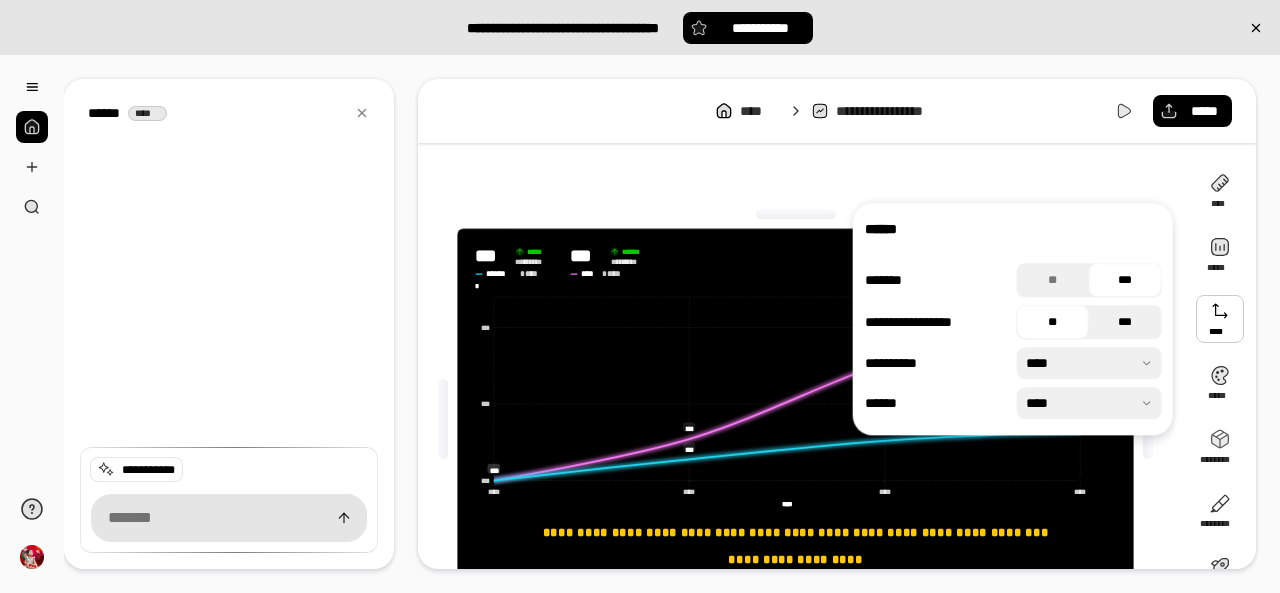 click on "***" at bounding box center [1125, 322] 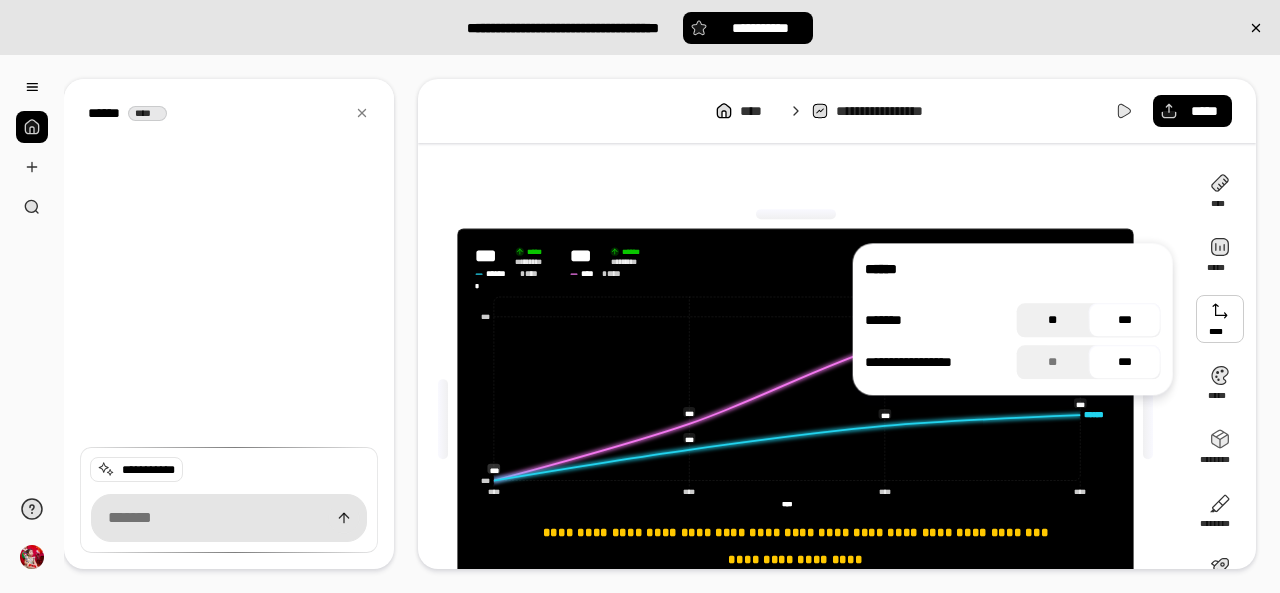 click on "**" at bounding box center [1053, 320] 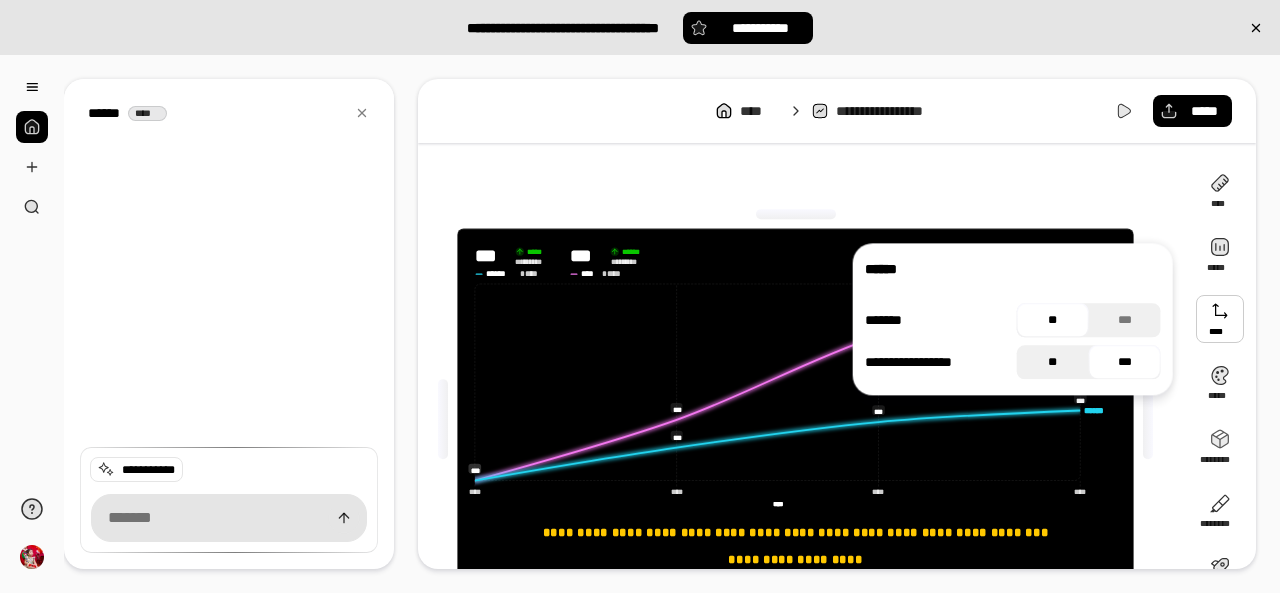 click on "**" at bounding box center [1053, 362] 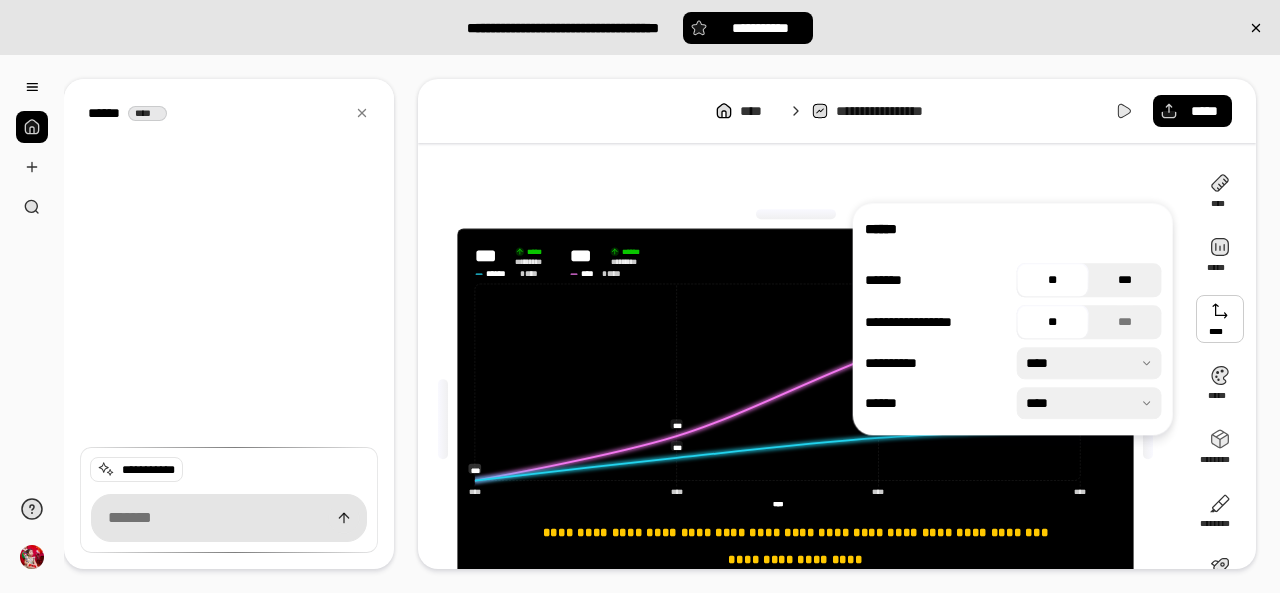 click on "***" at bounding box center [1125, 280] 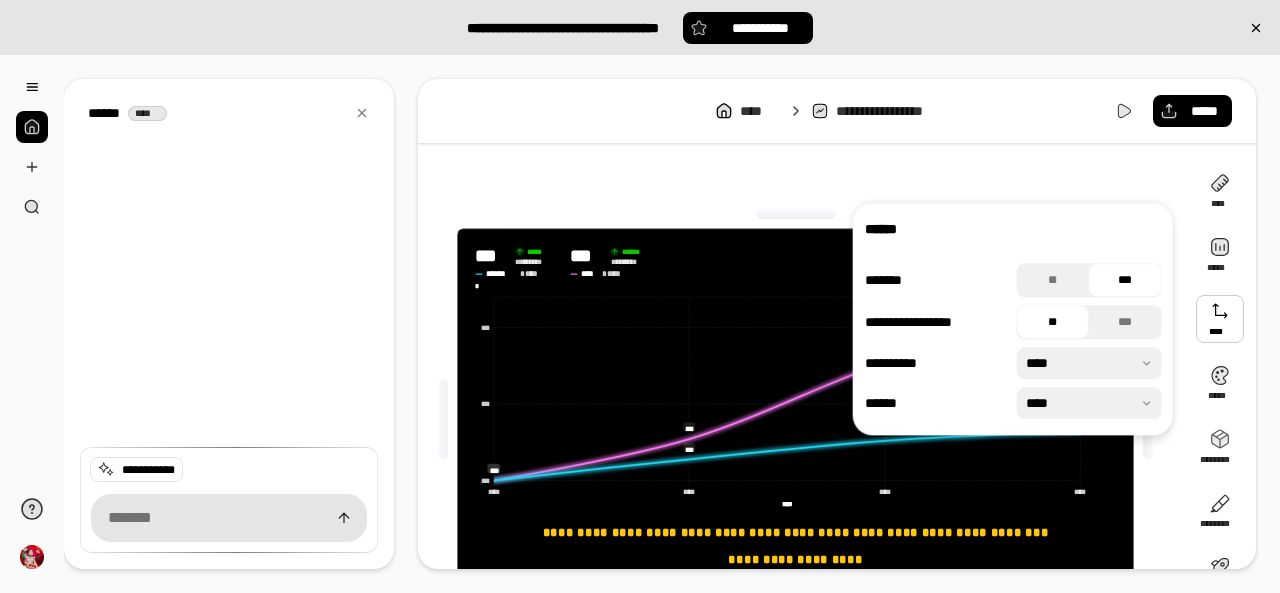 click at bounding box center [1089, 363] 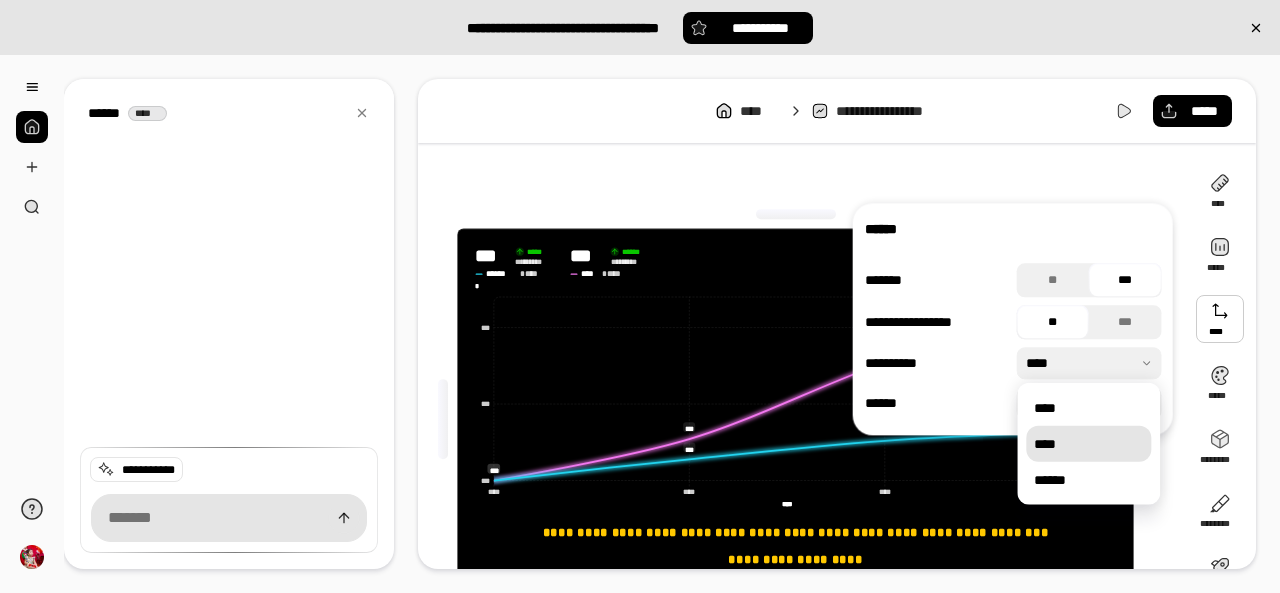 click on "****" at bounding box center (1088, 444) 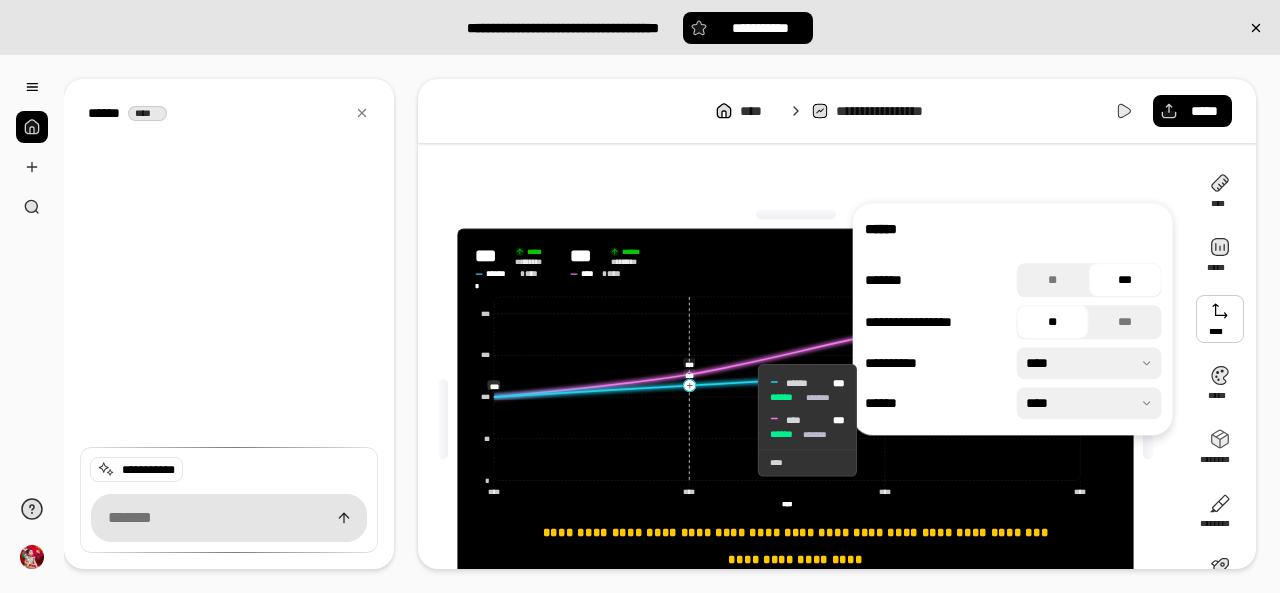 click 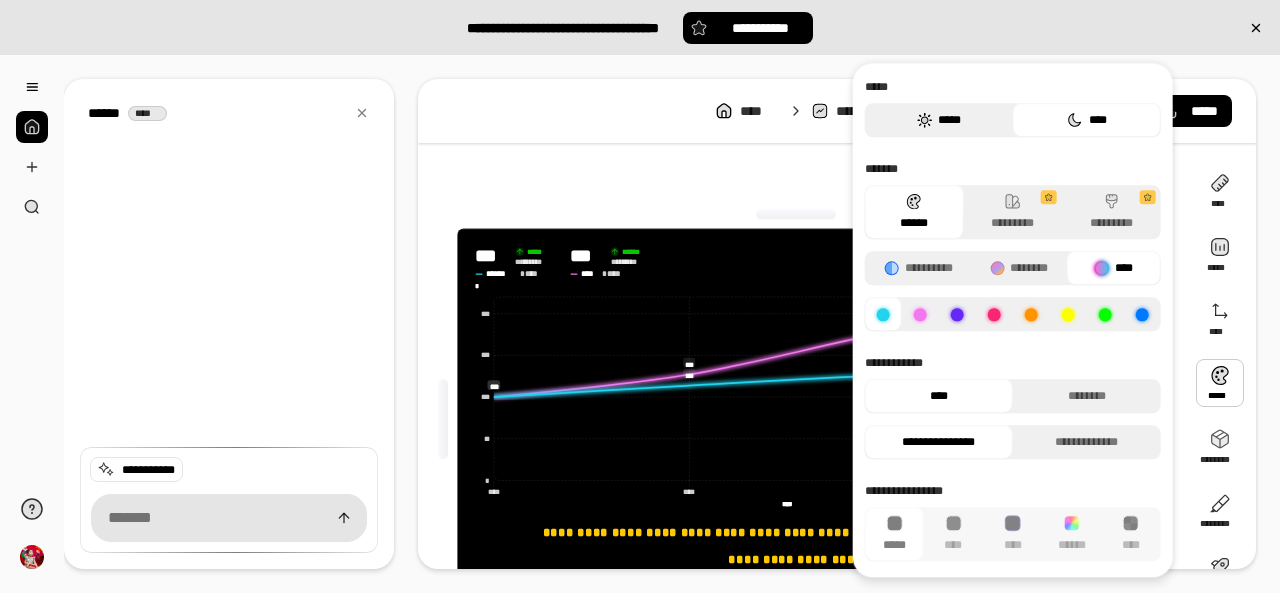 click on "*****" at bounding box center (939, 120) 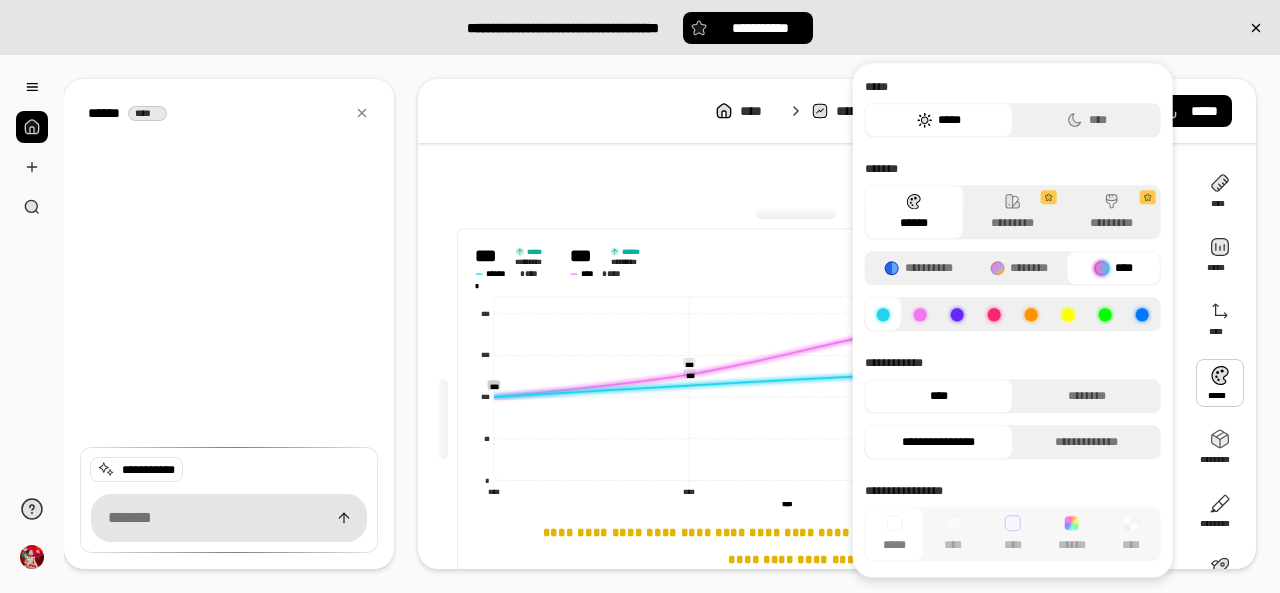 click on "*** ***** **** **** ****** * **** *** ****** **** **** **** * **** **** **** ****** ****** **** **** **** **** **** **** **** **** *** *** * ** *** *** *** * * *** *** *** *** *** *** *** *** *** *** ********* * * *********" at bounding box center [795, 377] 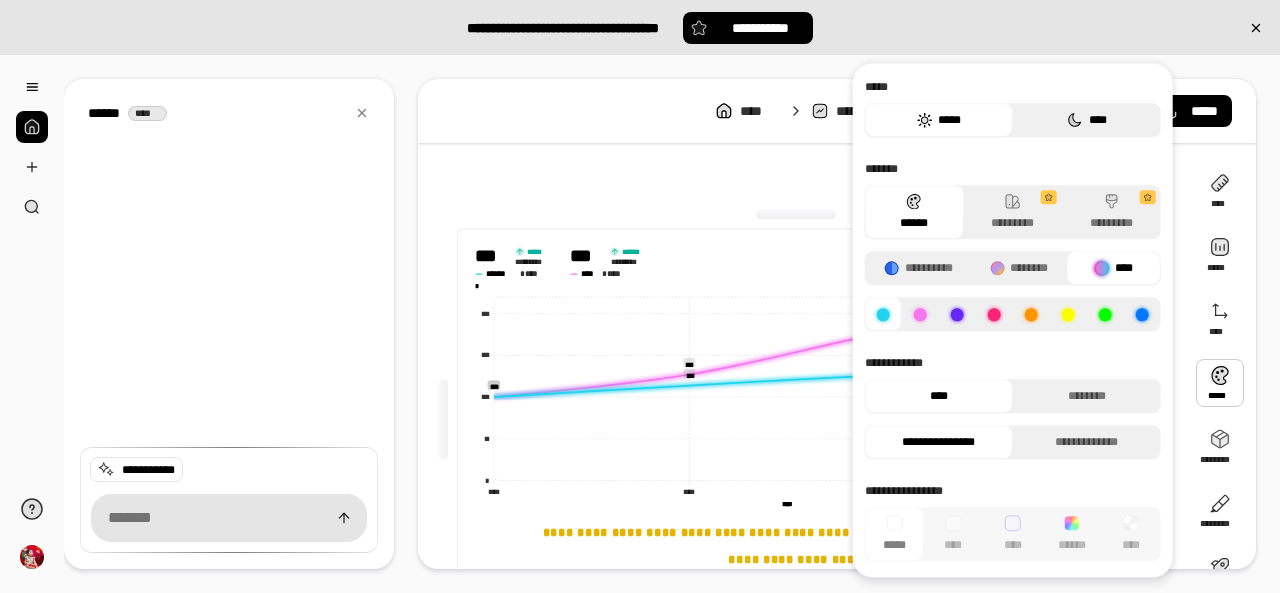 click on "****" at bounding box center (1087, 120) 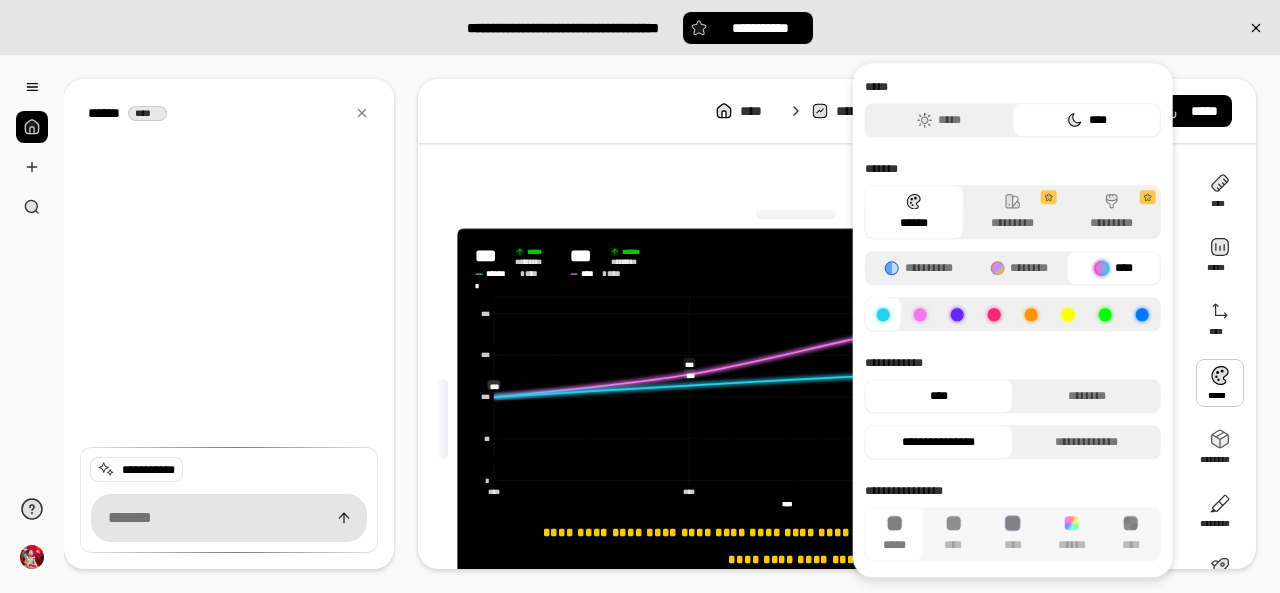 click at bounding box center (796, 214) 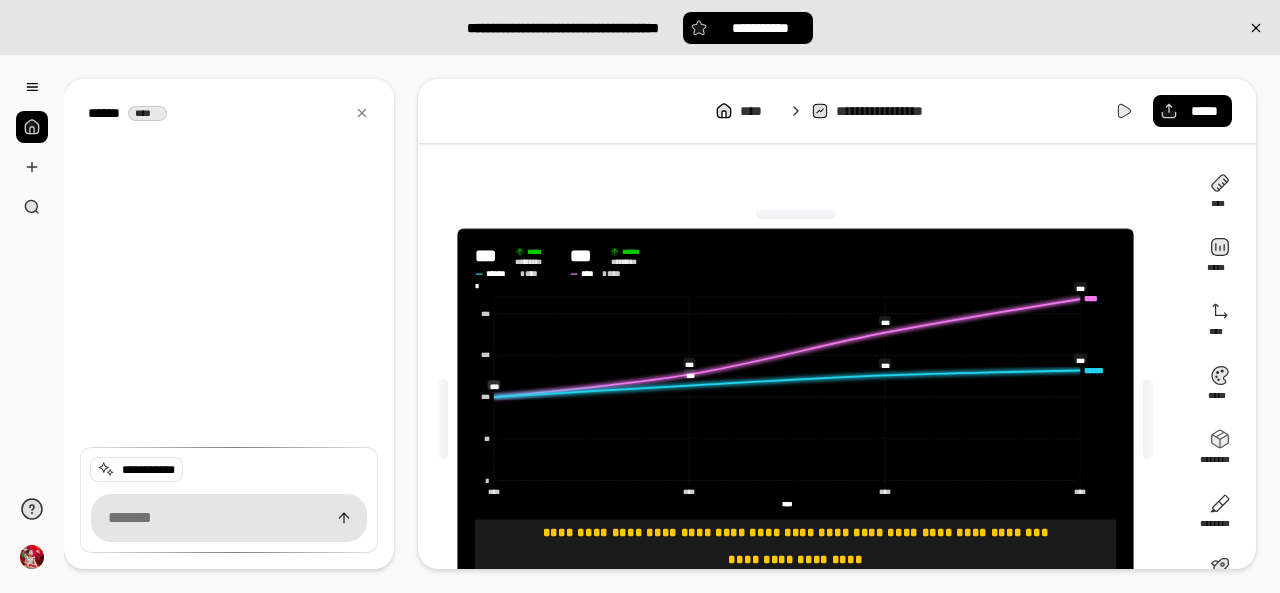 click on "**********" at bounding box center (796, 532) 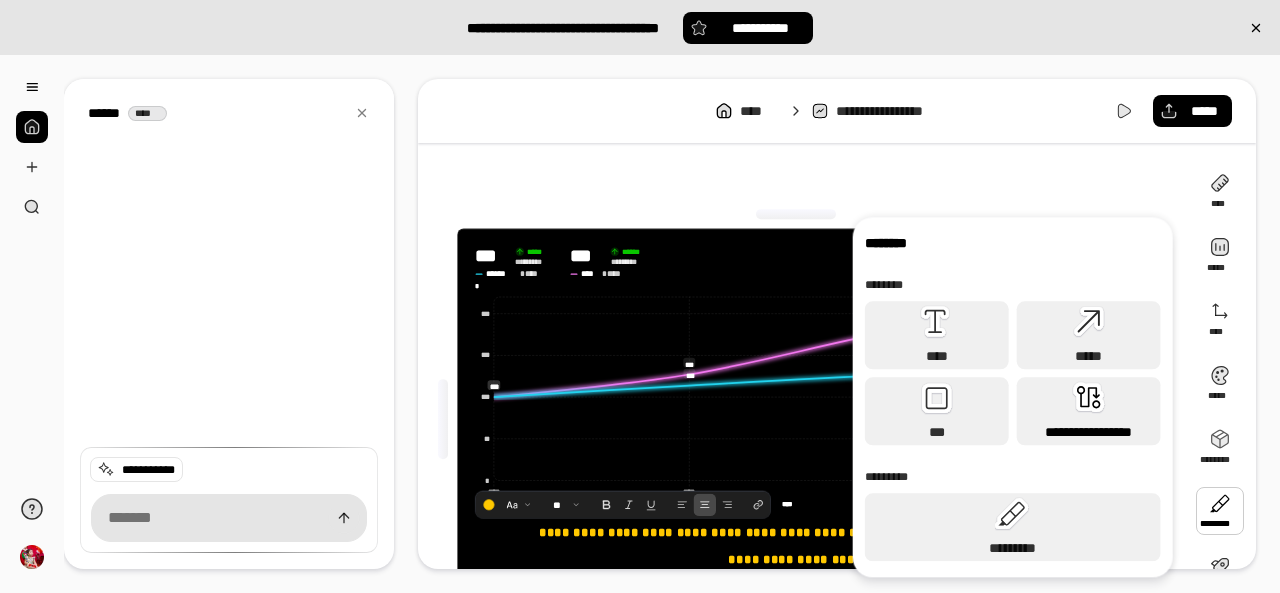 click on "**********" at bounding box center [1089, 411] 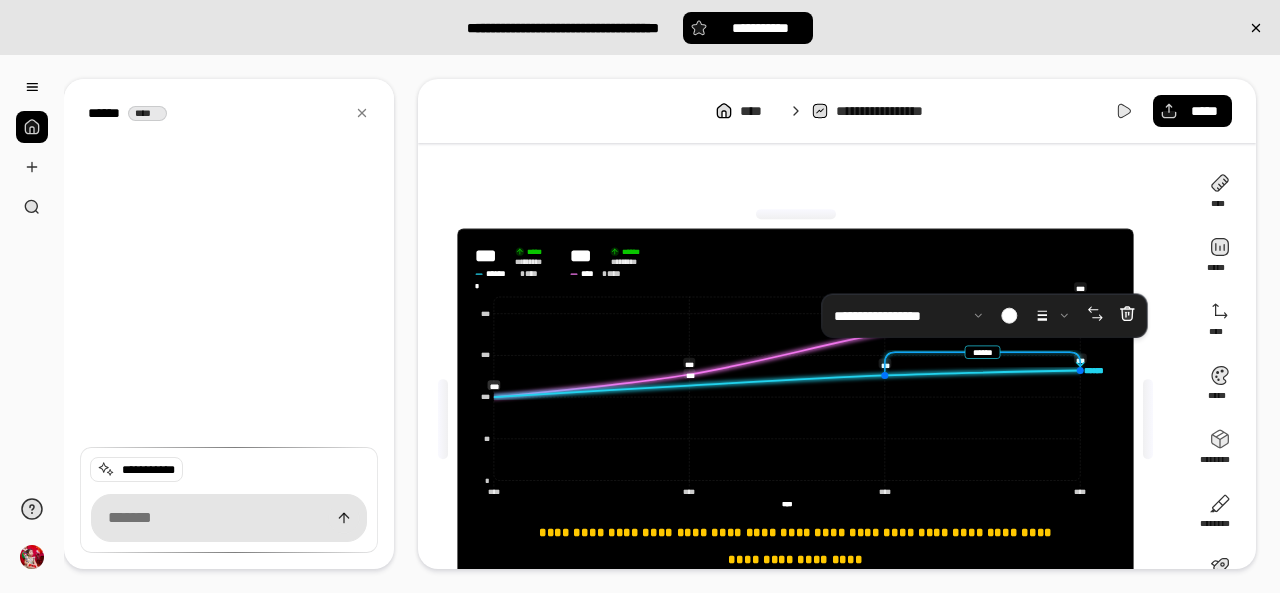 click 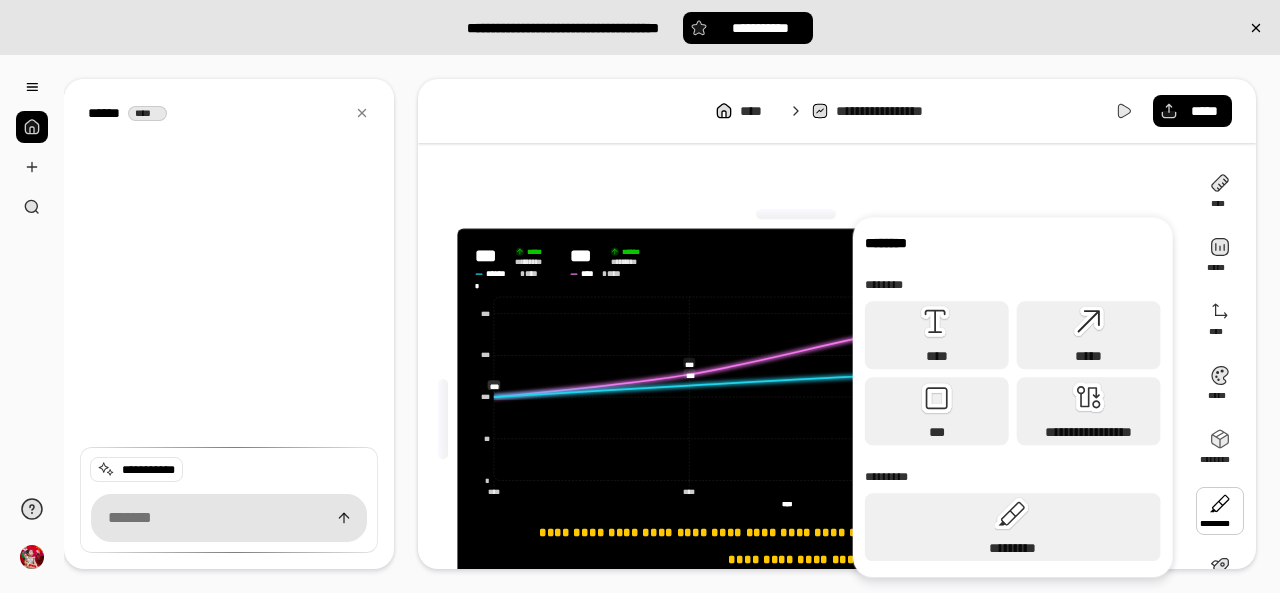 click at bounding box center [1220, 511] 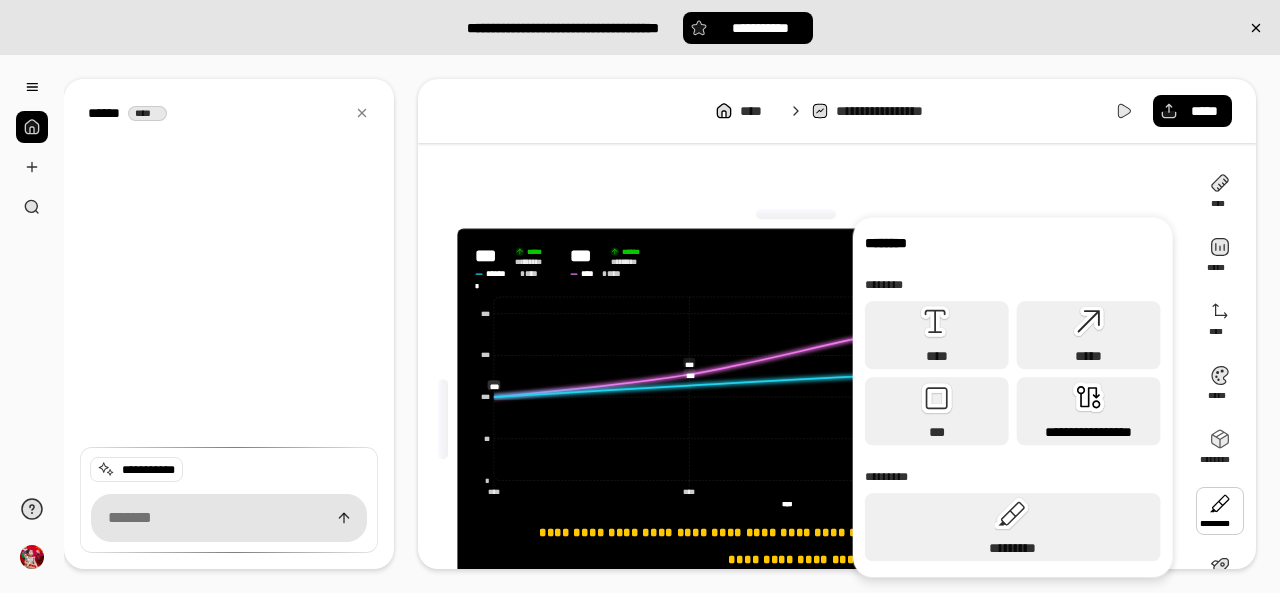 click 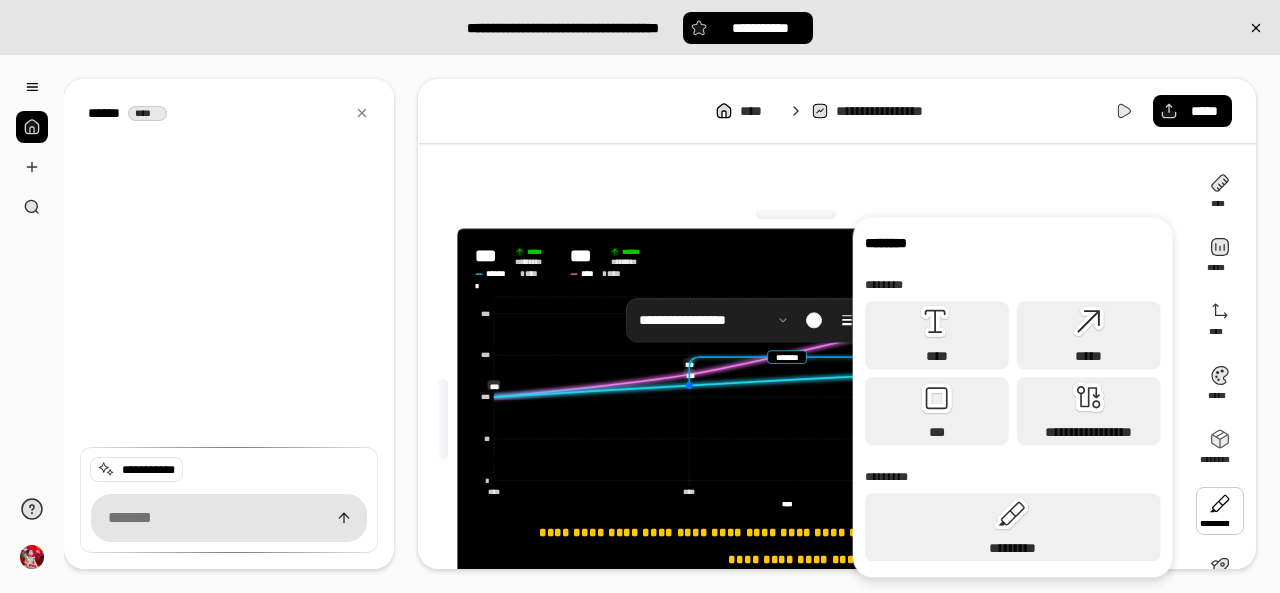 click 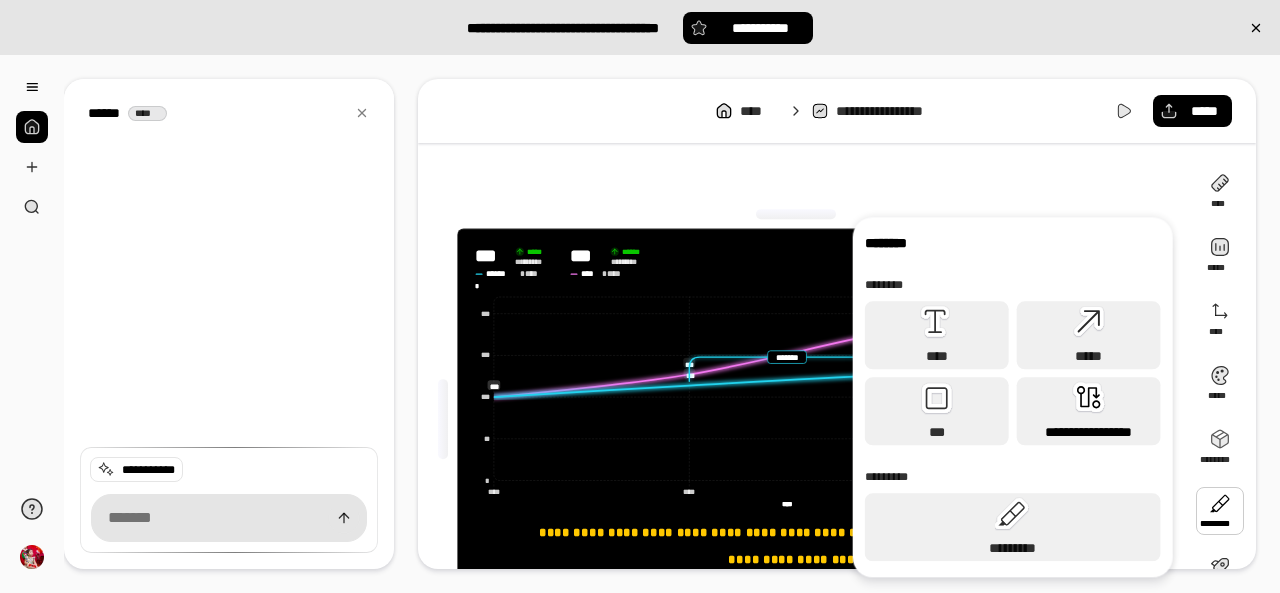 click on "**********" at bounding box center (1089, 411) 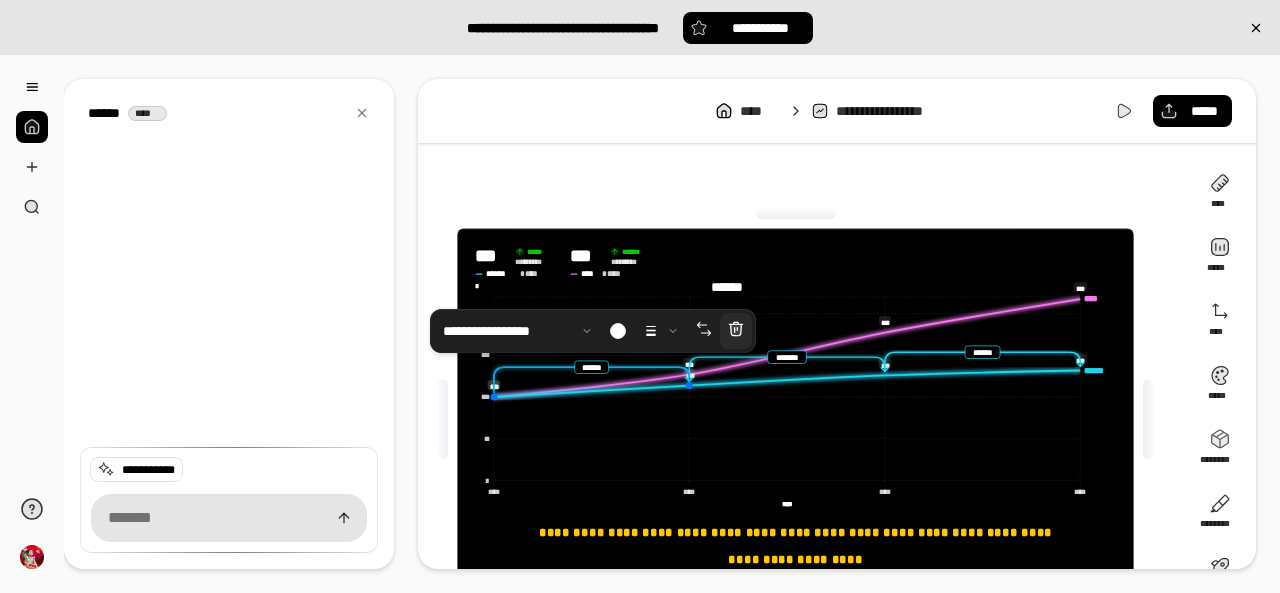 click 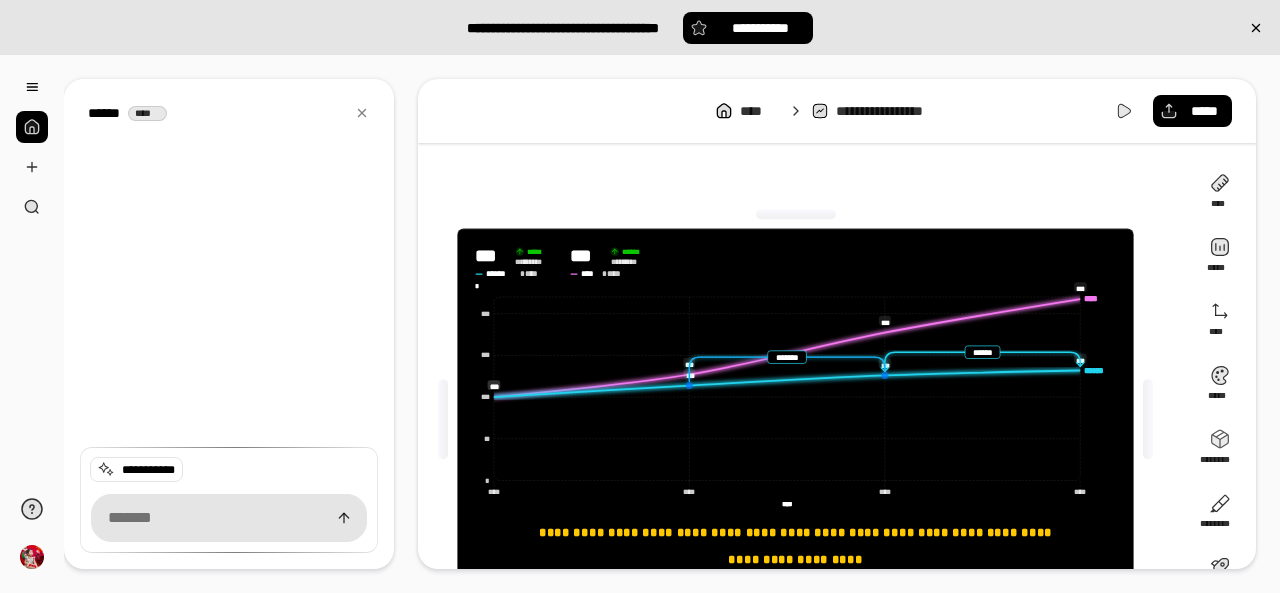 click 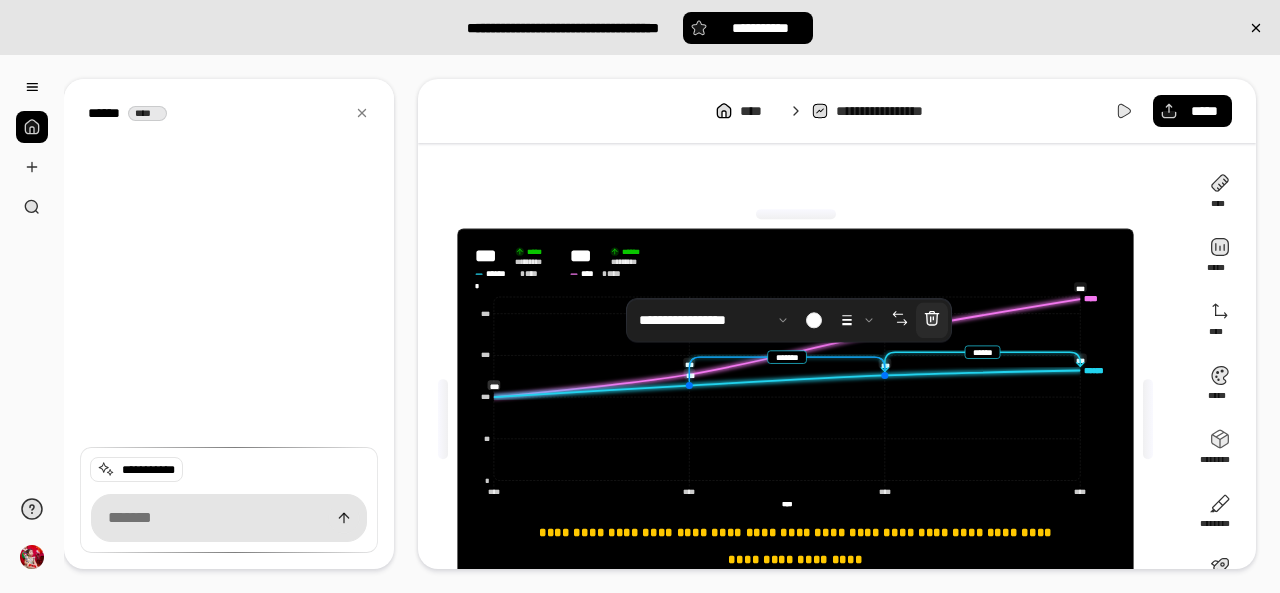click 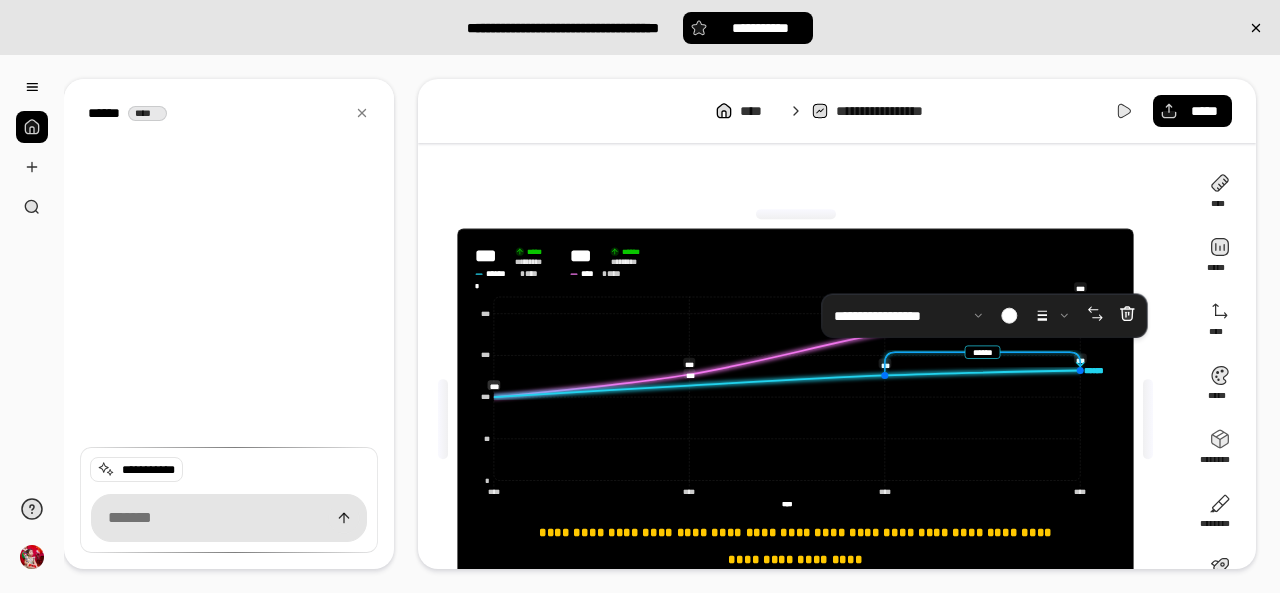 click 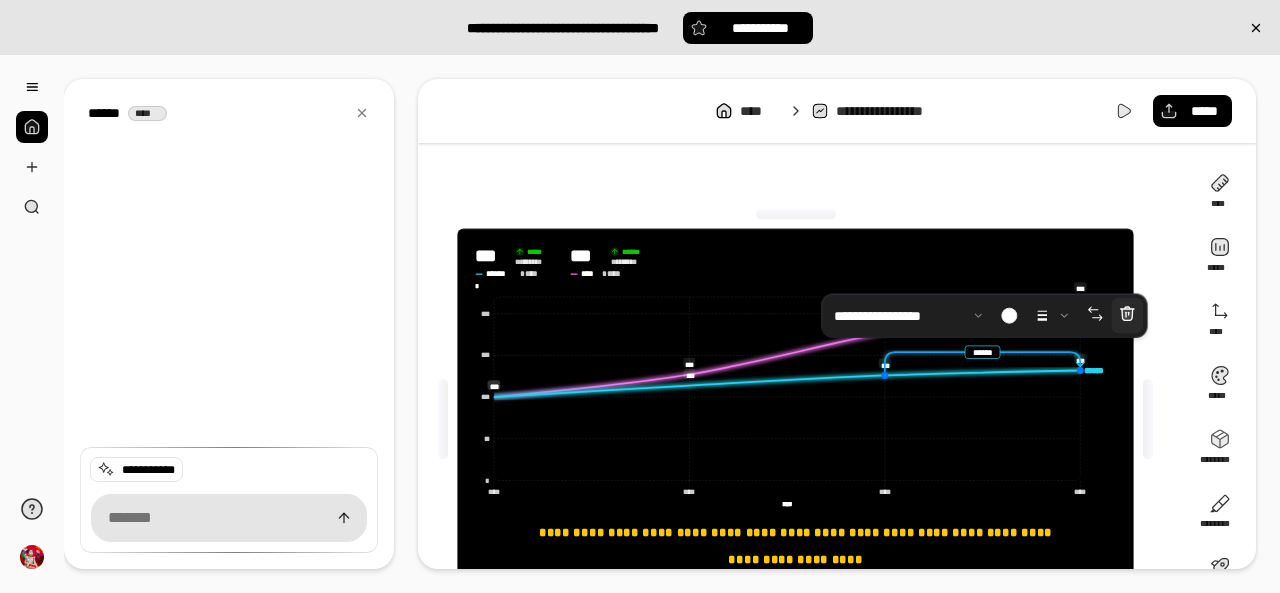 click 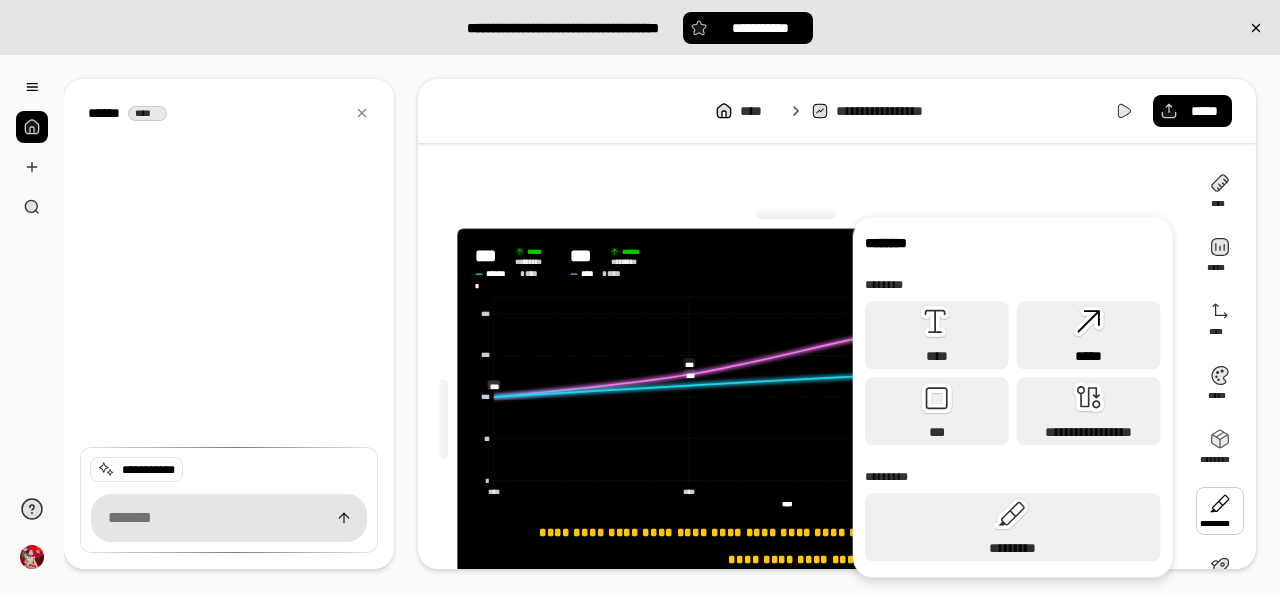 click on "*****" at bounding box center (1089, 356) 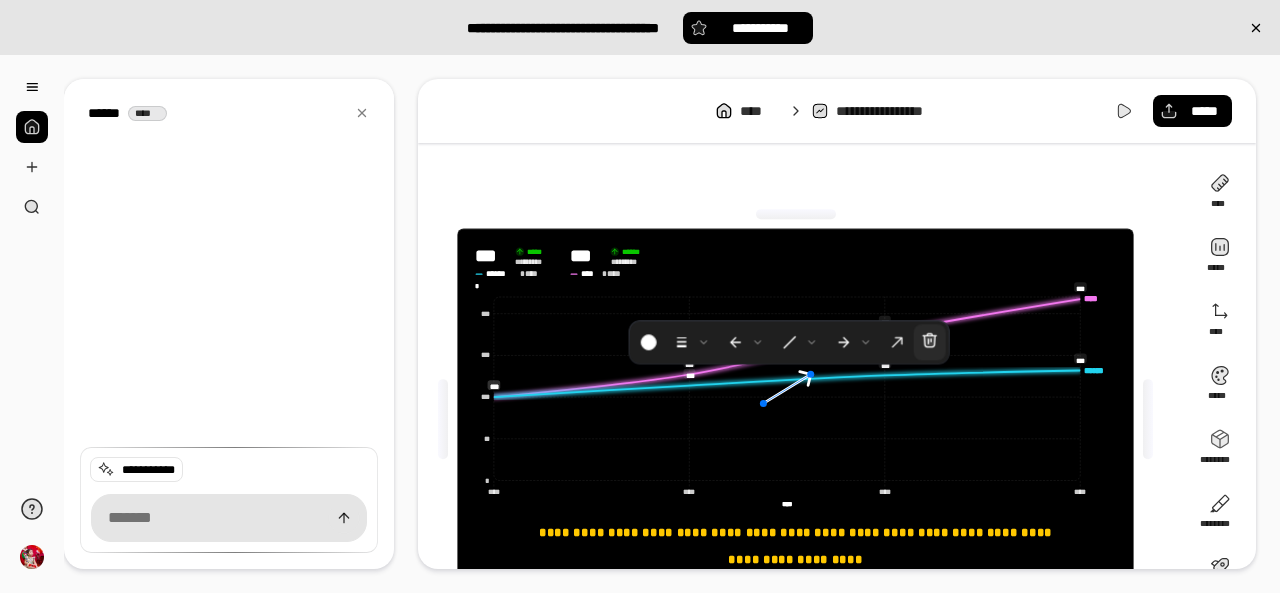 click at bounding box center (930, 342) 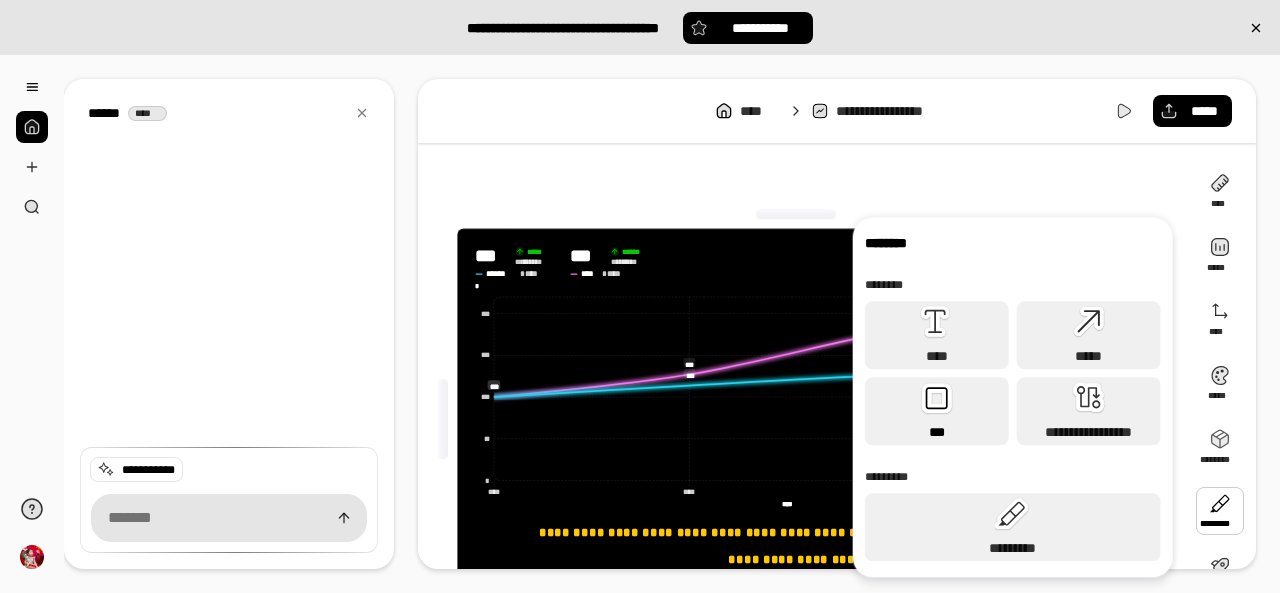 click 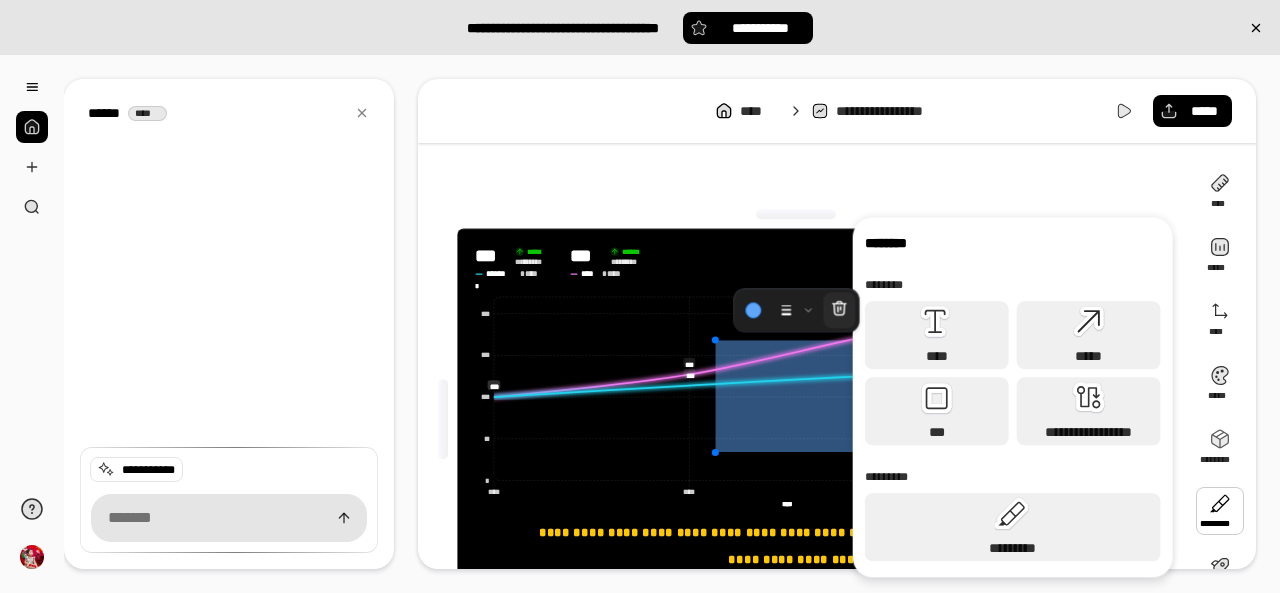 click 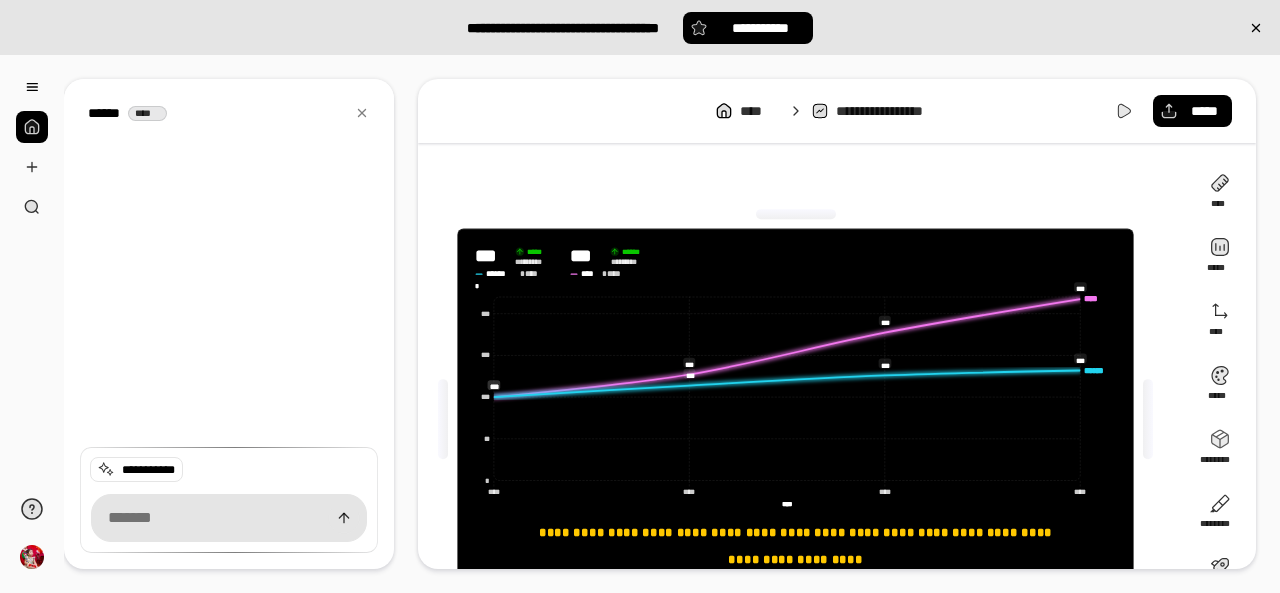 click on "**********" at bounding box center [803, 419] 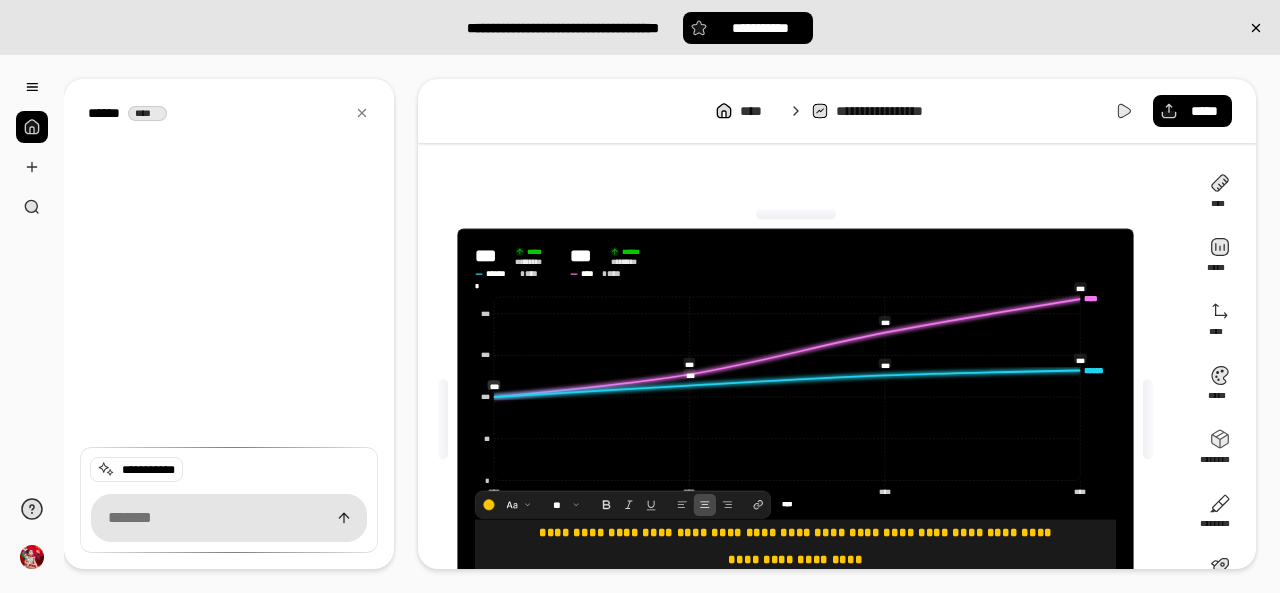 click on "**********" at bounding box center [795, 532] 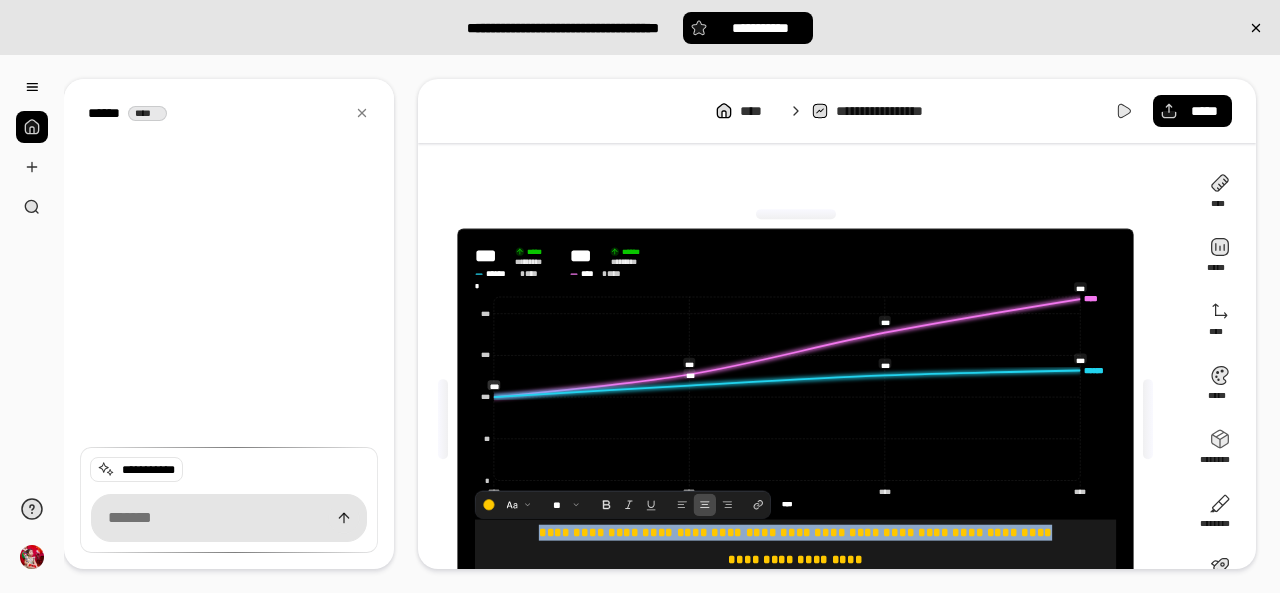 scroll, scrollTop: 110, scrollLeft: 0, axis: vertical 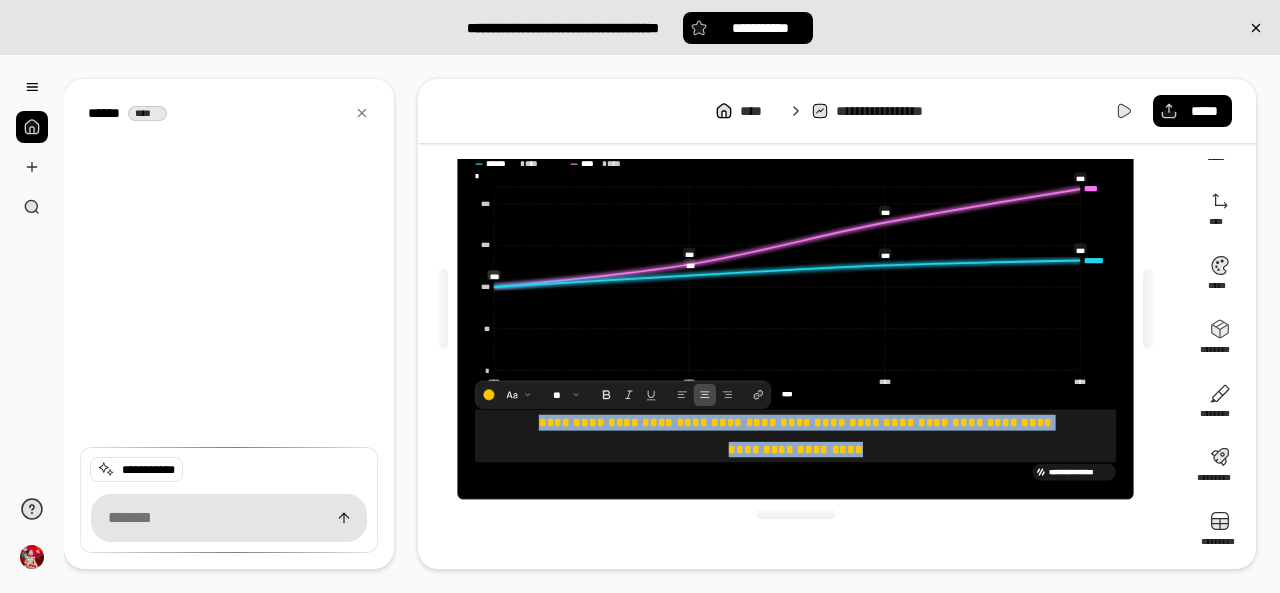 drag, startPoint x: 526, startPoint y: 535, endPoint x: 873, endPoint y: 451, distance: 357.0224 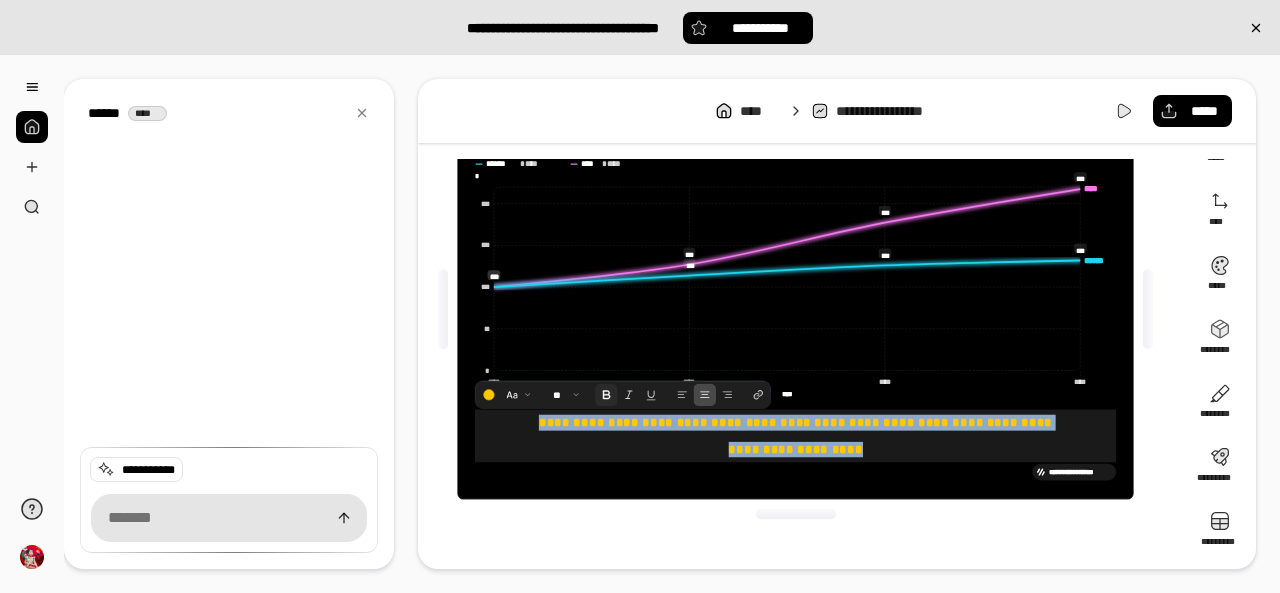 click at bounding box center [606, 395] 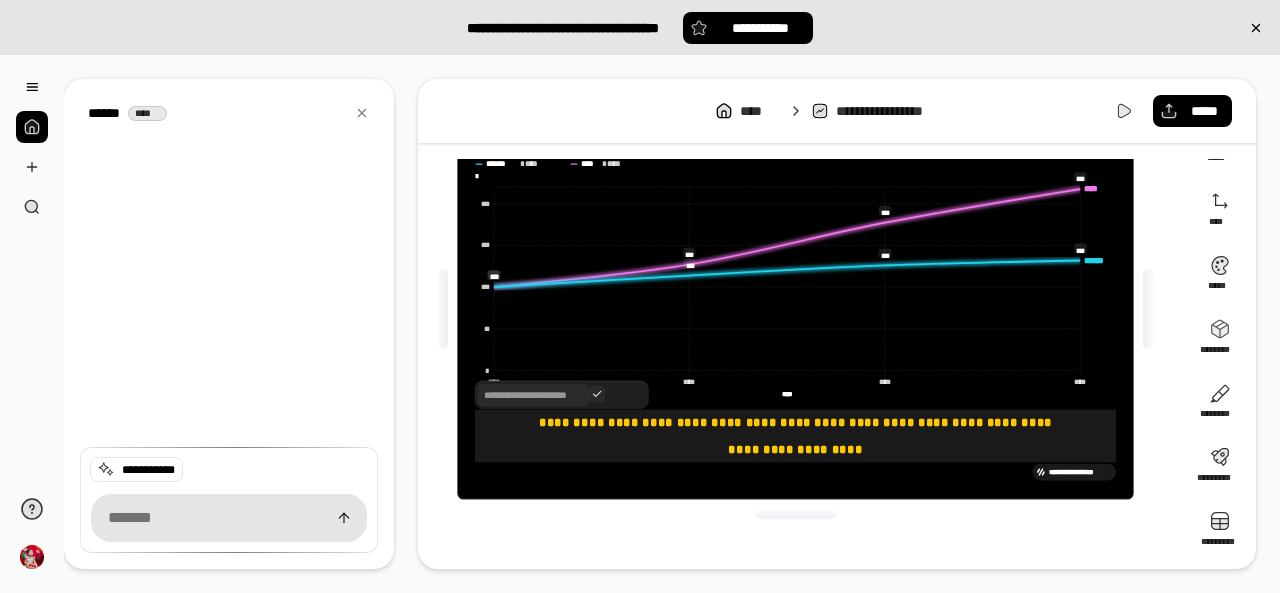 click at bounding box center [597, 394] 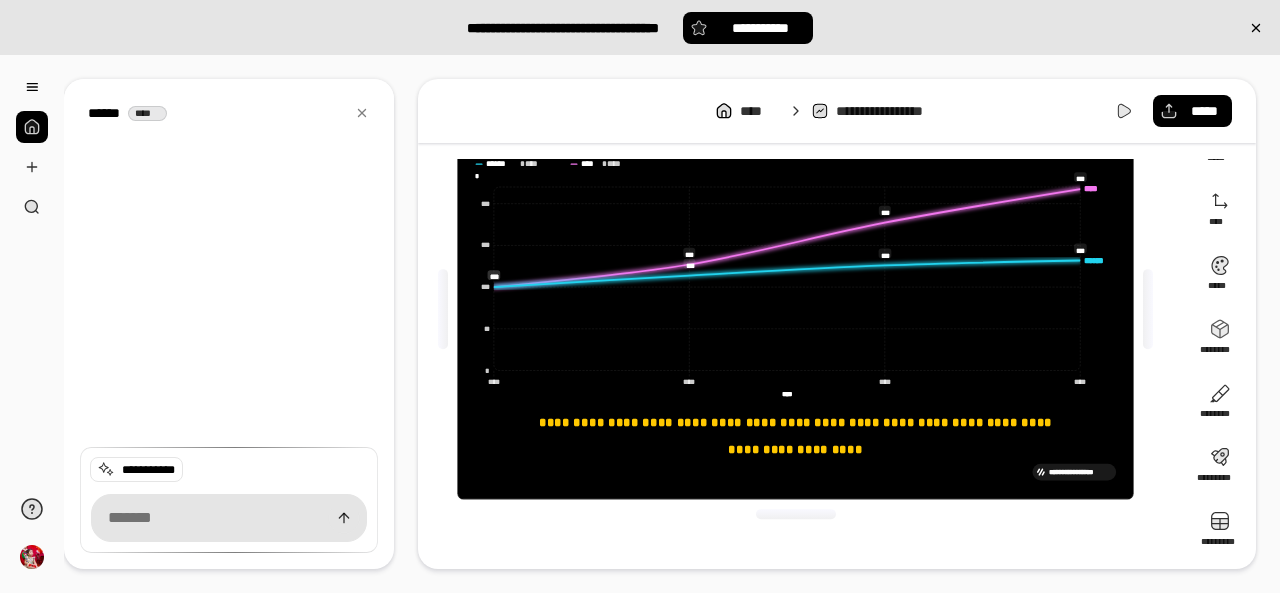 click on "**********" at bounding box center (795, 309) 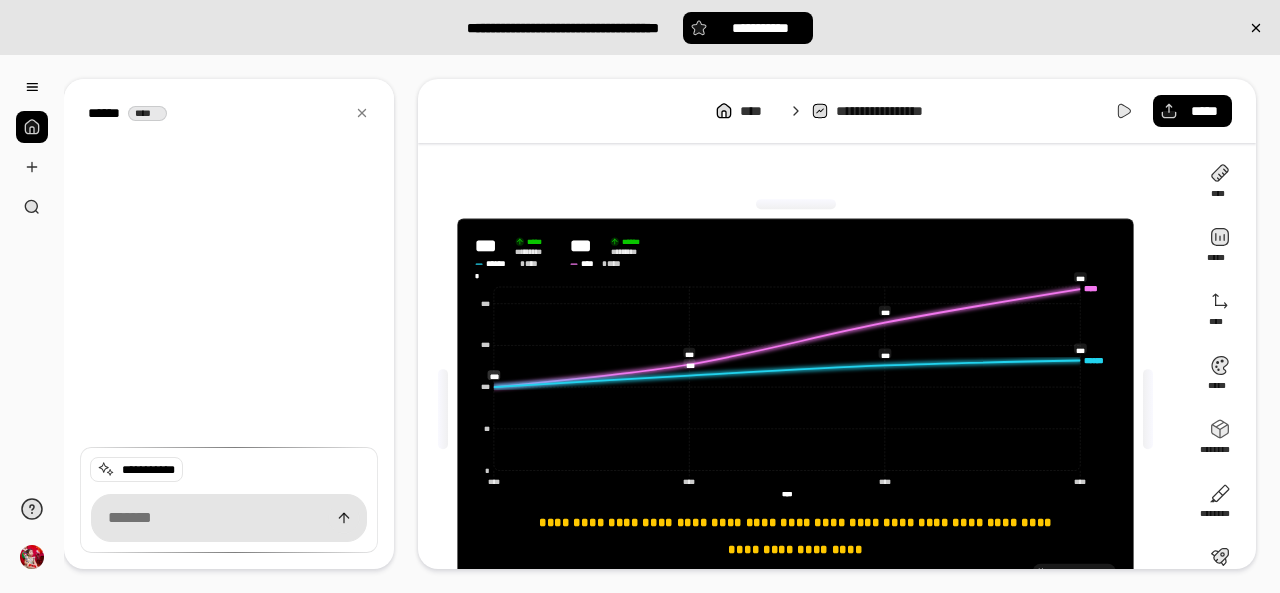 click on "*** ***" 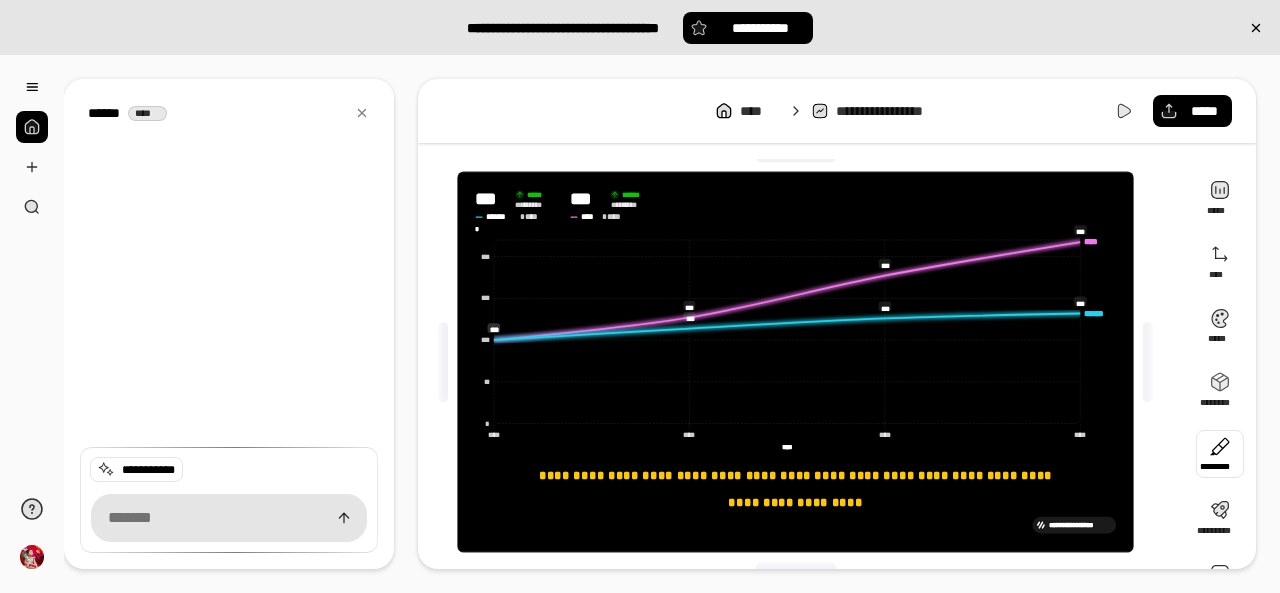 scroll, scrollTop: 76, scrollLeft: 0, axis: vertical 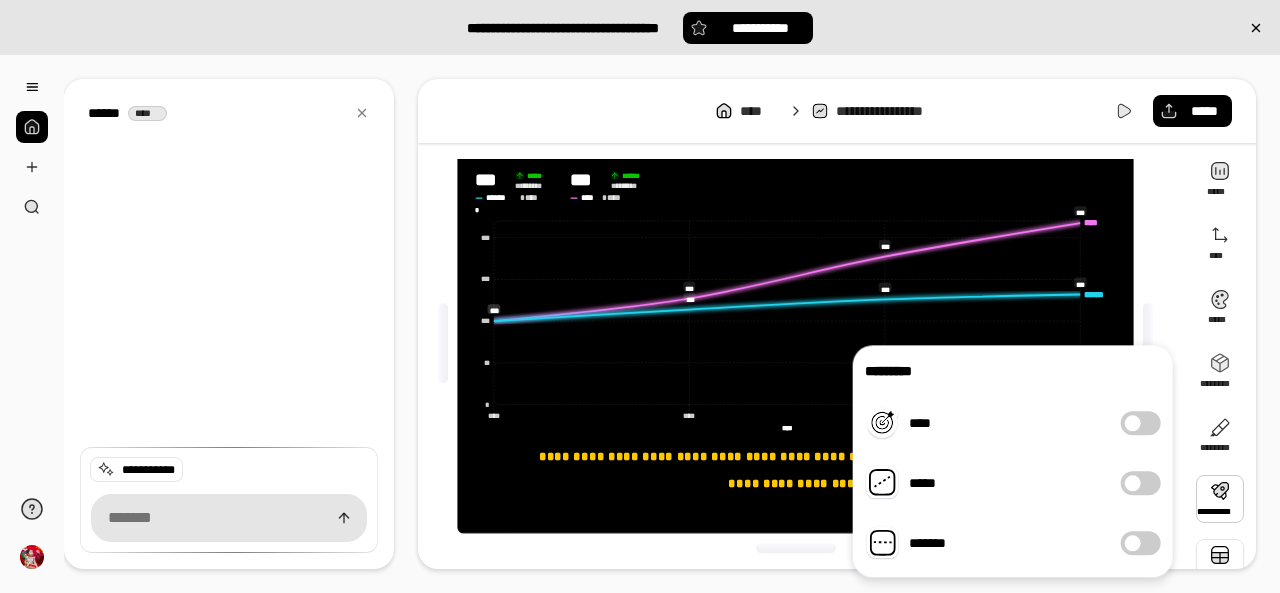 click at bounding box center [1220, 563] 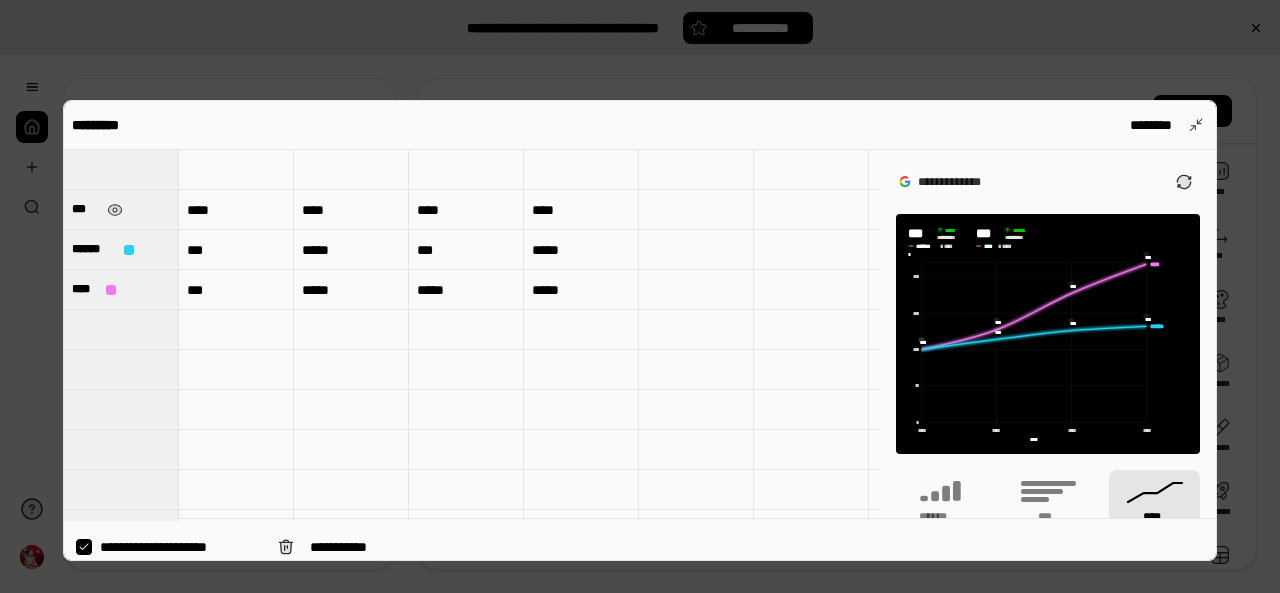 click on "***" at bounding box center (85, 209) 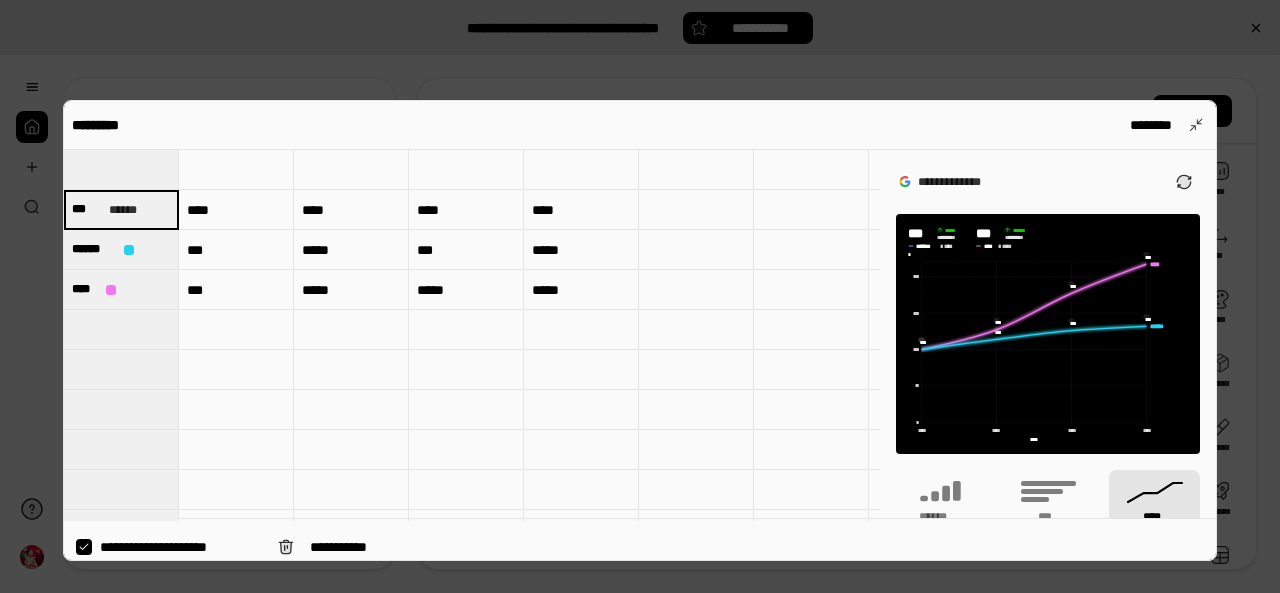 click at bounding box center (640, 296) 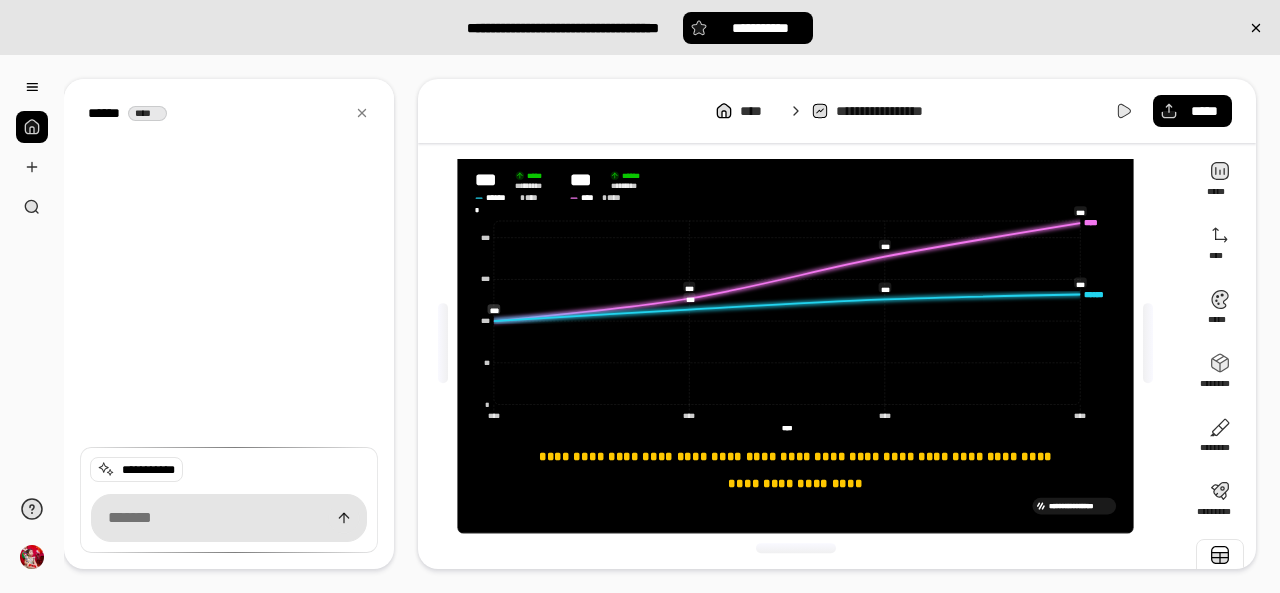 scroll, scrollTop: 94, scrollLeft: 0, axis: vertical 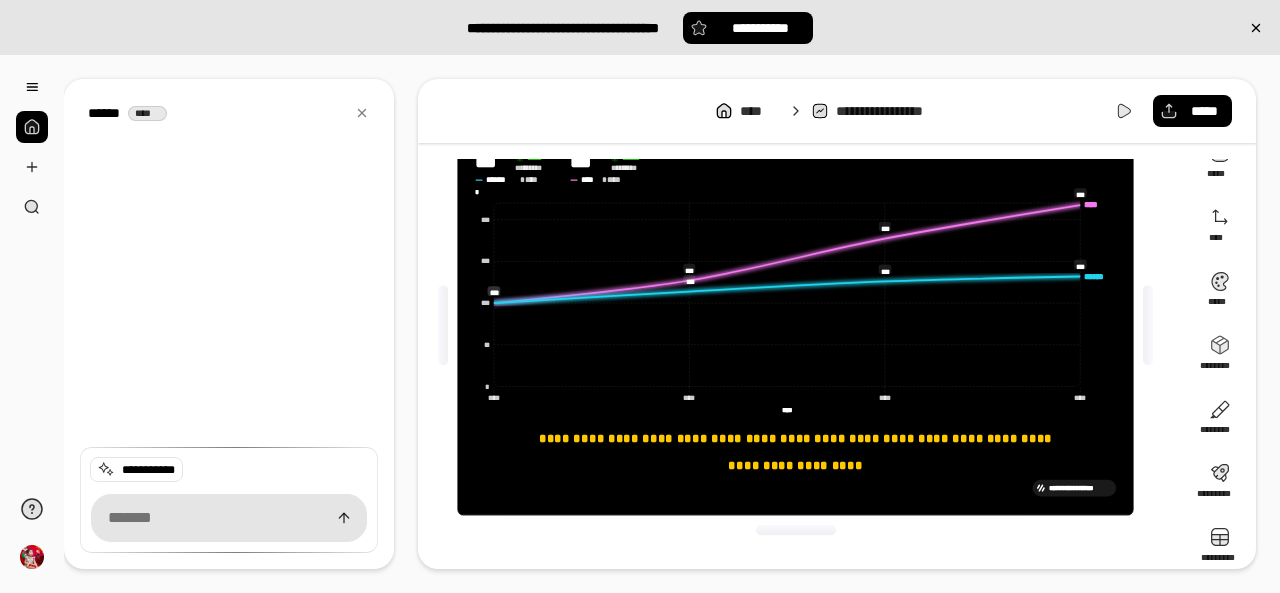 click on "**** **** ****** ****** **** **** **** **** **** **** **** **** *** *** * ** *** *** *** * *" 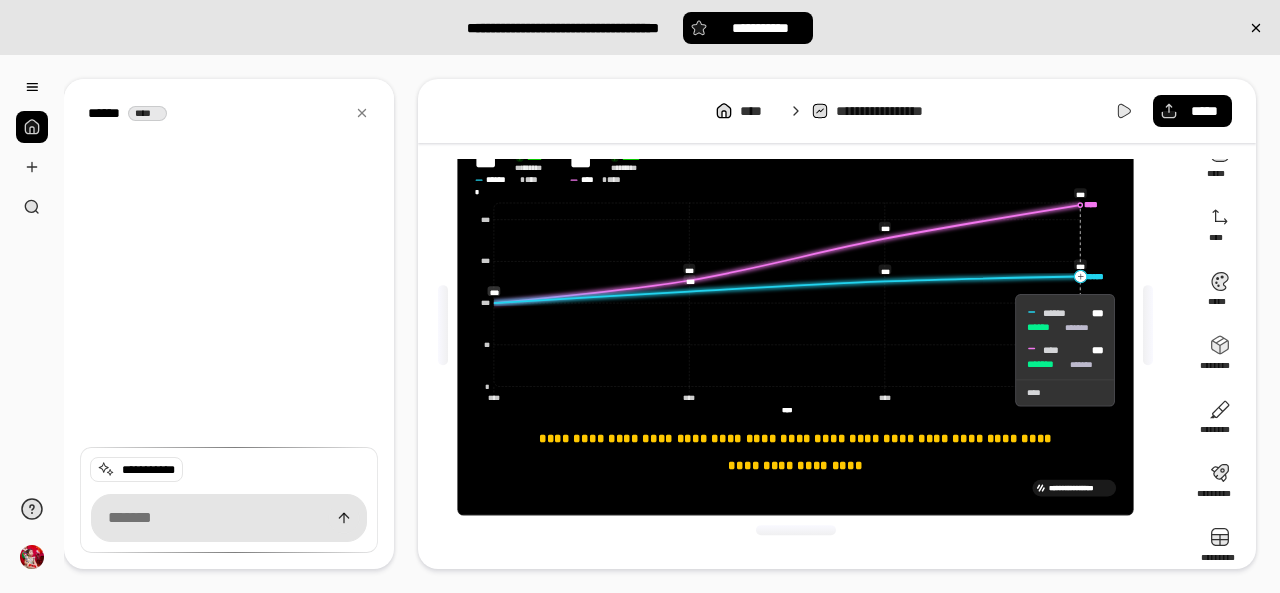 scroll, scrollTop: 0, scrollLeft: 0, axis: both 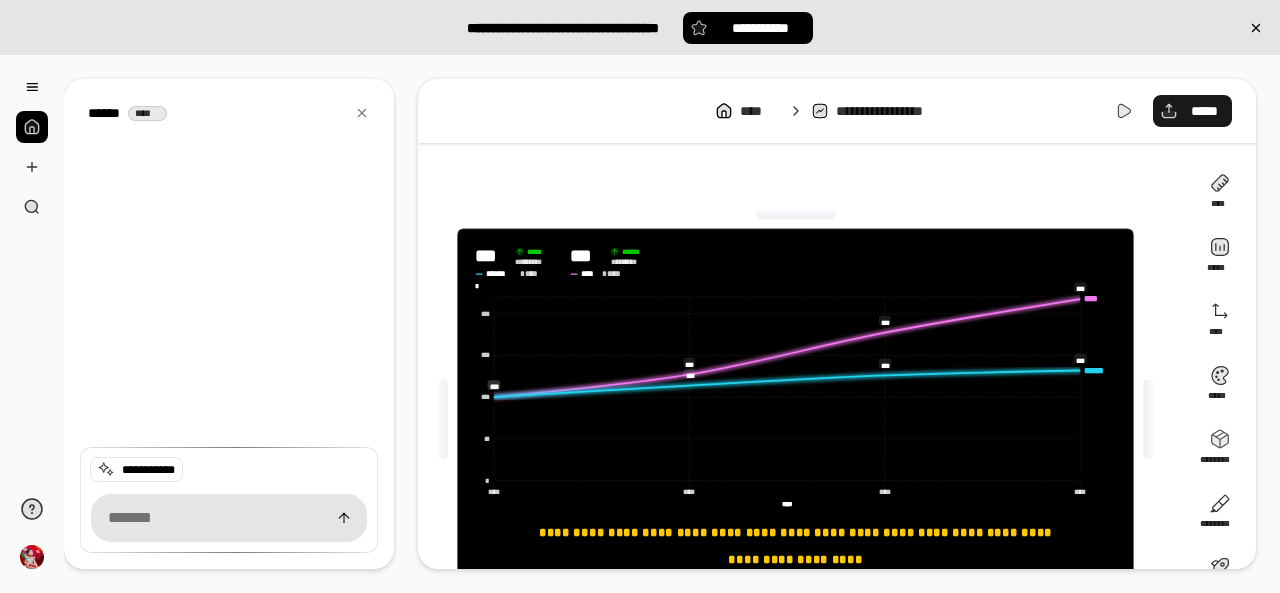 click on "*****" at bounding box center (1192, 111) 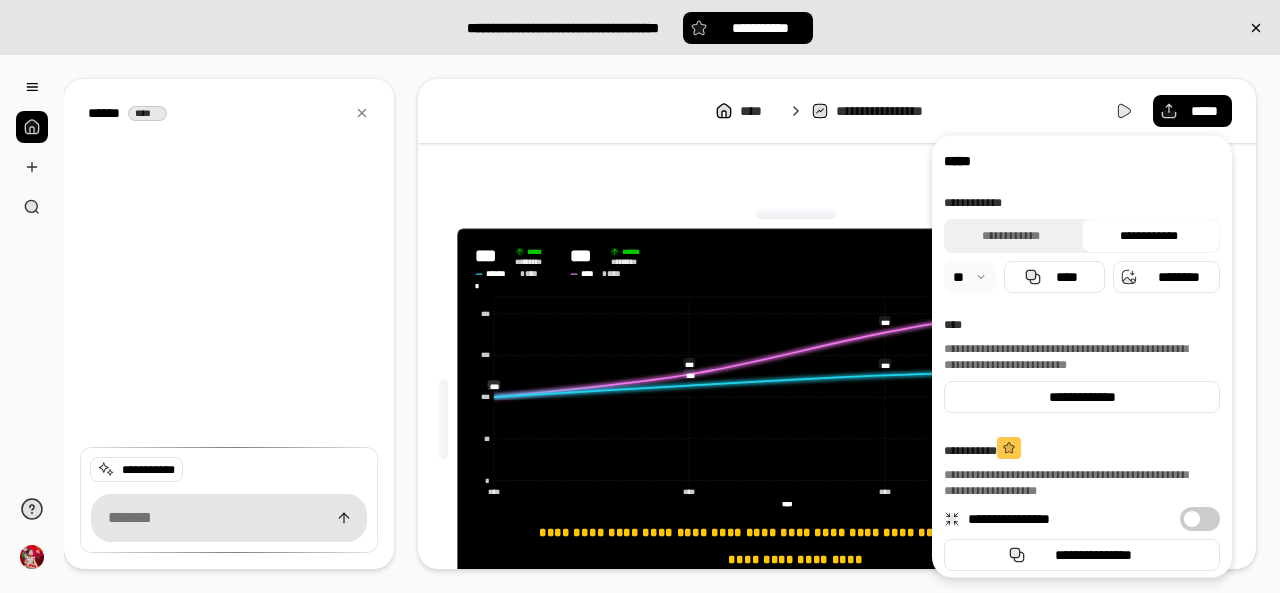 click at bounding box center [796, 214] 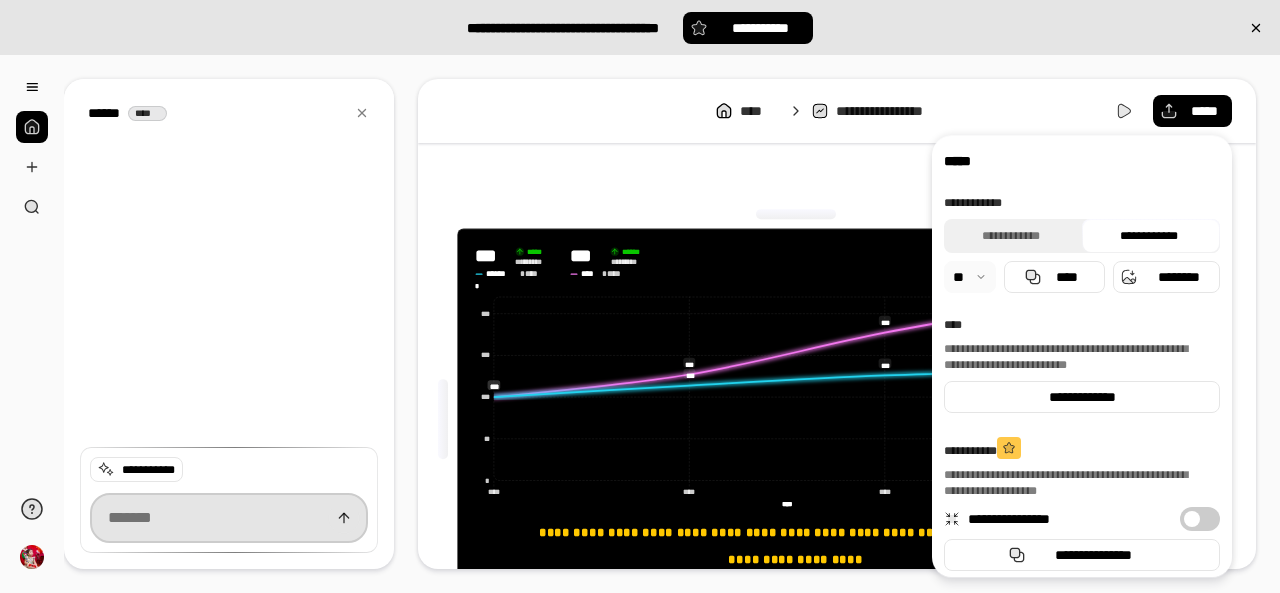 click at bounding box center (229, 518) 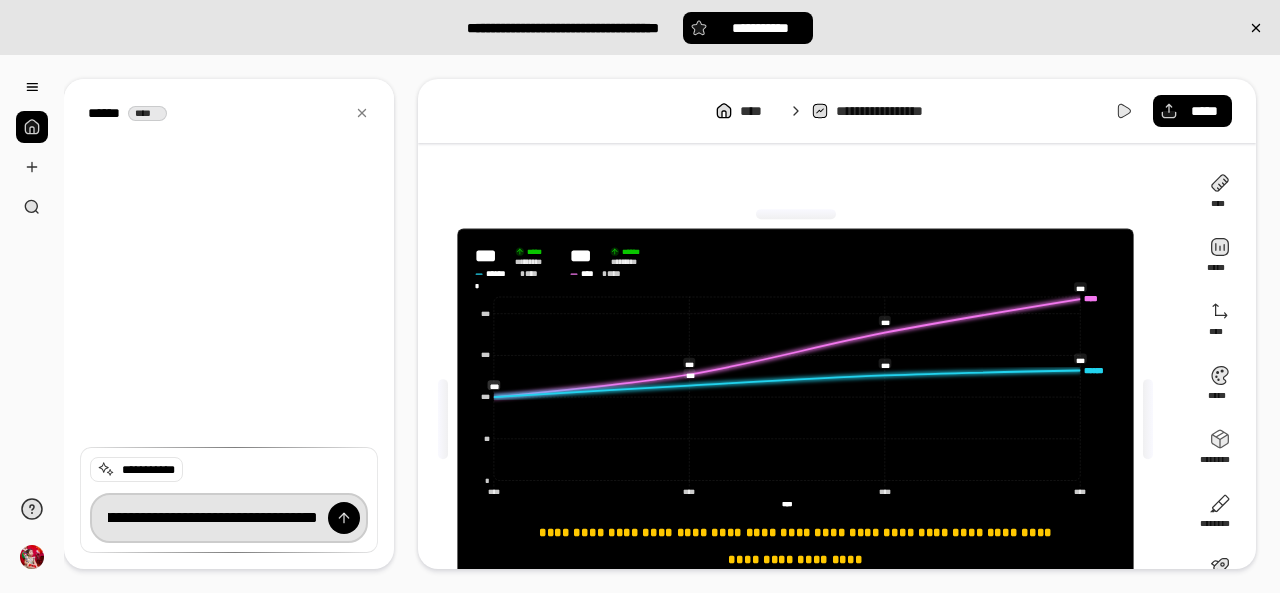 scroll, scrollTop: 0, scrollLeft: 560, axis: horizontal 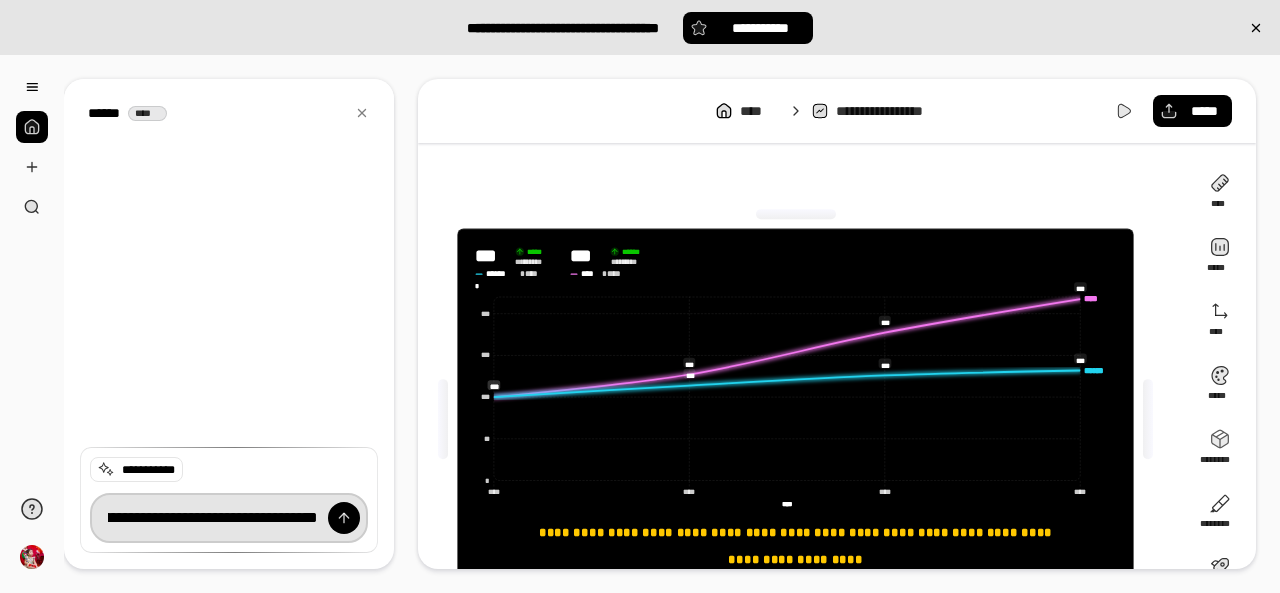 type on "**********" 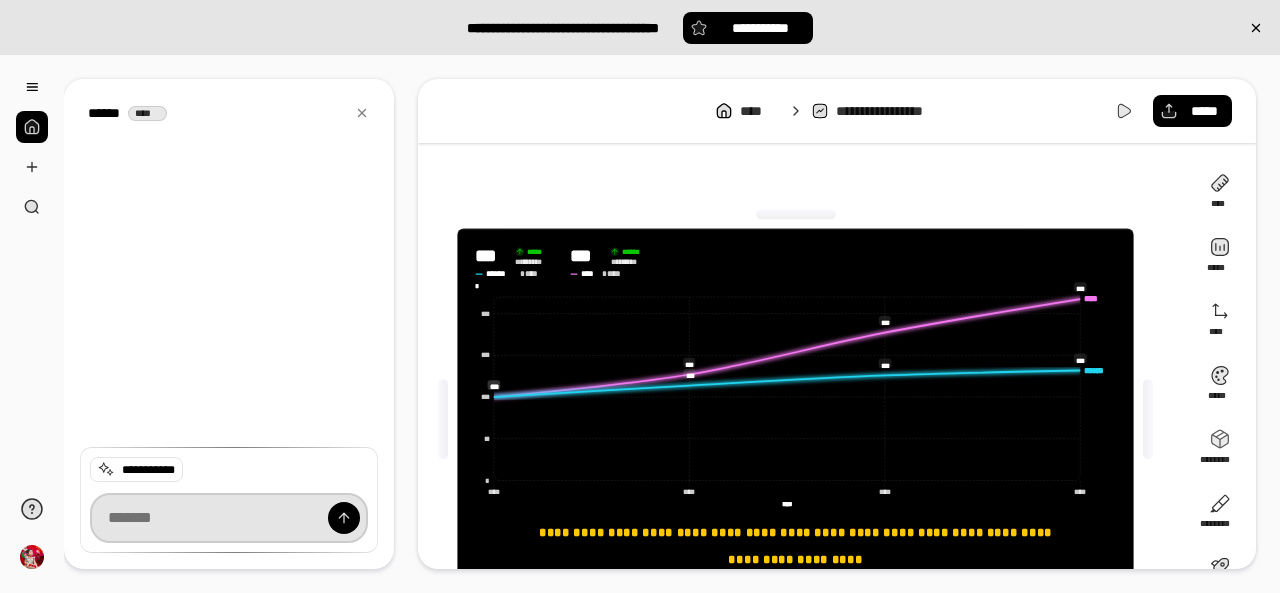 scroll, scrollTop: 0, scrollLeft: 0, axis: both 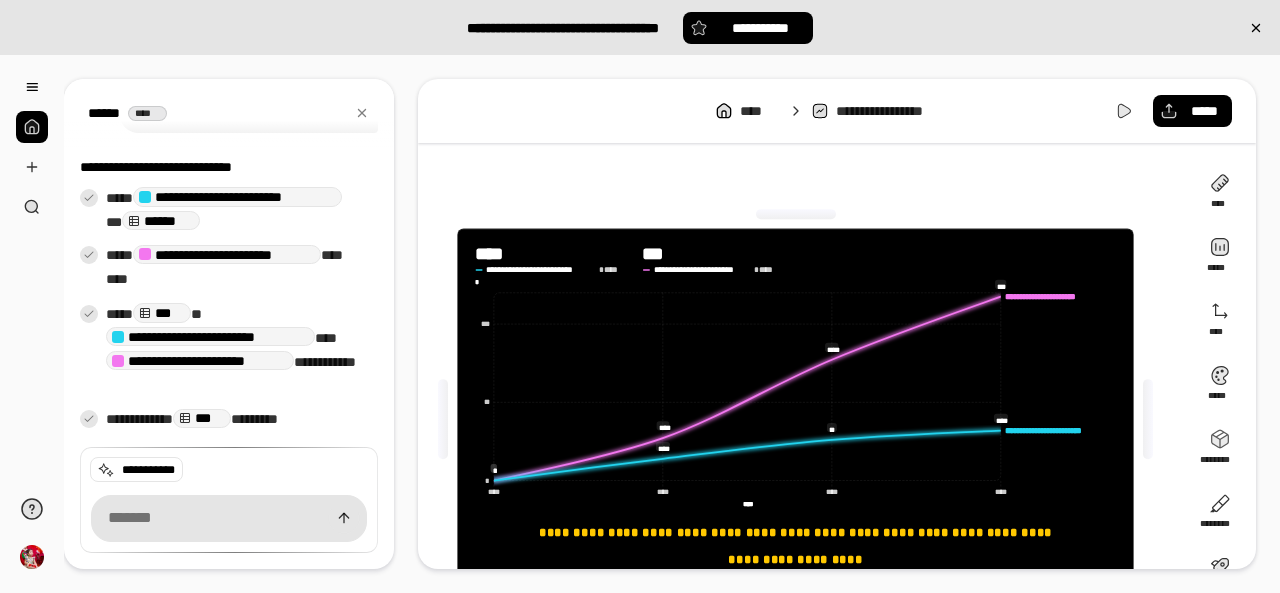 click on "******" at bounding box center (161, 220) 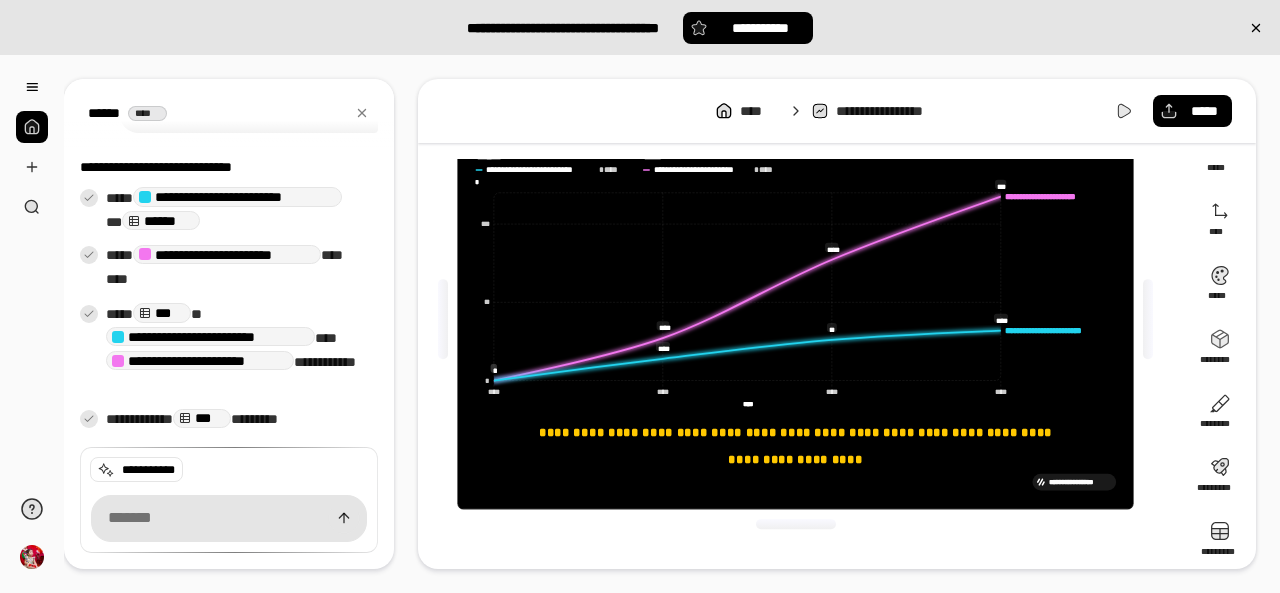 scroll, scrollTop: 0, scrollLeft: 0, axis: both 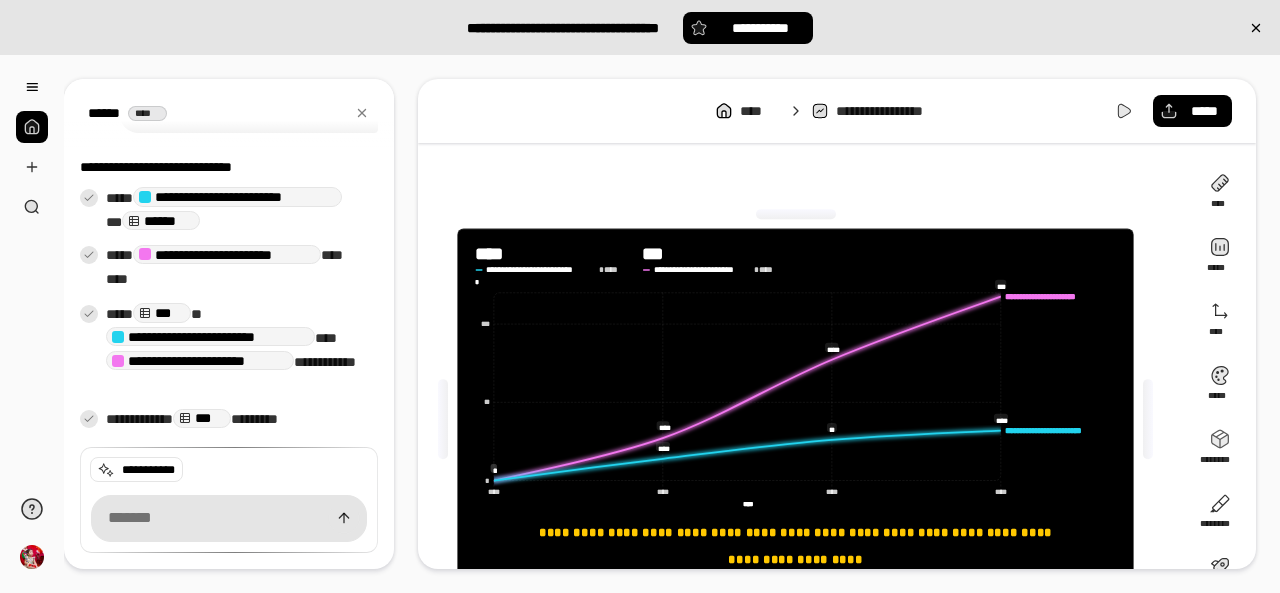 click on "**********" 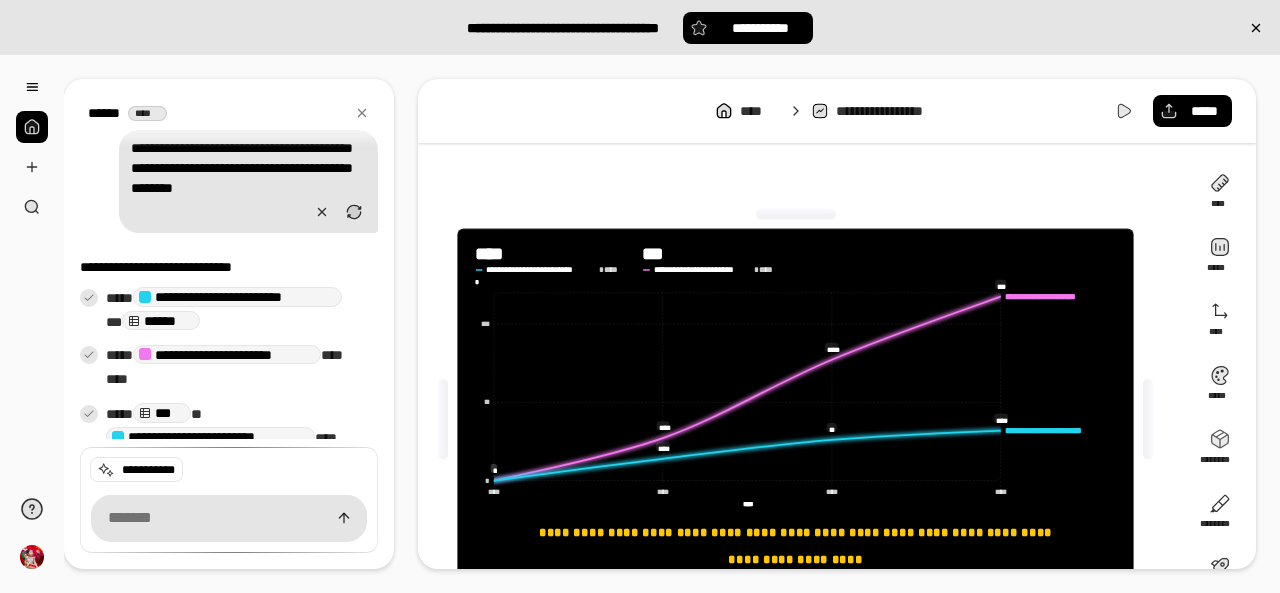 click 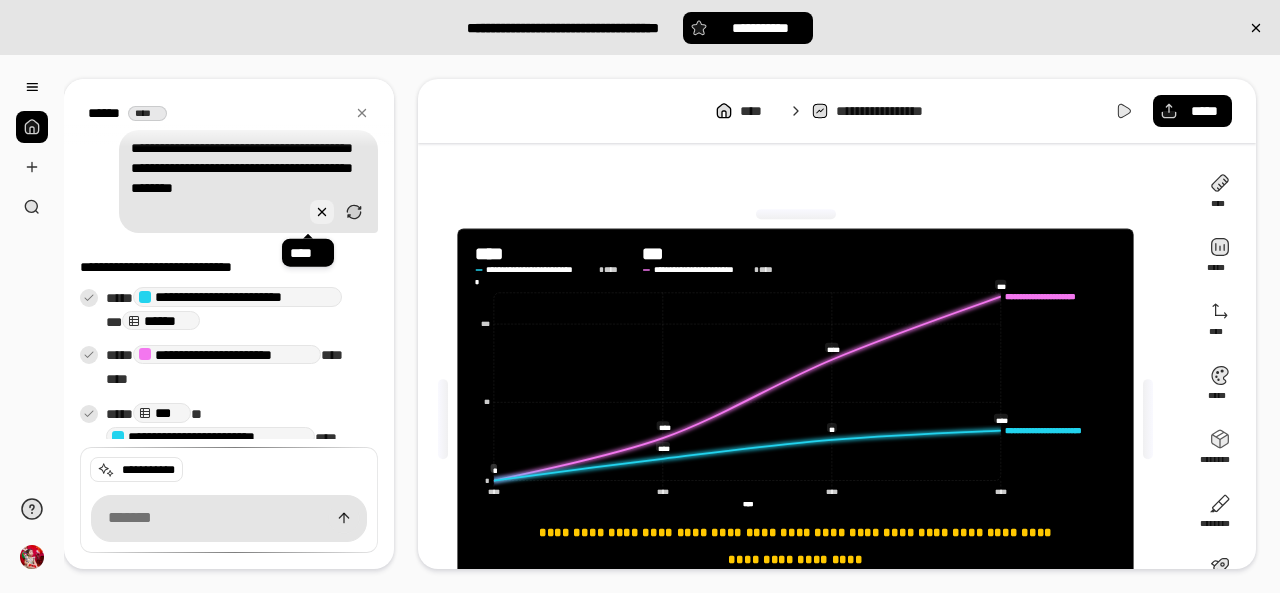 click at bounding box center (322, 212) 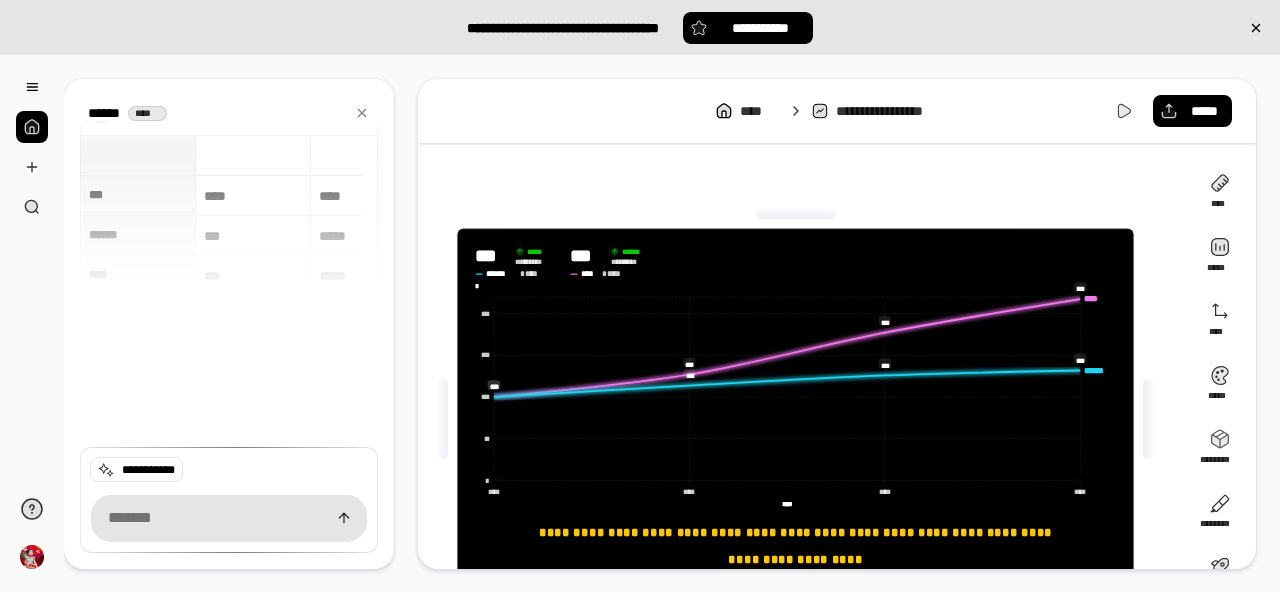 scroll, scrollTop: 0, scrollLeft: 0, axis: both 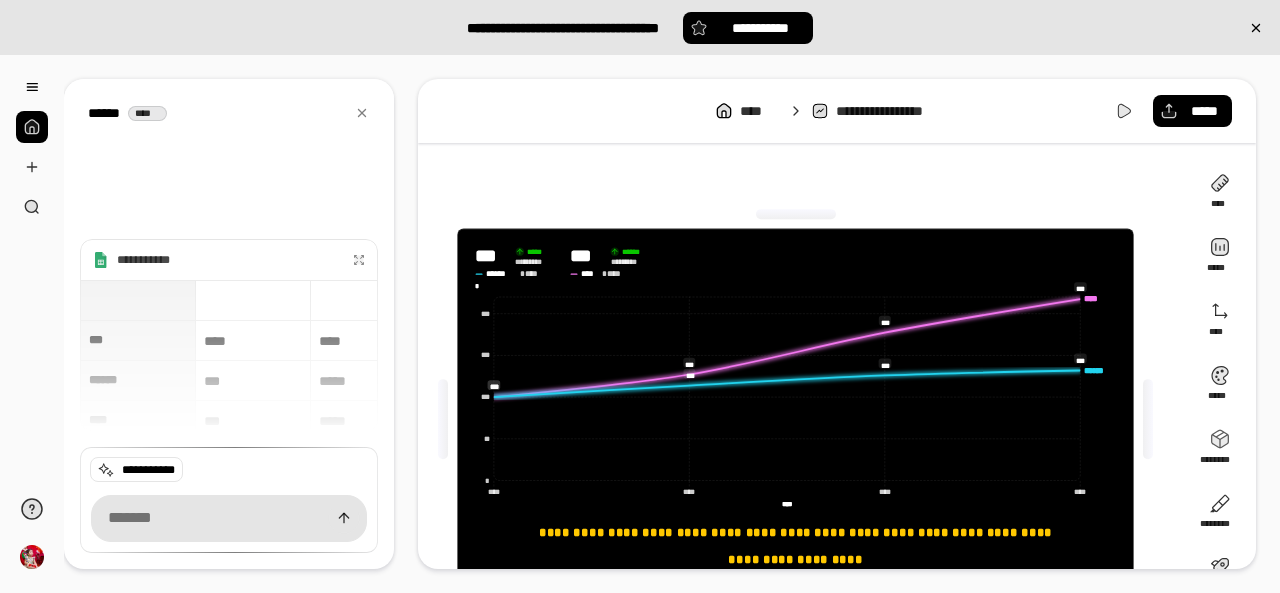 click on "****** ****" at bounding box center (132, 113) 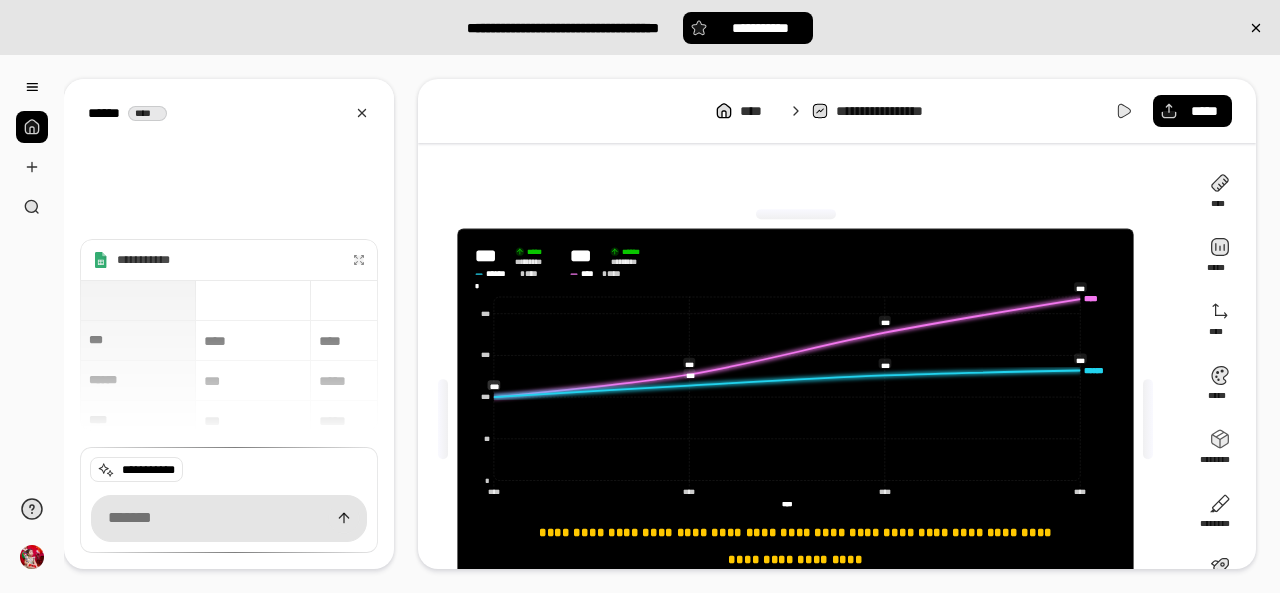 click 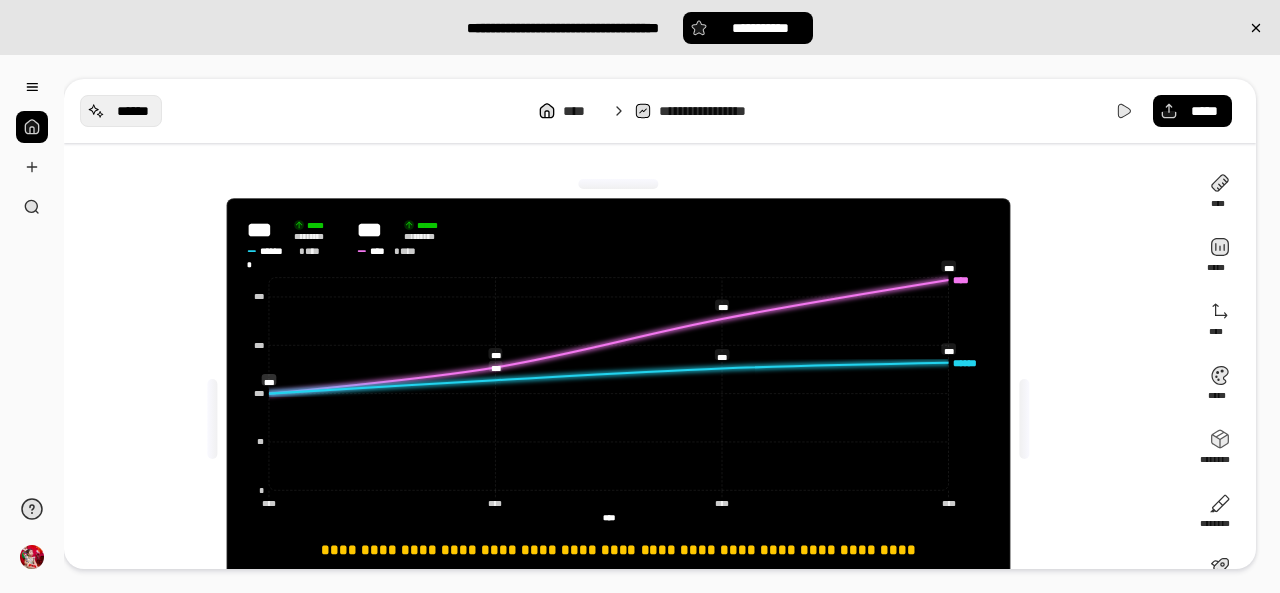 click on "******" at bounding box center [133, 111] 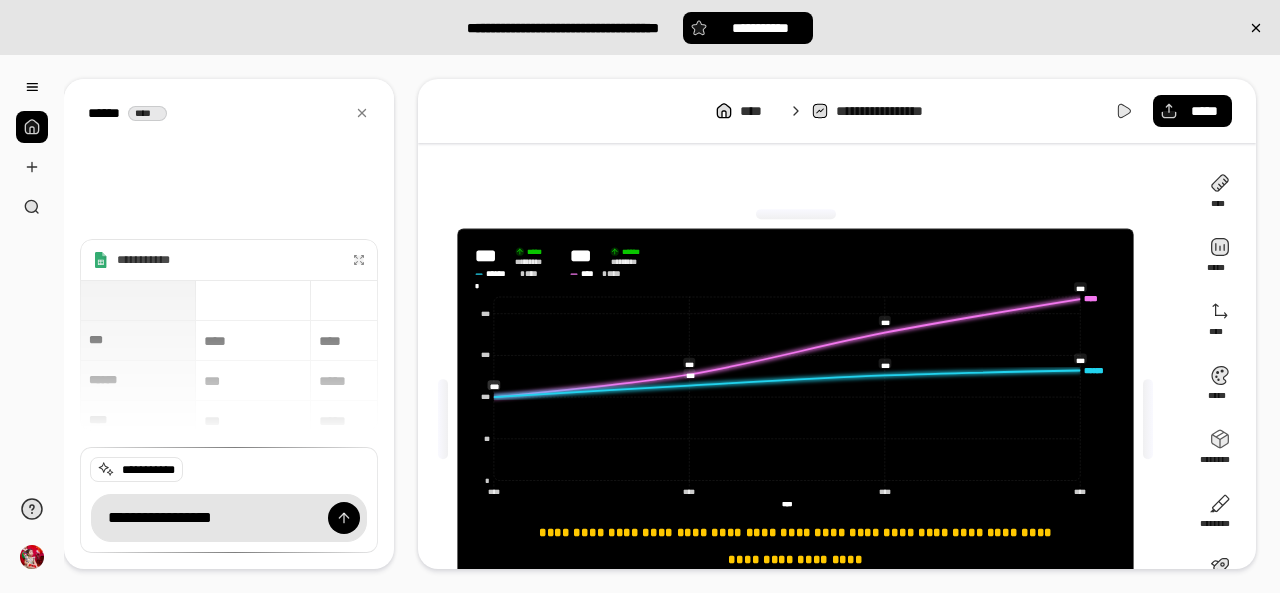 type on "**********" 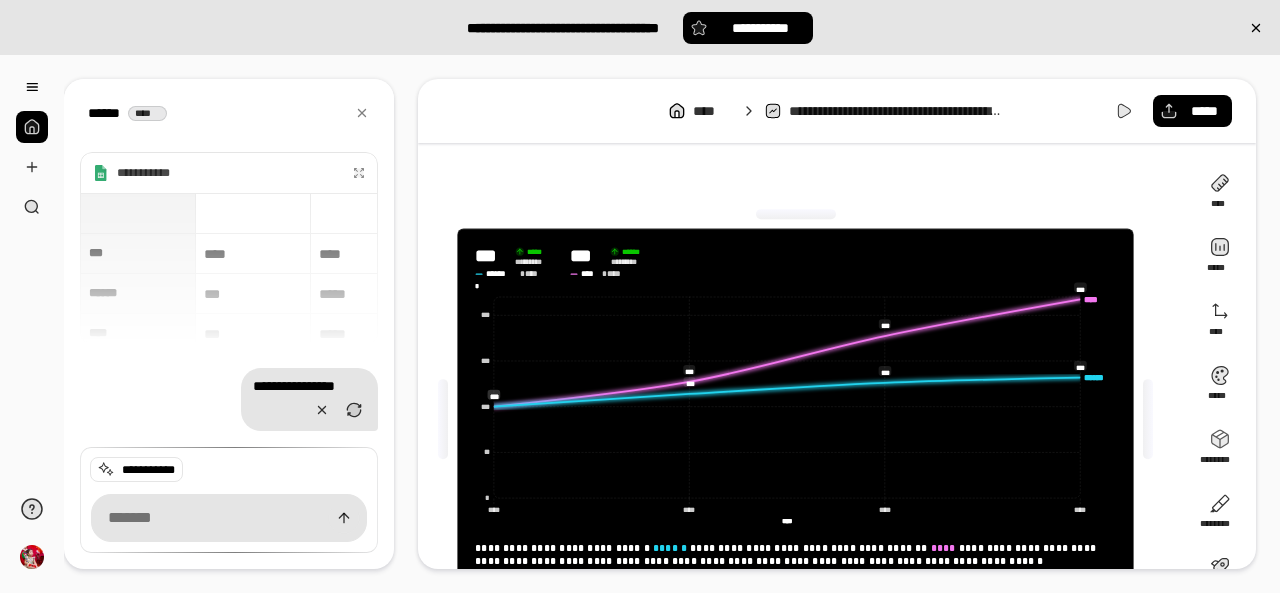 scroll, scrollTop: 100, scrollLeft: 0, axis: vertical 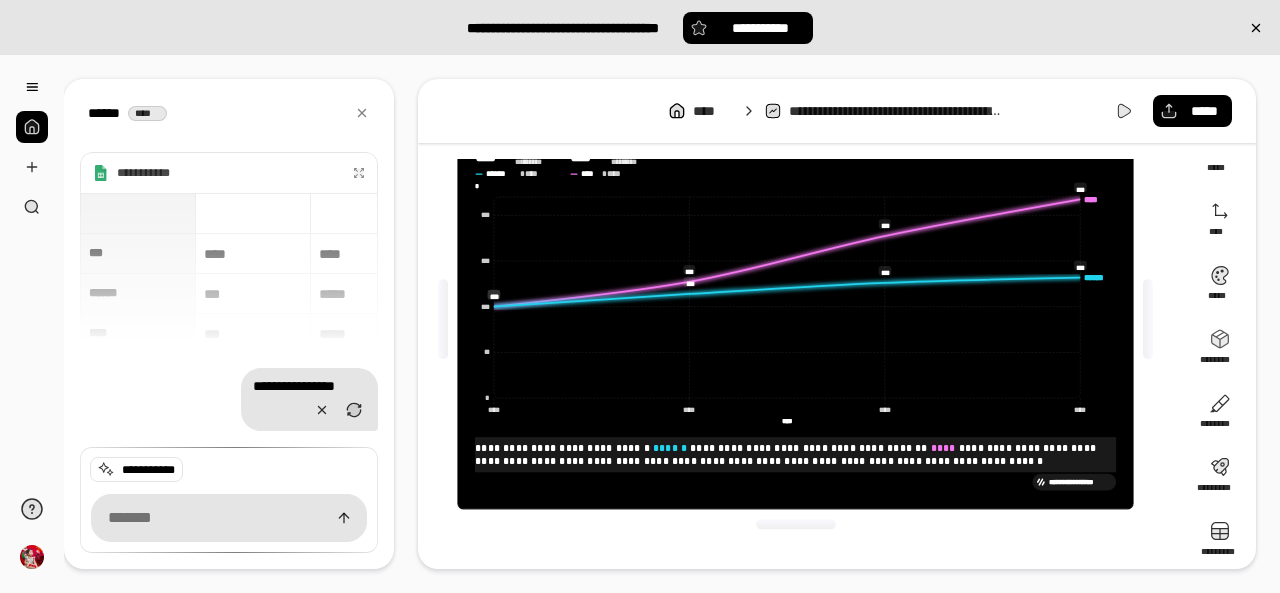 click on "**********" at bounding box center (795, 454) 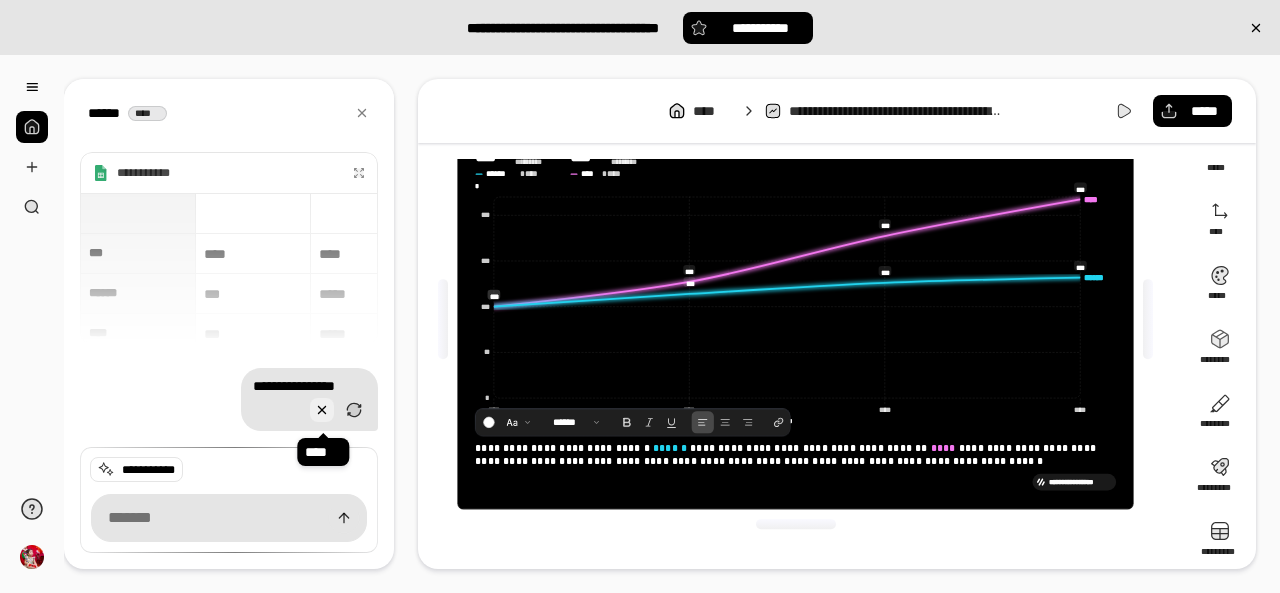 click at bounding box center [322, 410] 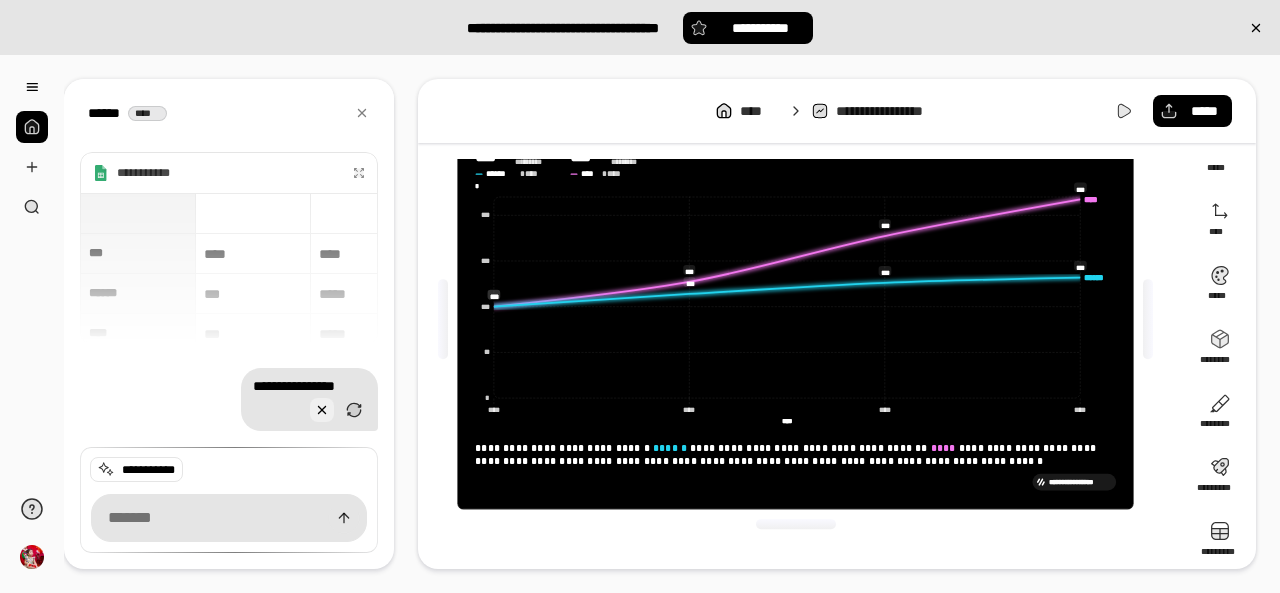 click at bounding box center (322, 410) 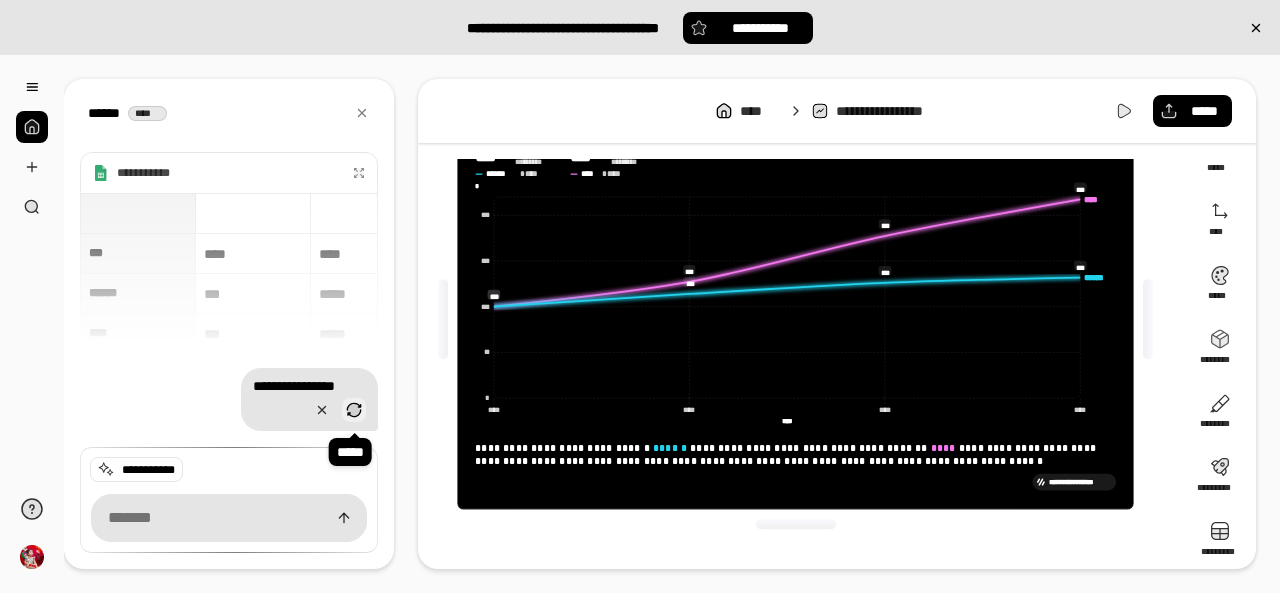 click at bounding box center [354, 410] 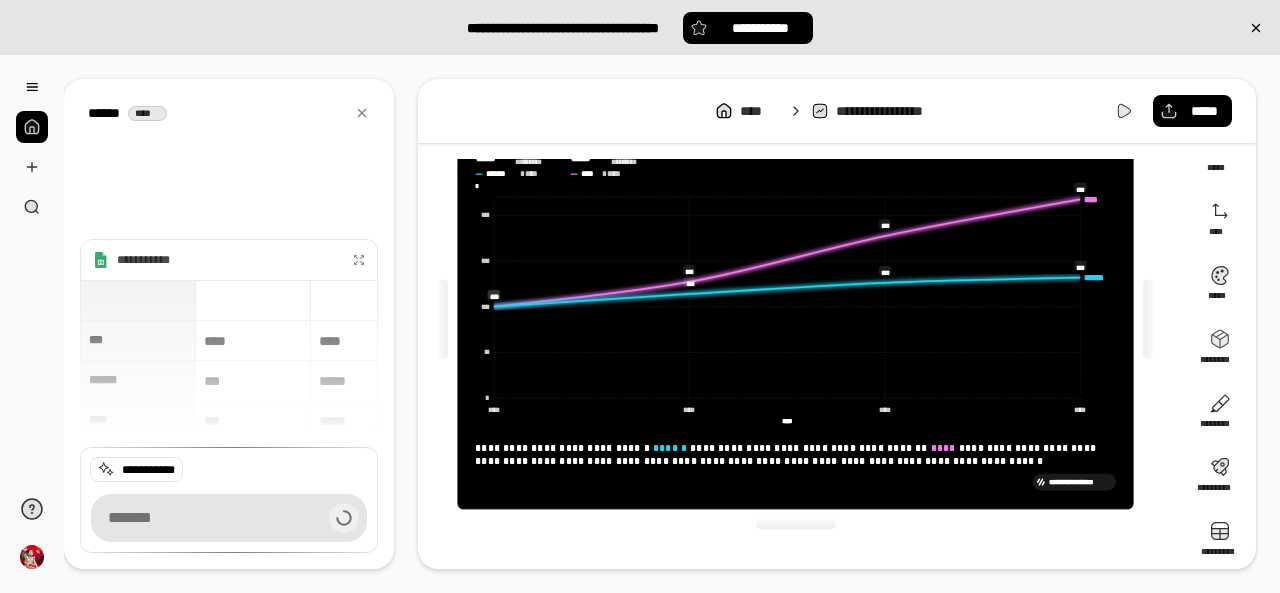 click on "*** *** **** **** **** ****** ****** *** ***** *** **** **** *** ***** *****" at bounding box center (229, 356) 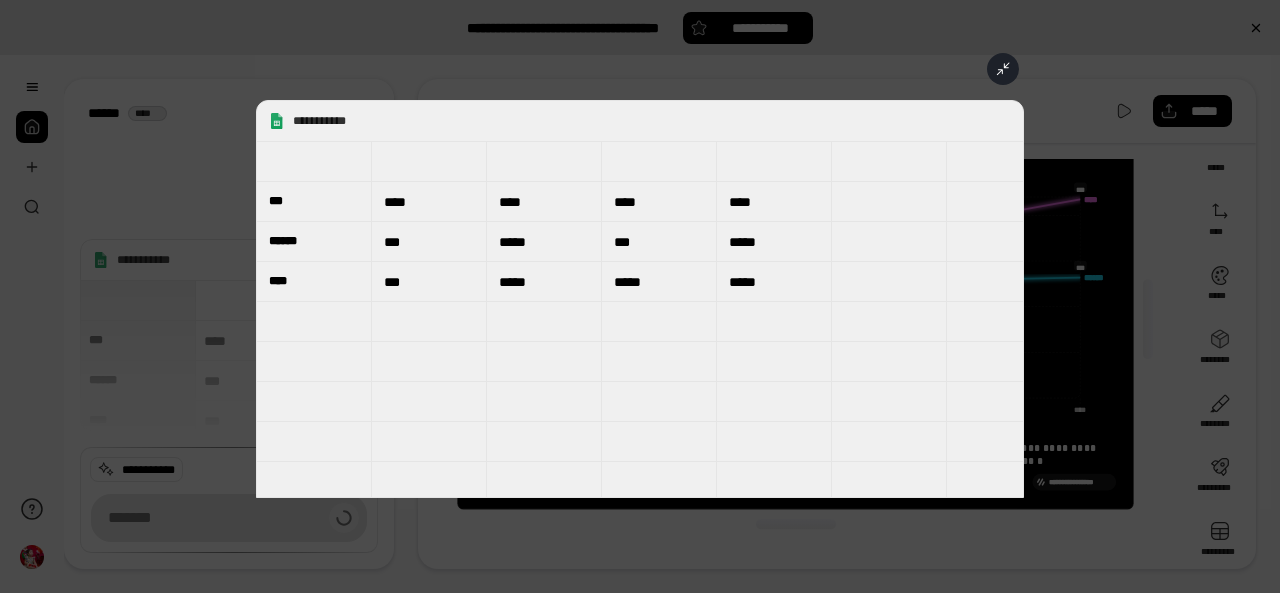 click 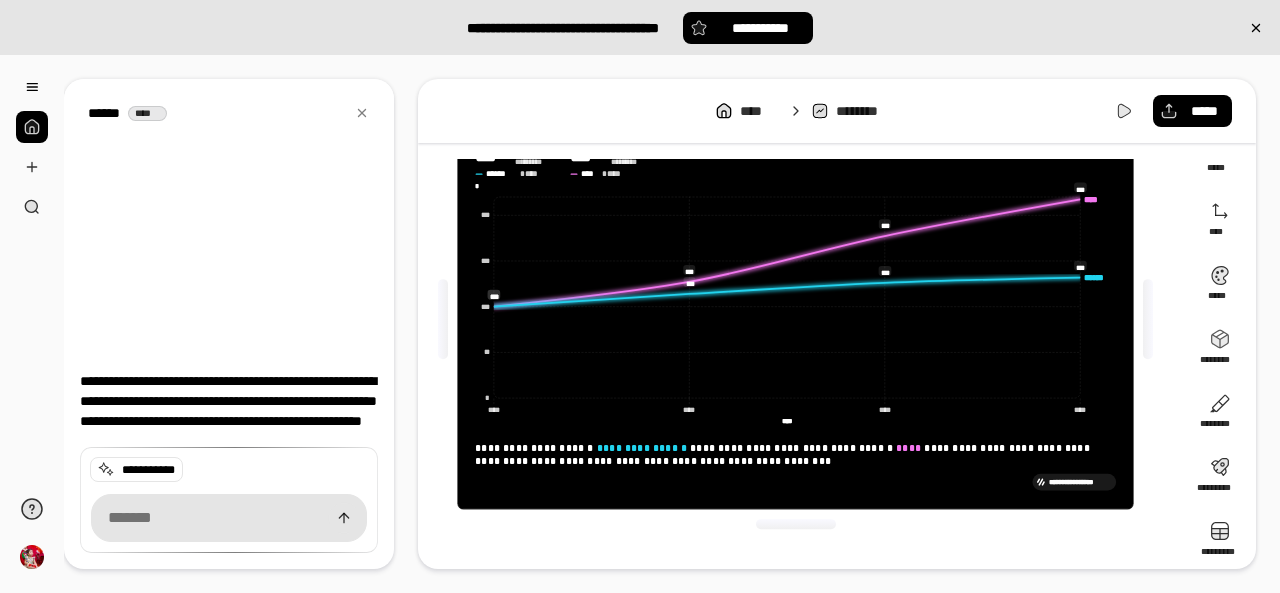 click on "****** ****" at bounding box center (132, 113) 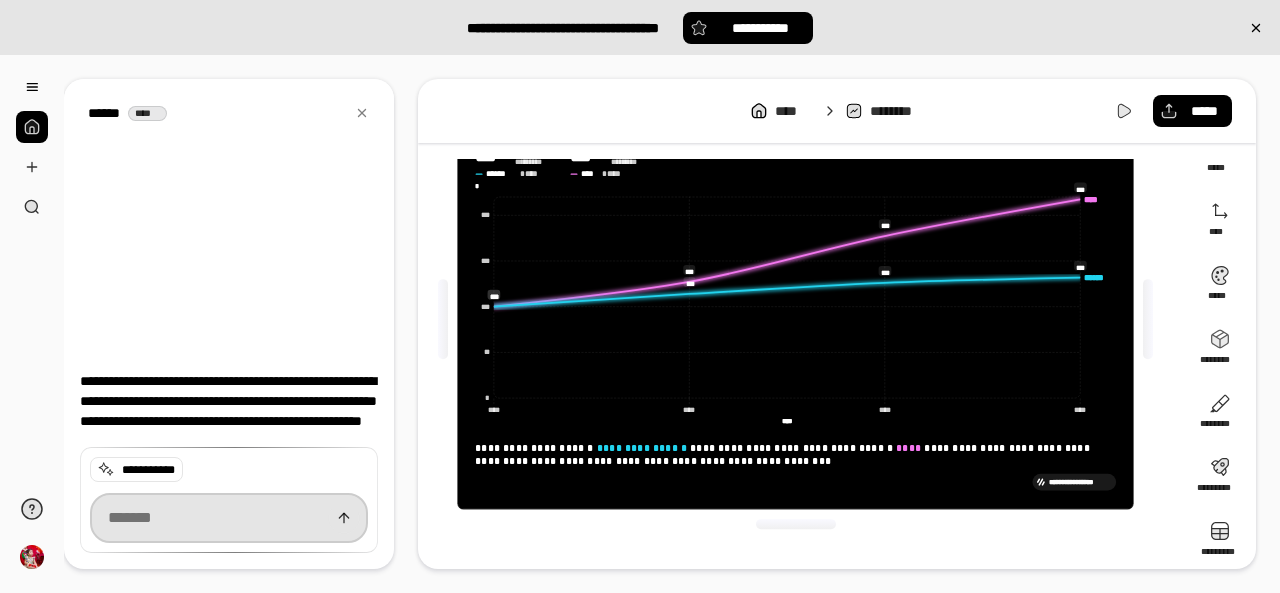 click at bounding box center [229, 518] 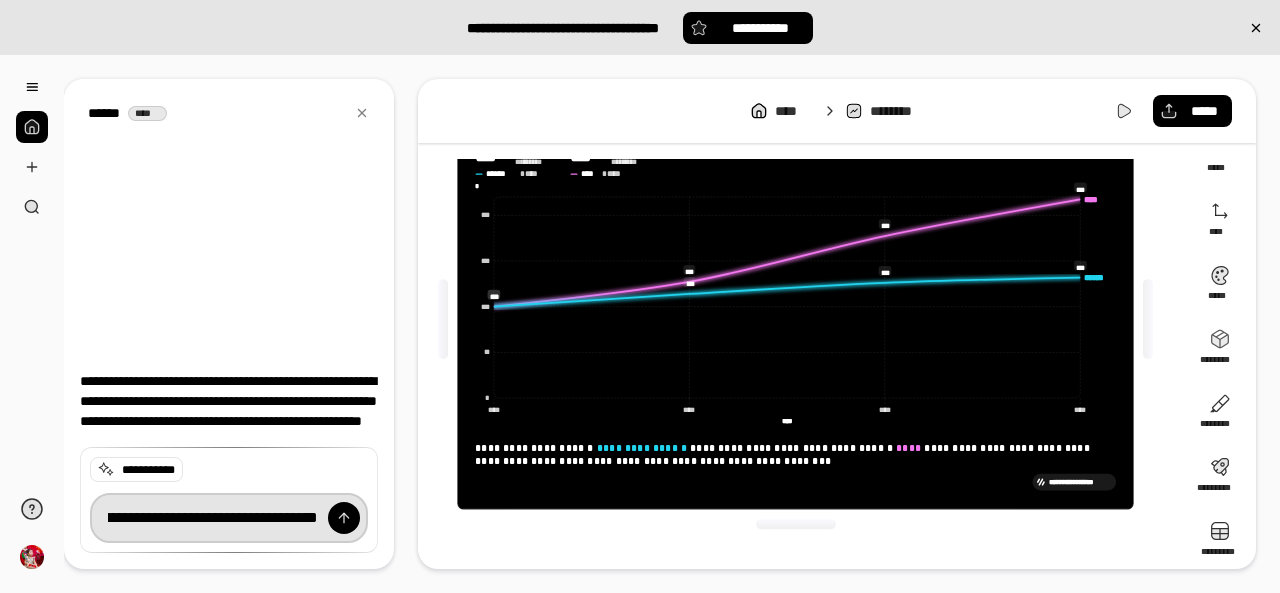 scroll, scrollTop: 0, scrollLeft: 61, axis: horizontal 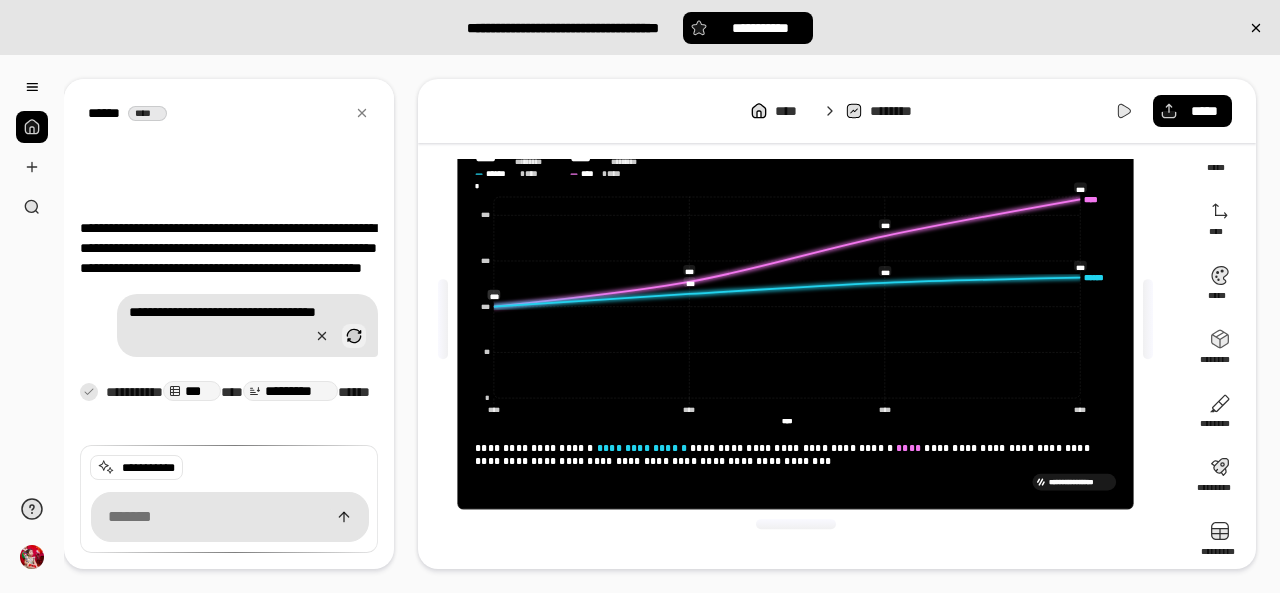 click at bounding box center [354, 336] 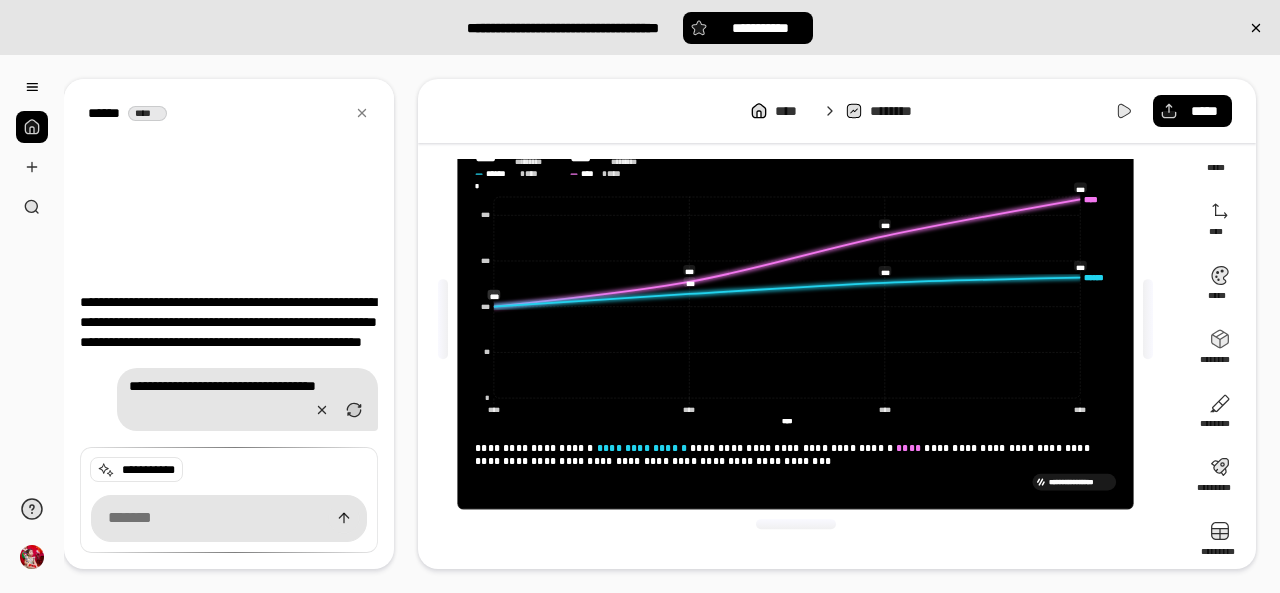 scroll, scrollTop: 0, scrollLeft: 0, axis: both 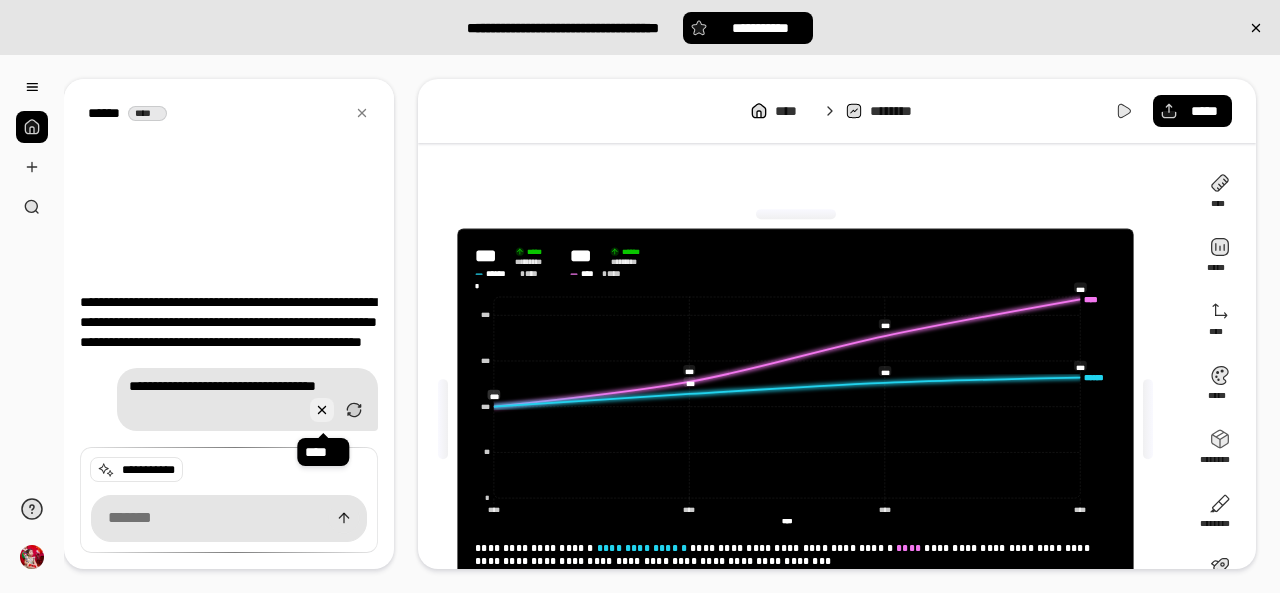 click at bounding box center [322, 410] 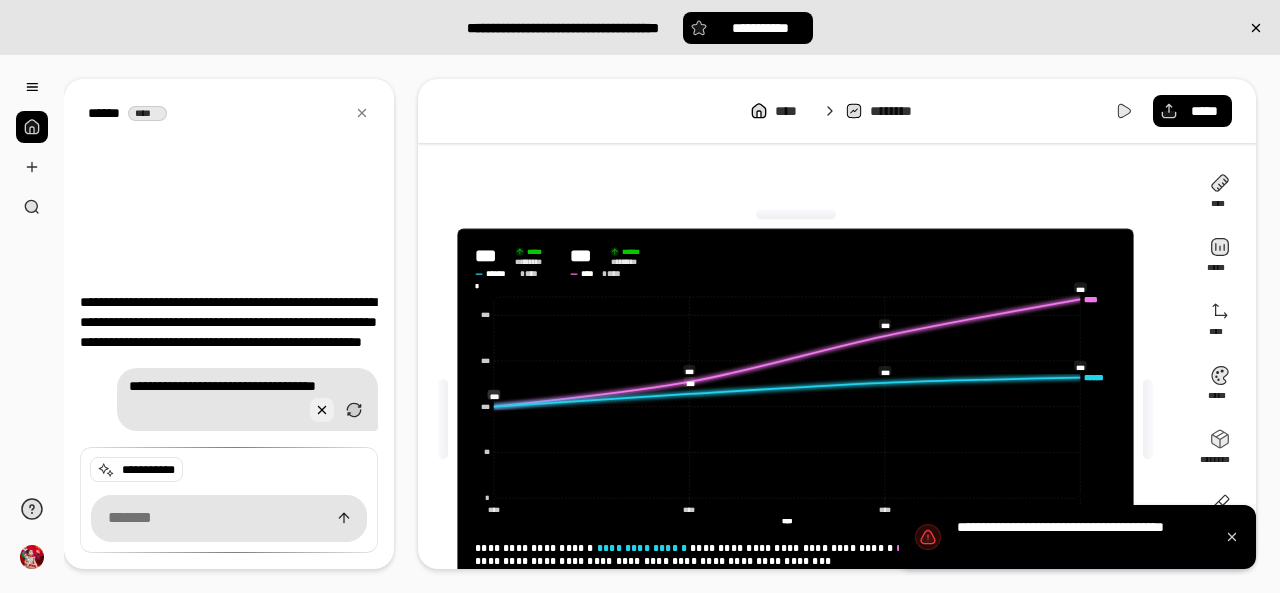 click at bounding box center (322, 410) 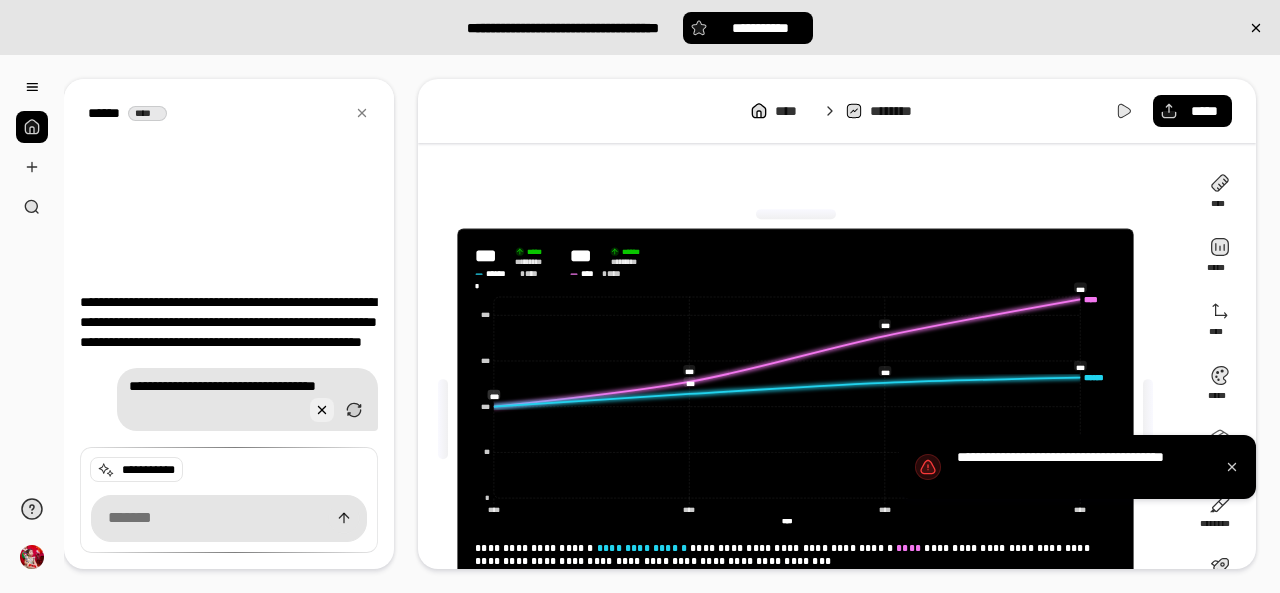 click at bounding box center [322, 410] 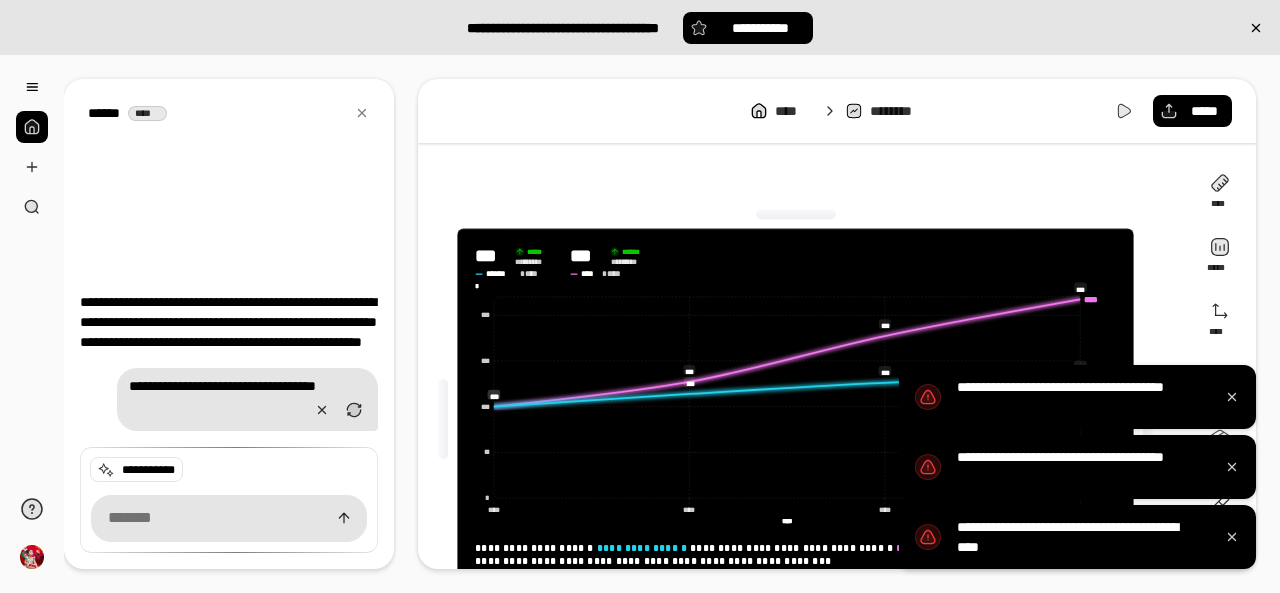 scroll, scrollTop: 110, scrollLeft: 0, axis: vertical 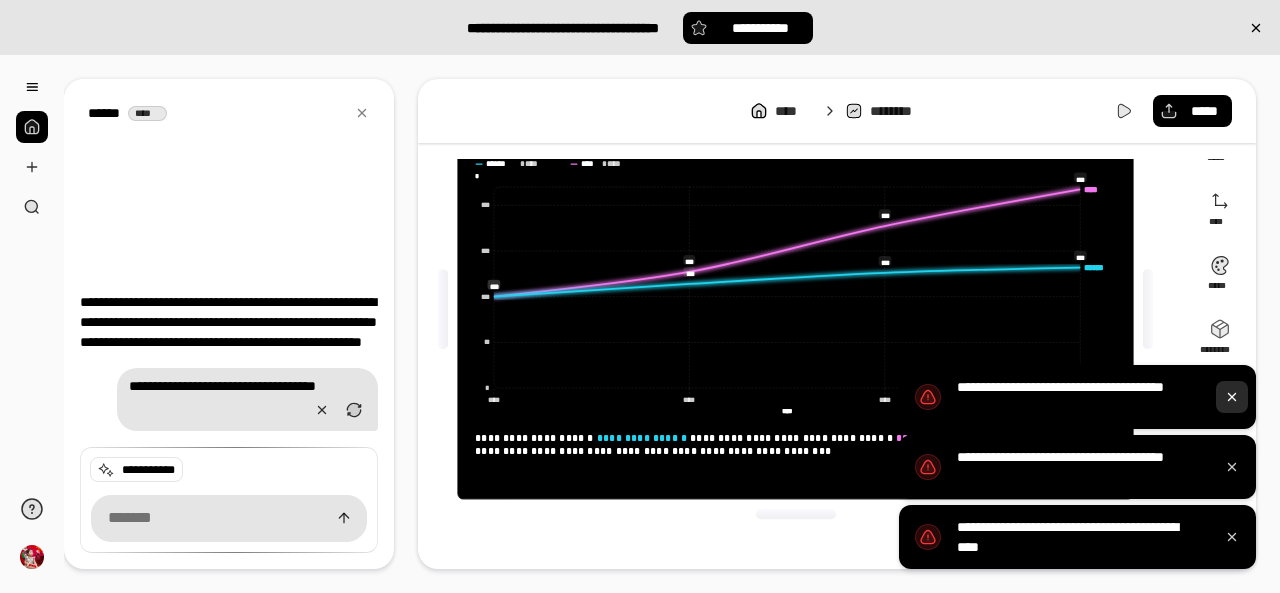 click at bounding box center [1232, 397] 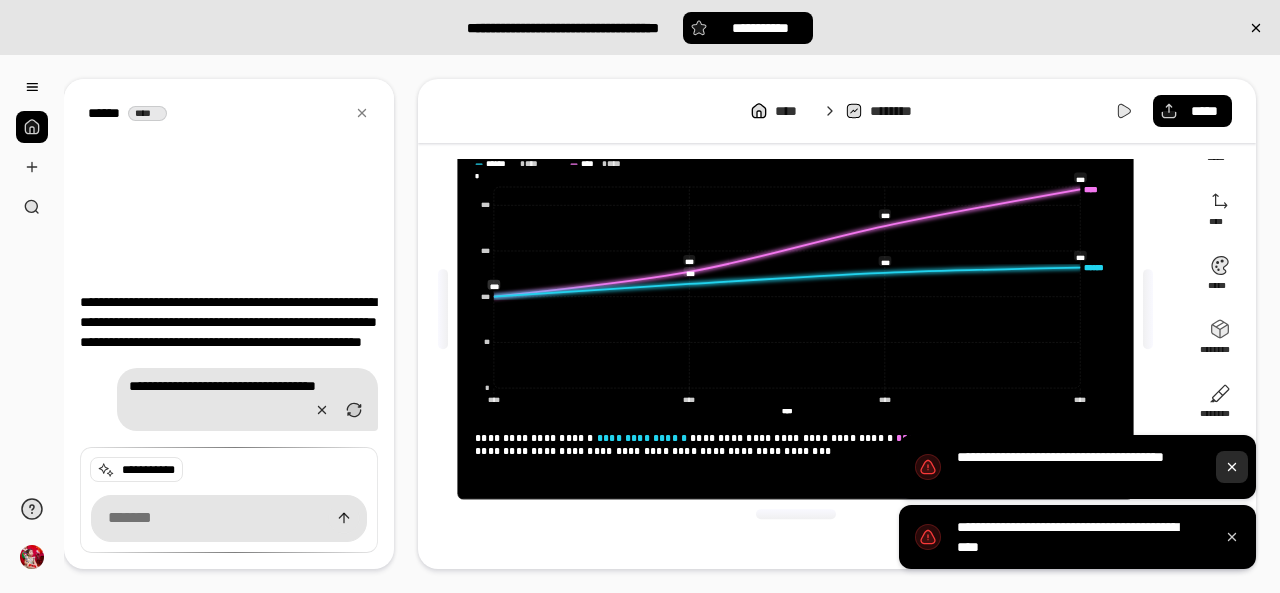 click at bounding box center (1232, 467) 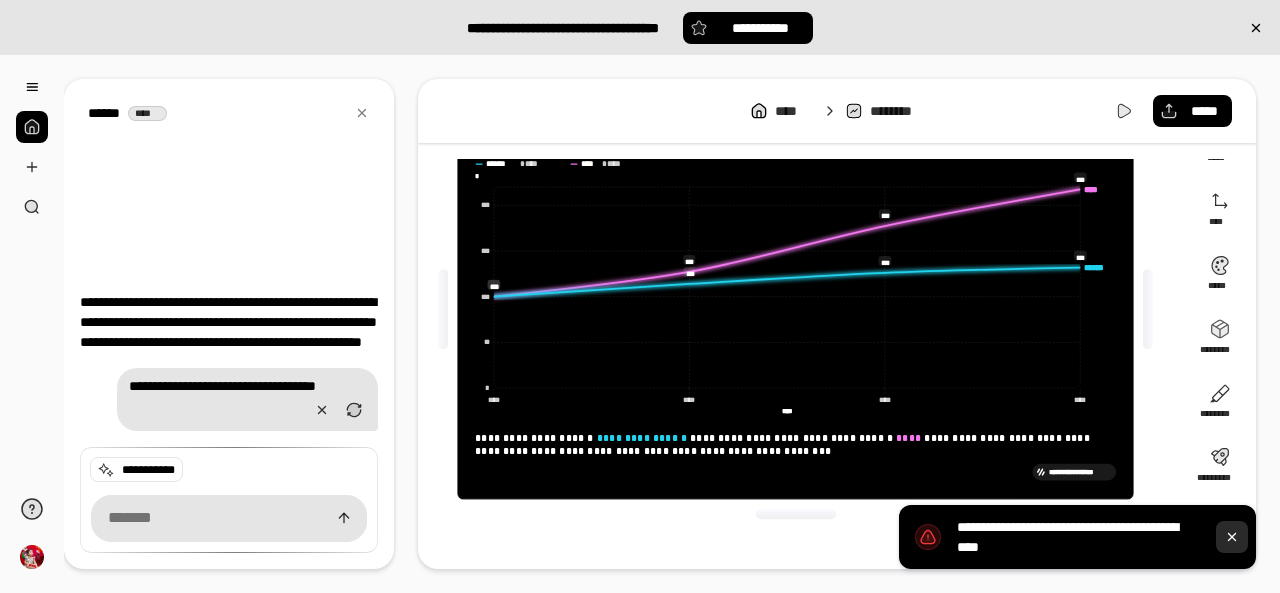 click at bounding box center [1232, 537] 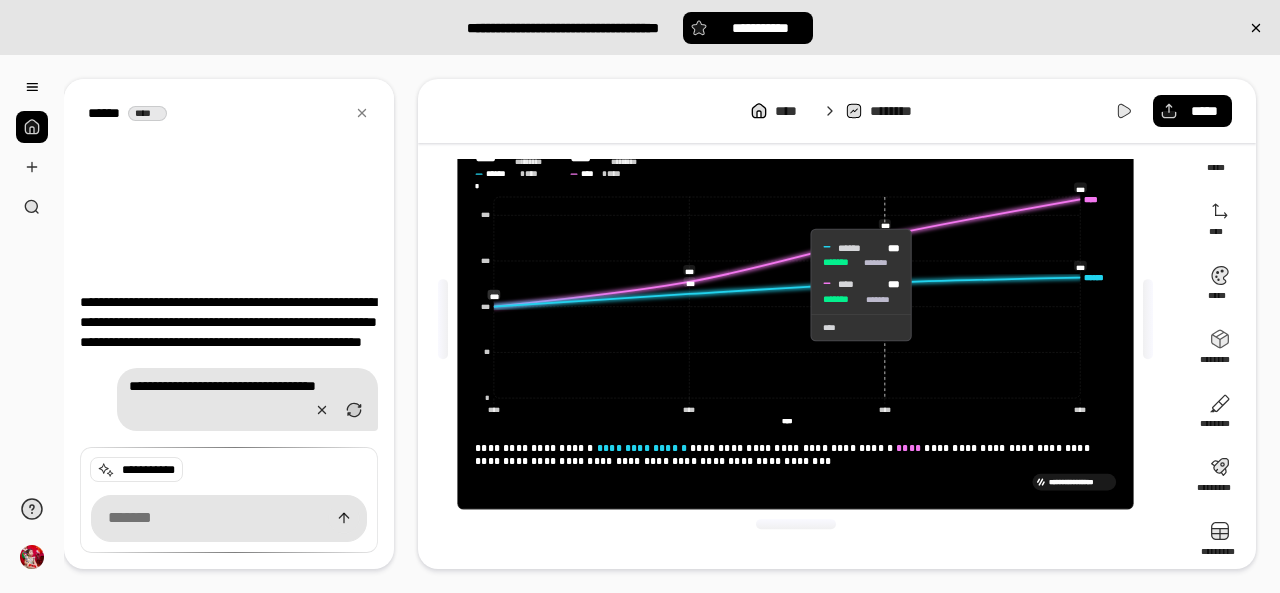 scroll, scrollTop: 0, scrollLeft: 0, axis: both 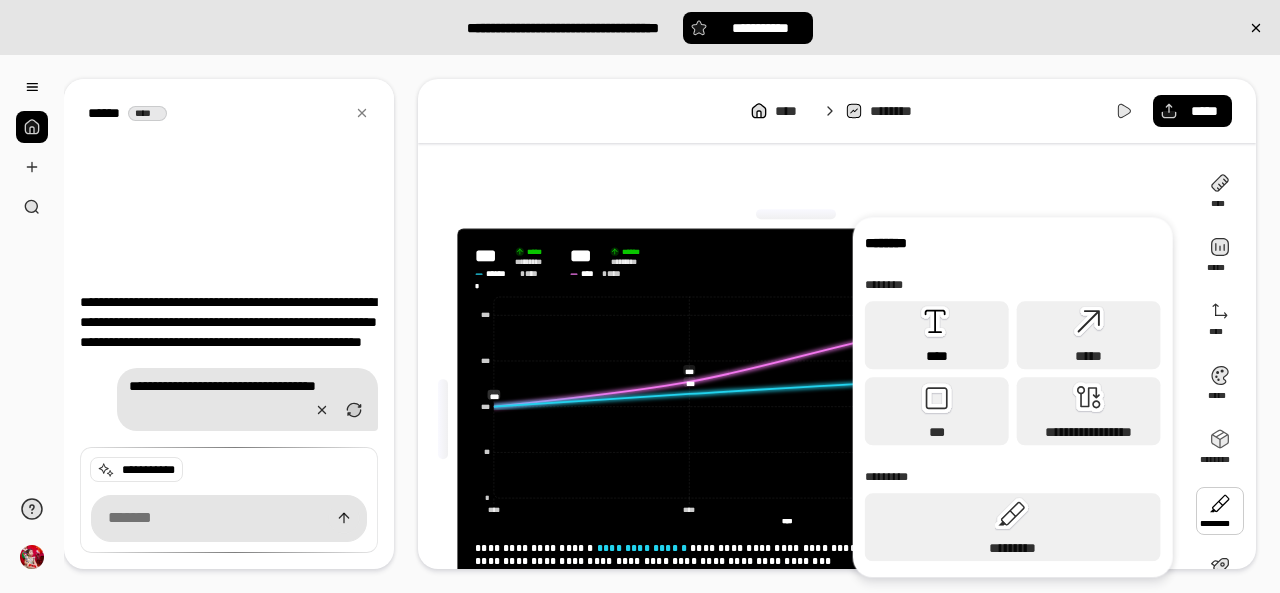click 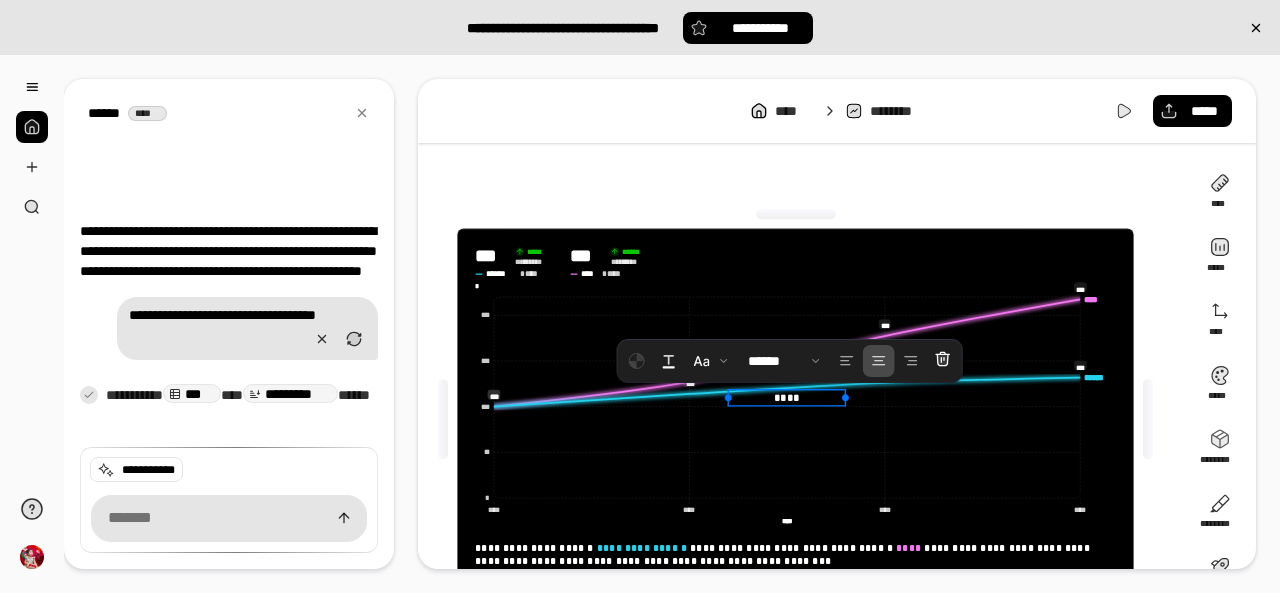 type 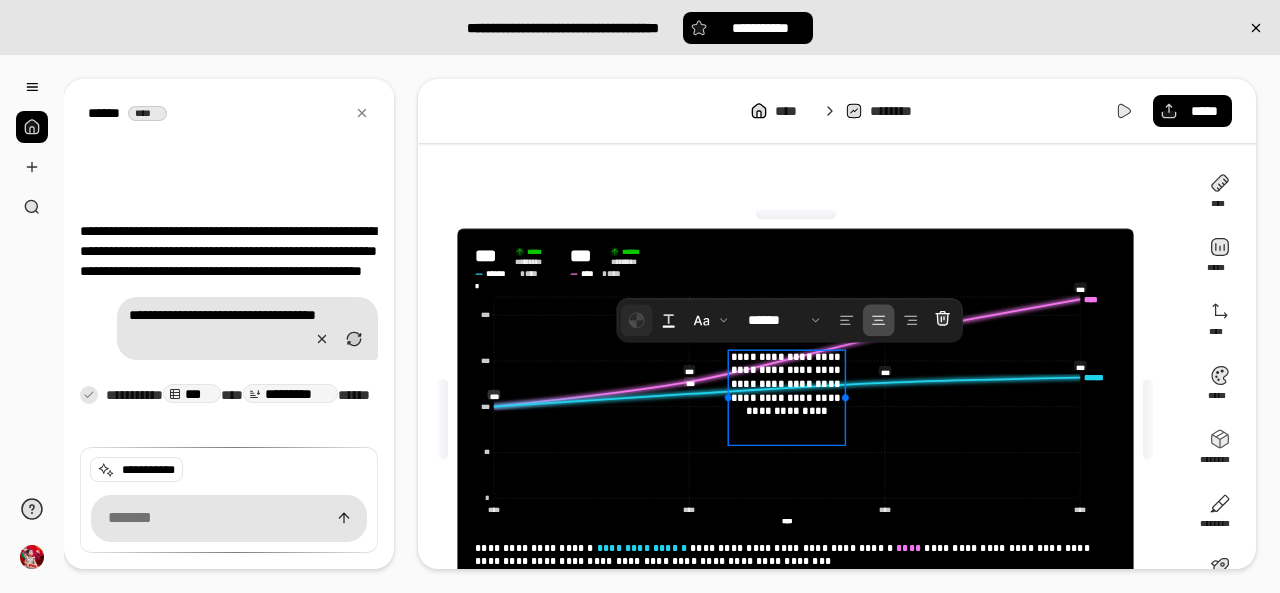 click at bounding box center (637, 320) 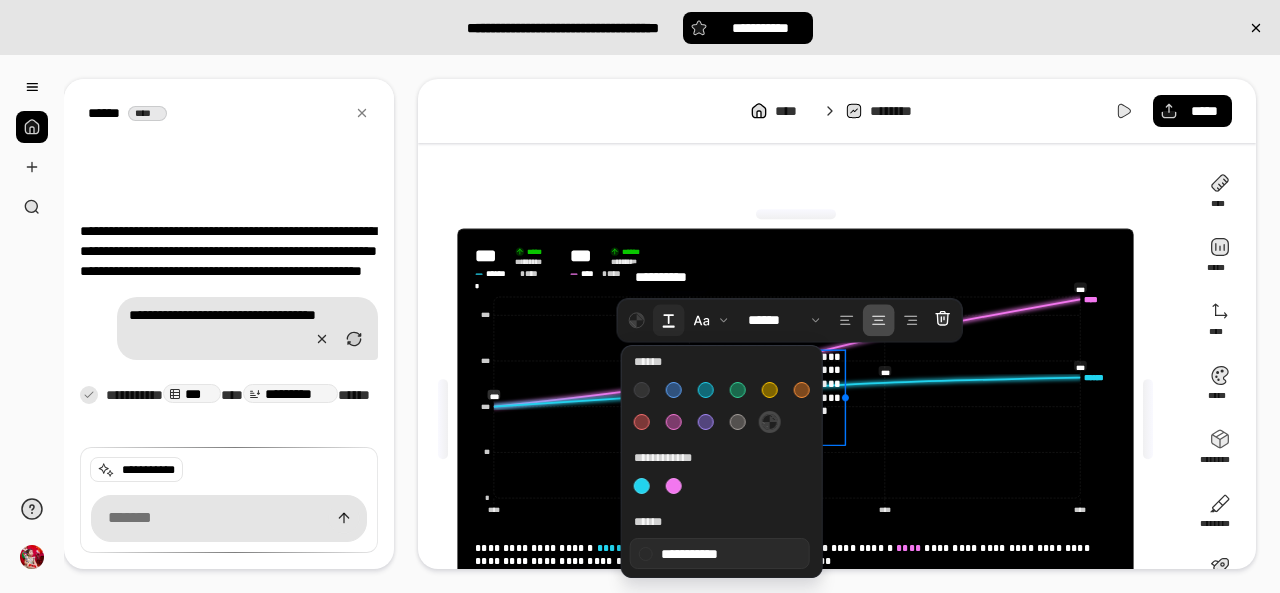 click at bounding box center (669, 320) 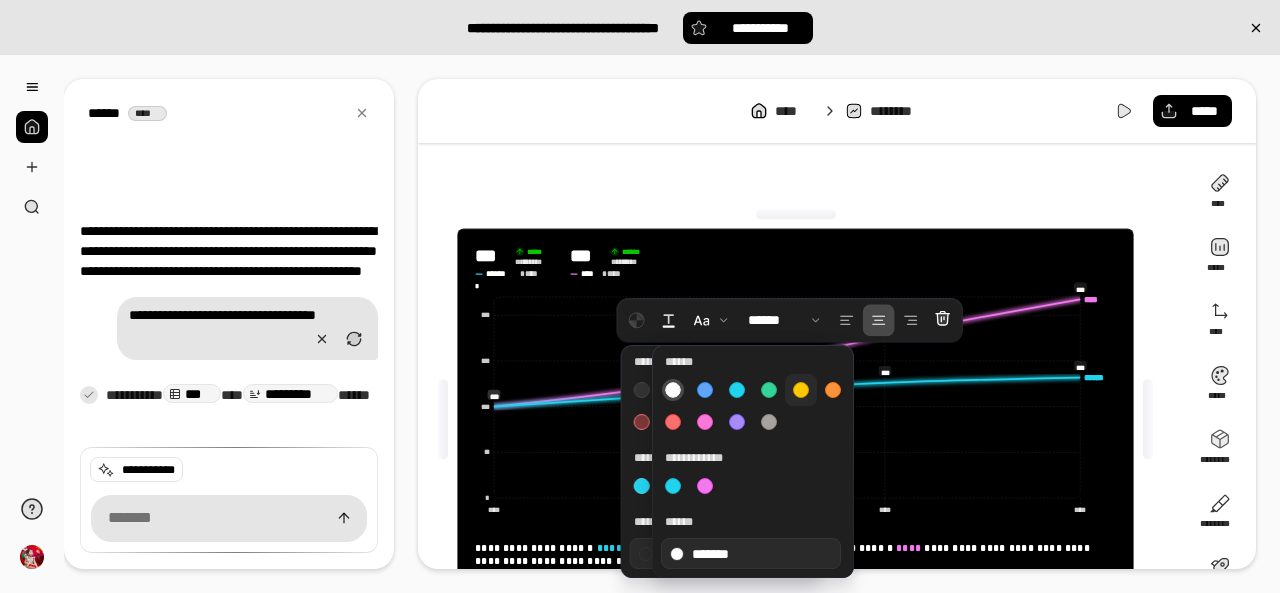 click at bounding box center [801, 390] 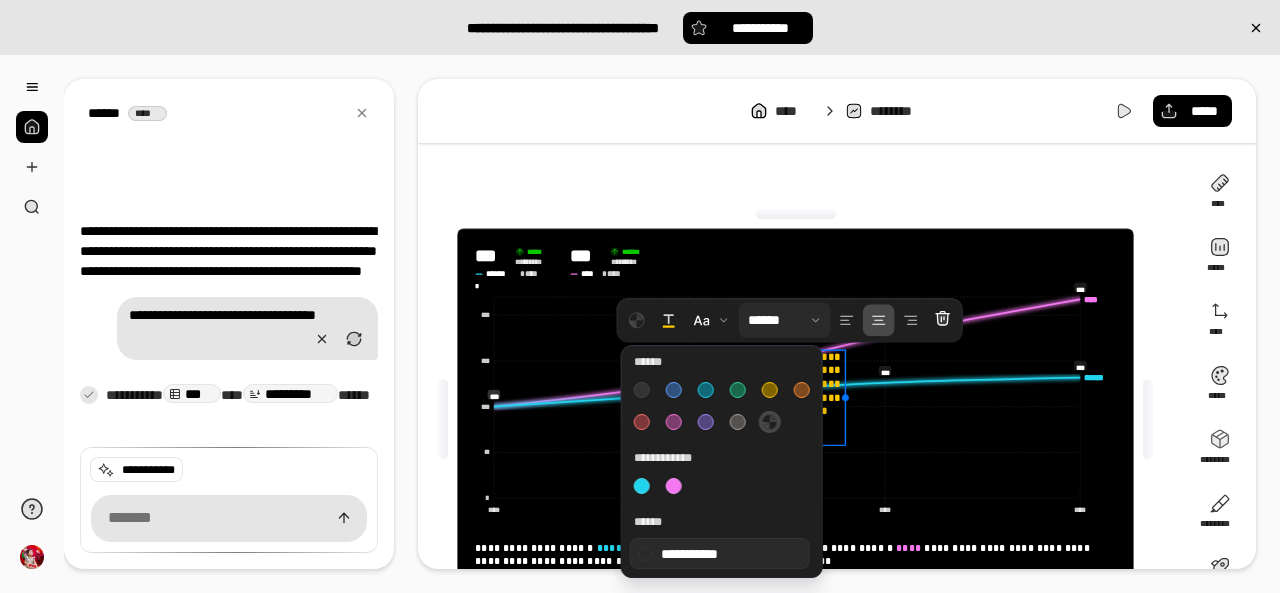 click at bounding box center (785, 320) 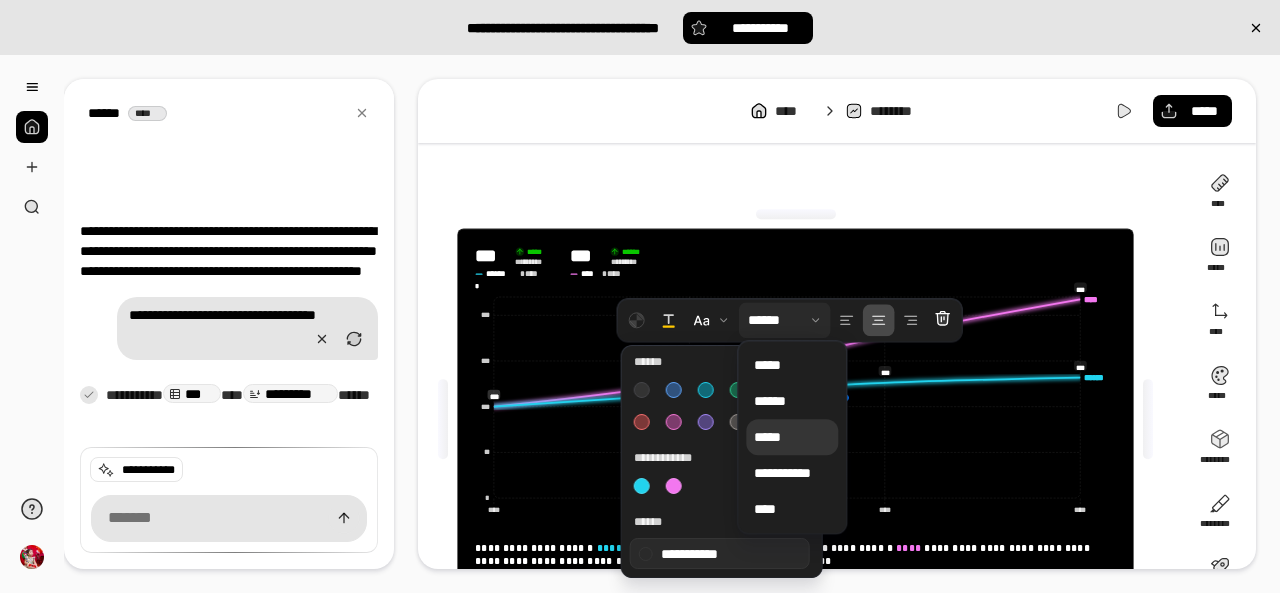 click on "*****" at bounding box center [792, 437] 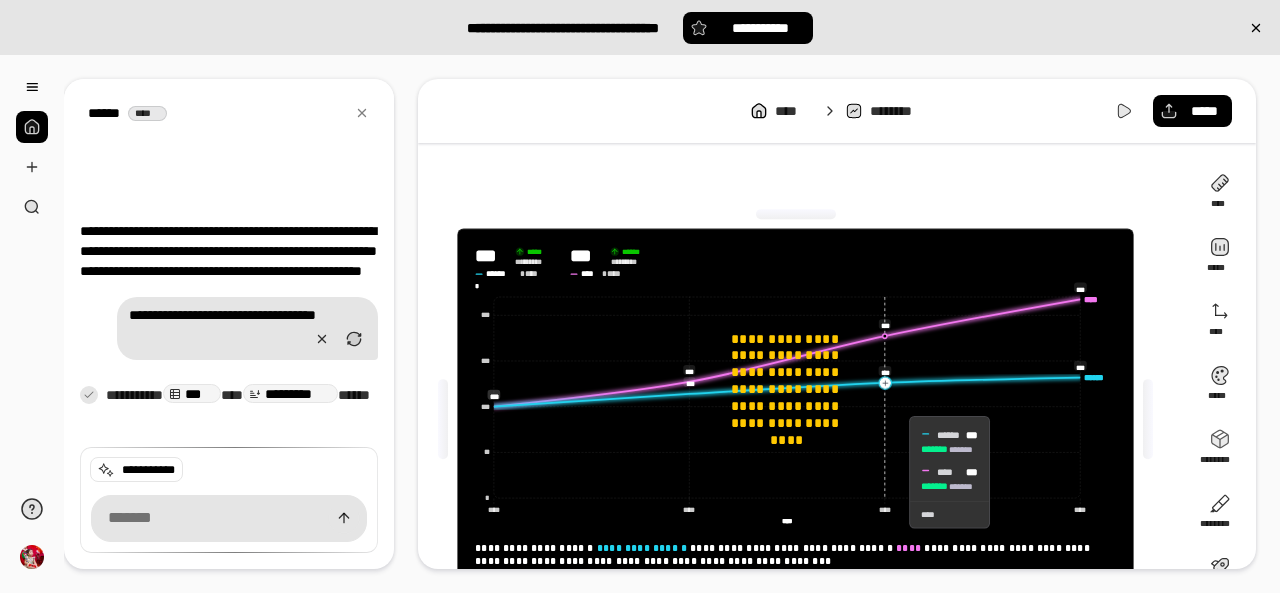 click 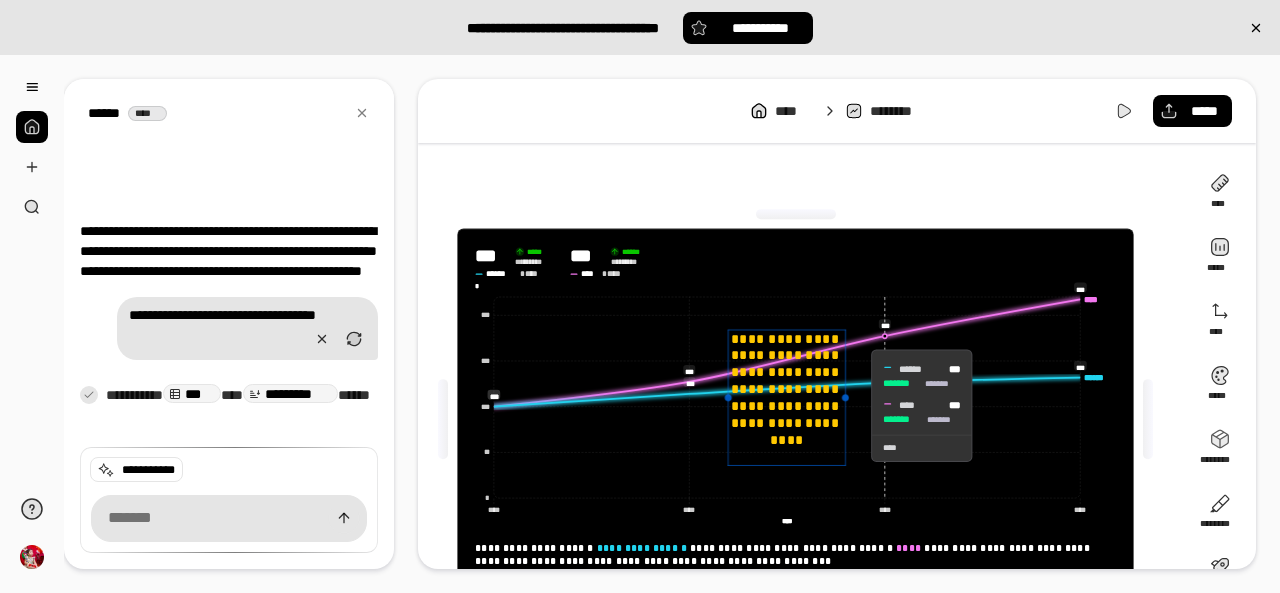 click on "**********" at bounding box center [786, 398] 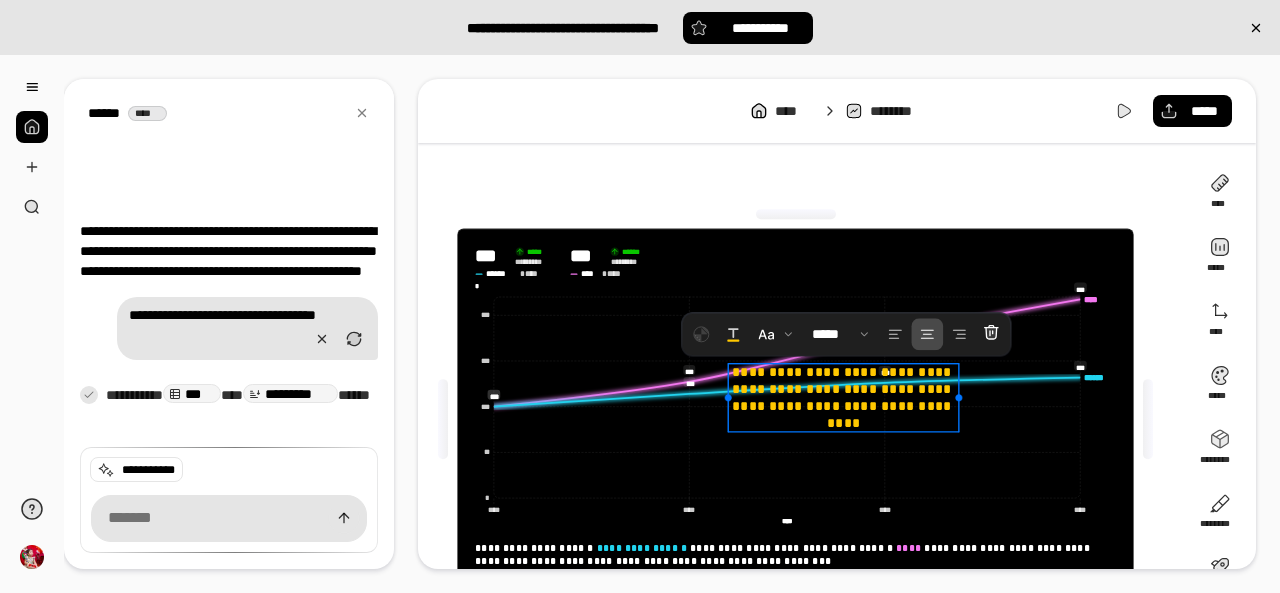 drag, startPoint x: 844, startPoint y: 395, endPoint x: 1005, endPoint y: 377, distance: 162.00308 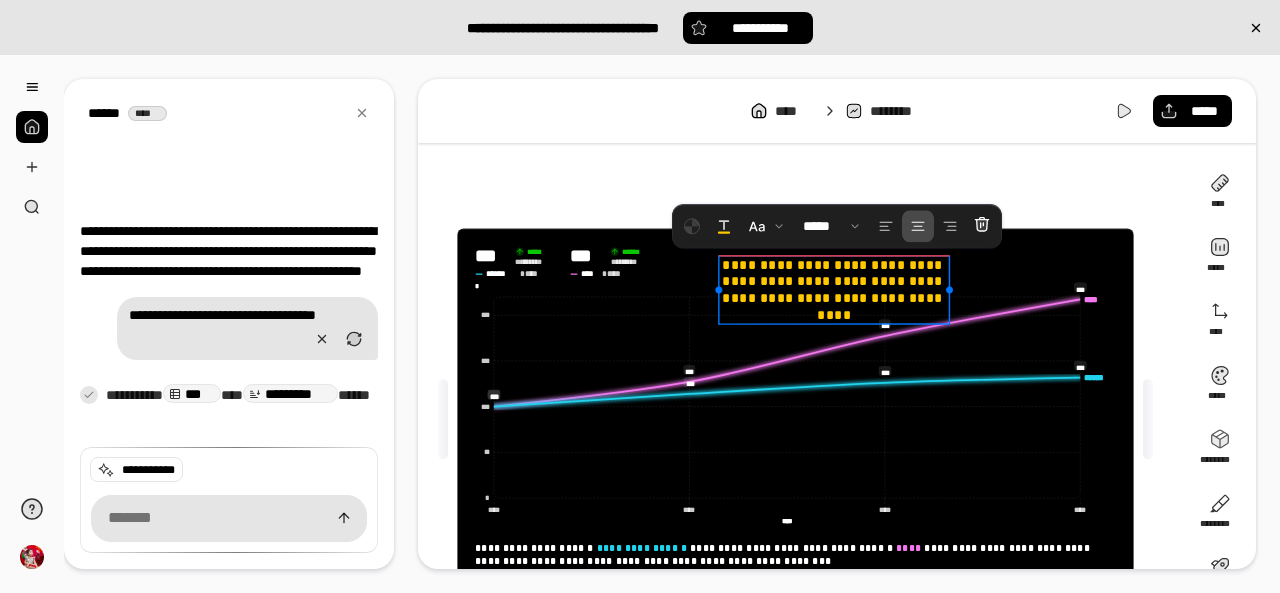 drag, startPoint x: 877, startPoint y: 425, endPoint x: 864, endPoint y: 262, distance: 163.51758 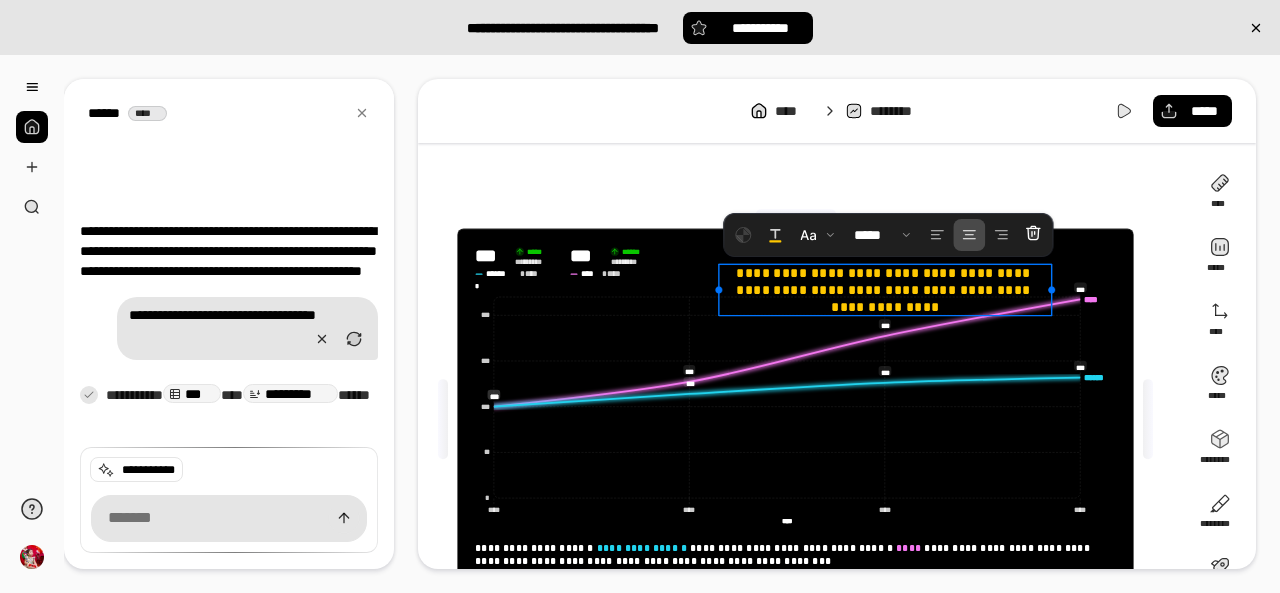 drag, startPoint x: 951, startPoint y: 290, endPoint x: 1096, endPoint y: 262, distance: 147.67871 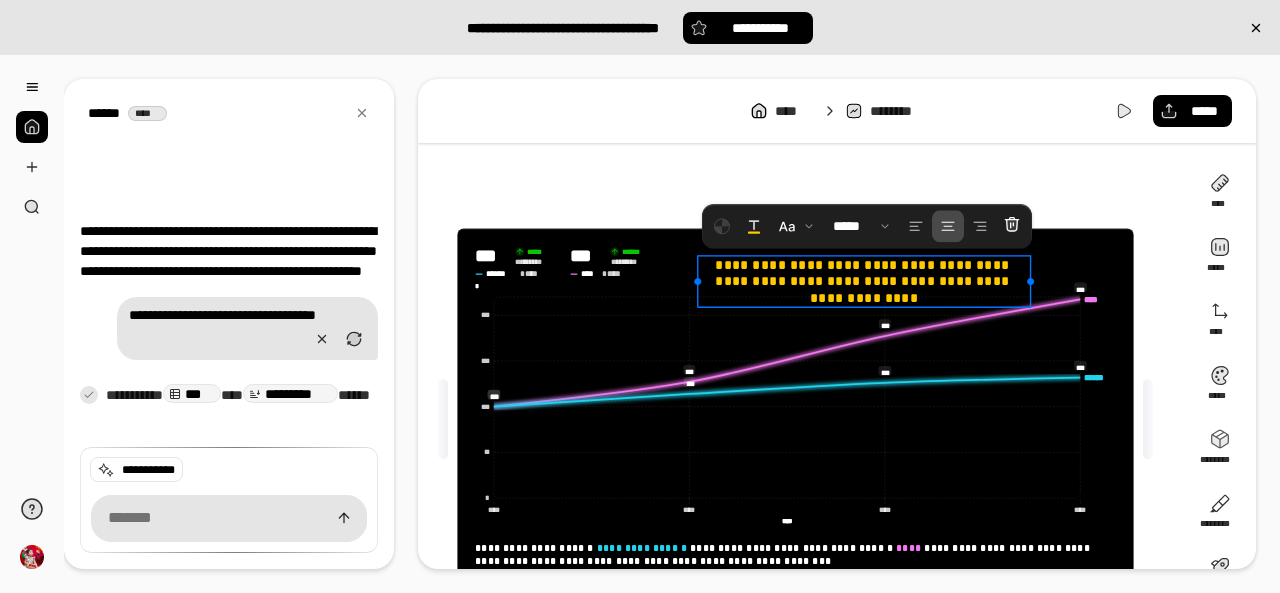 click on "**********" at bounding box center [787, 397] 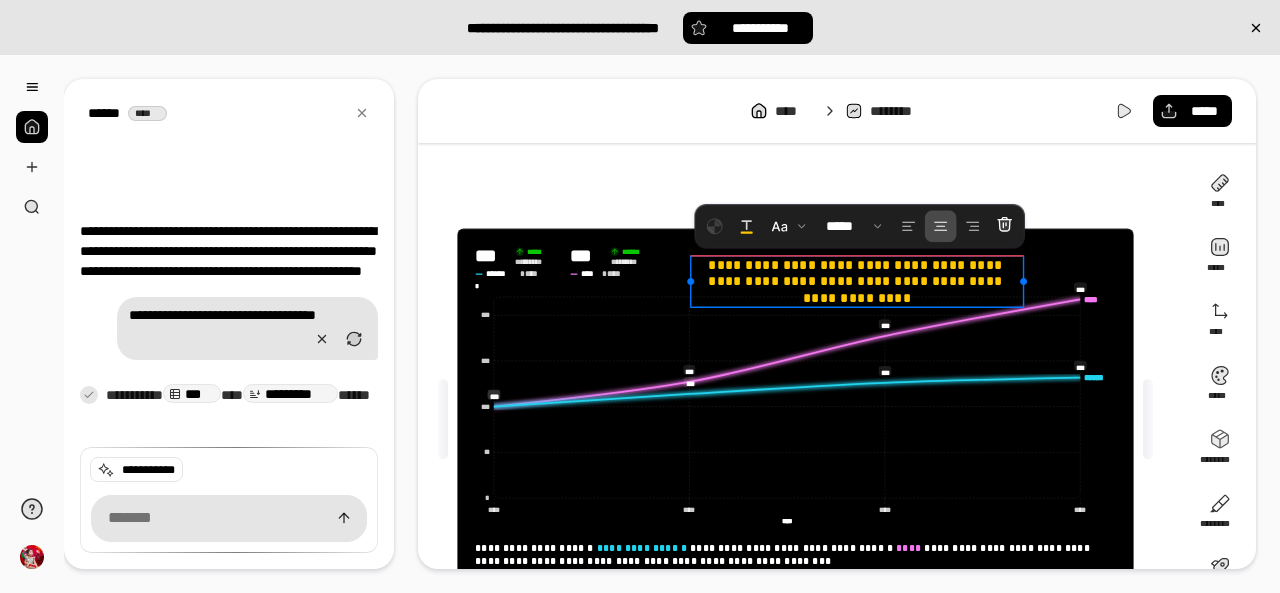 drag, startPoint x: 896, startPoint y: 301, endPoint x: 886, endPoint y: 287, distance: 17.20465 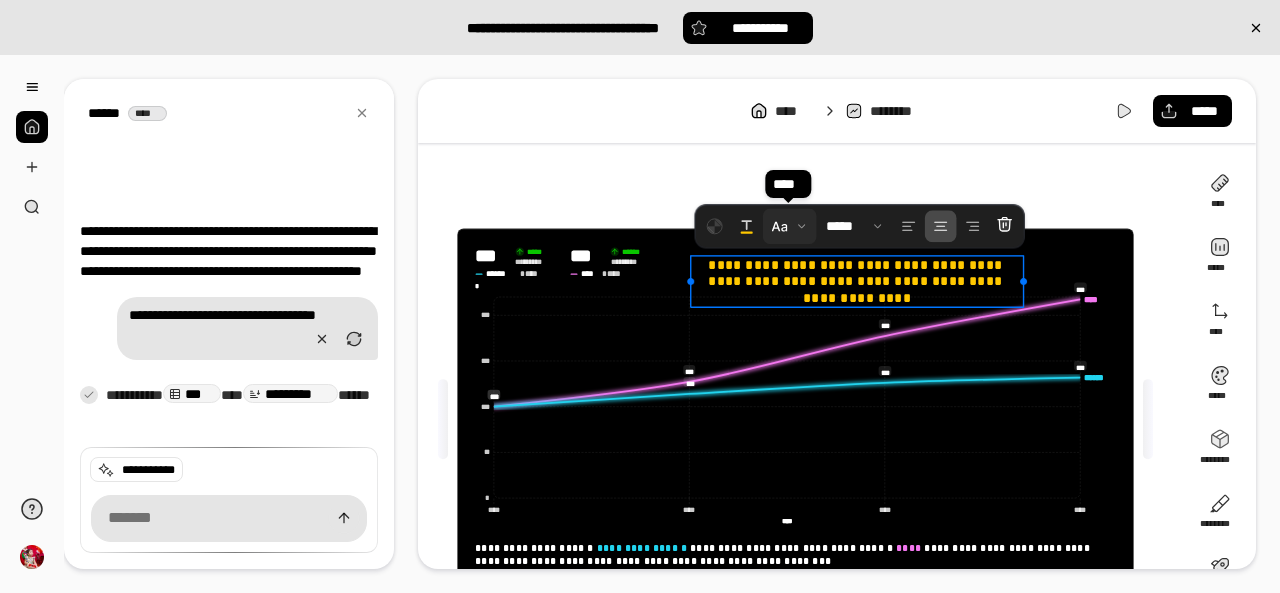 click at bounding box center (790, 226) 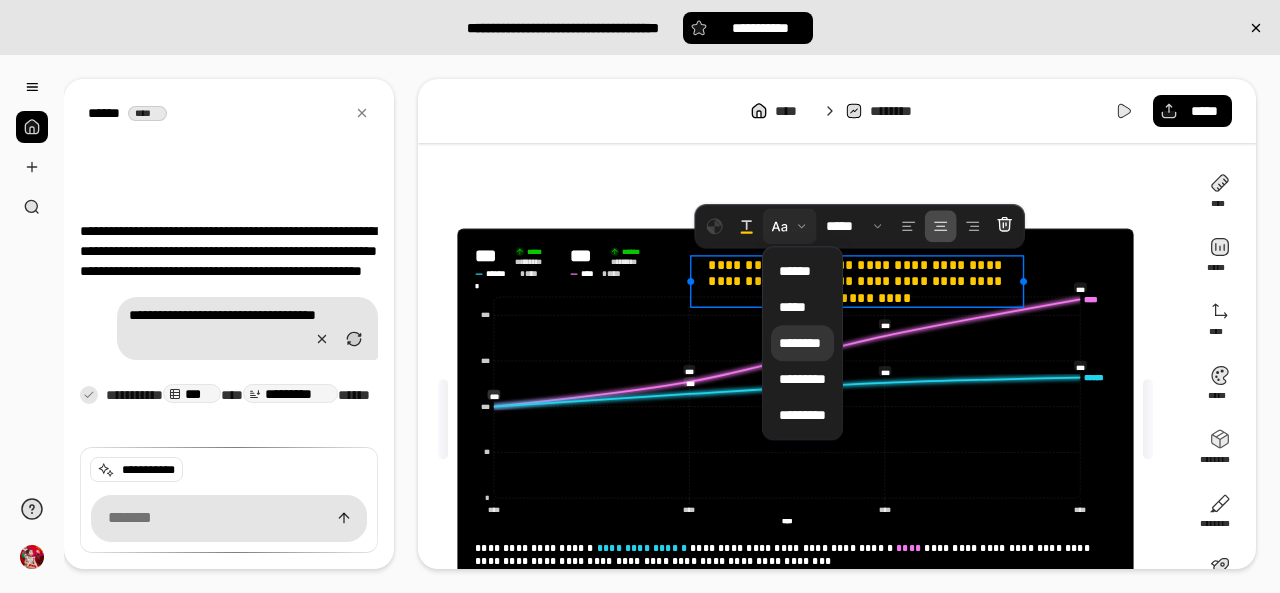 click on "********" at bounding box center [800, 343] 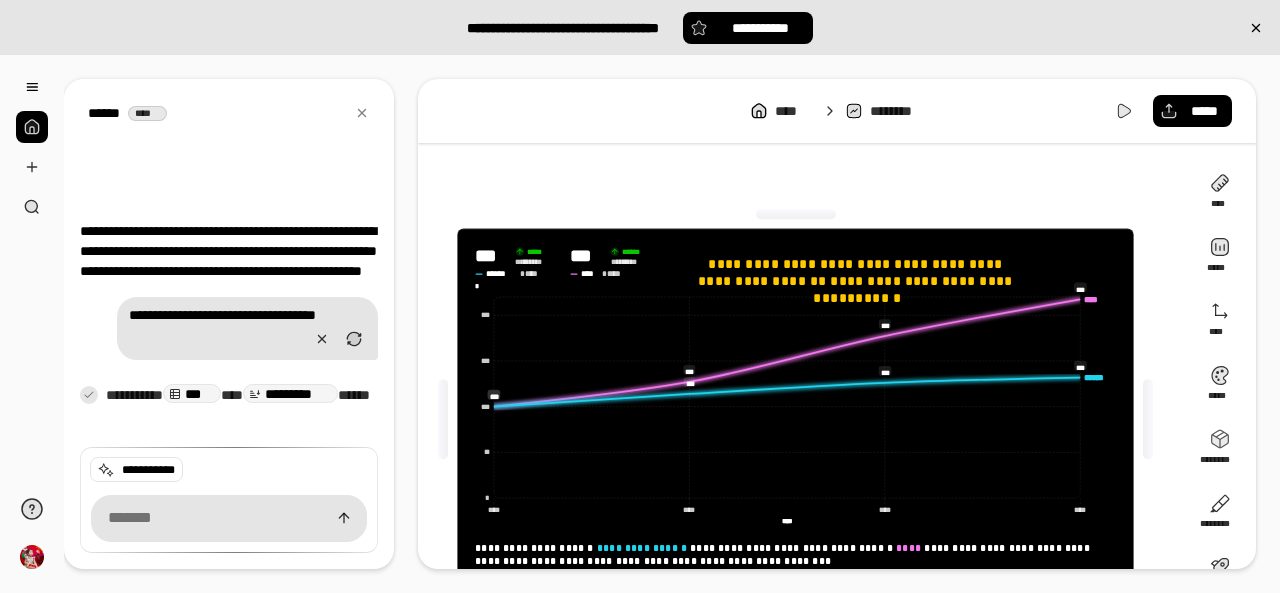 click on "*** ***** **** **** ****** * **** *** ****** **** **** **** * ****" at bounding box center [795, 262] 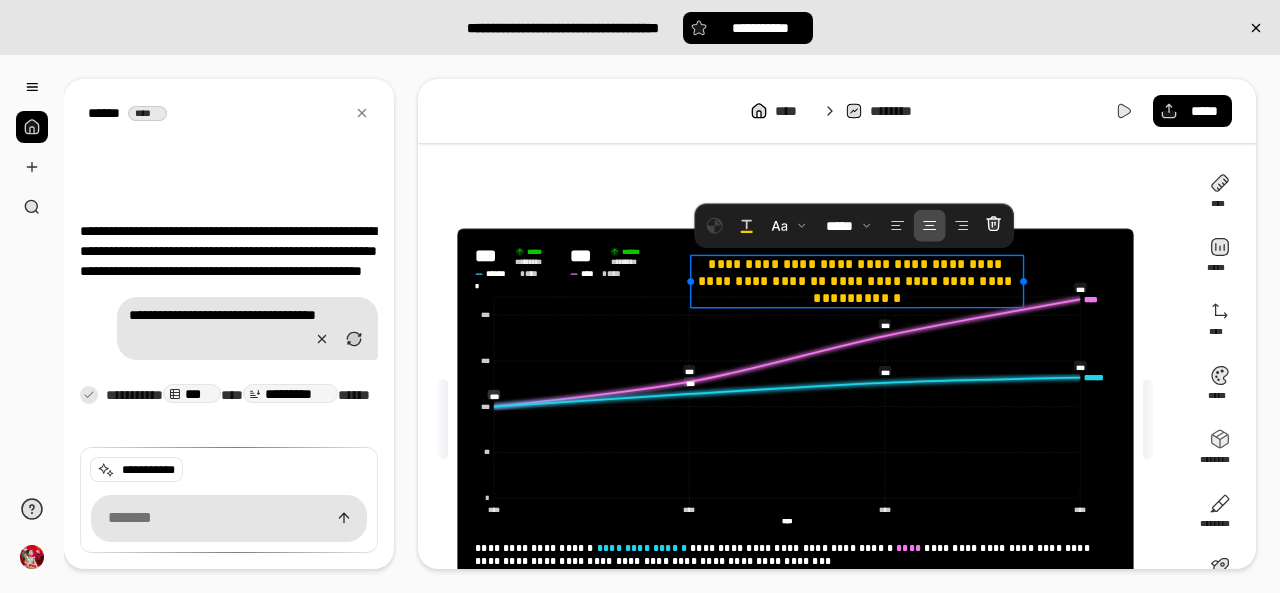 click on "**********" at bounding box center (857, 282) 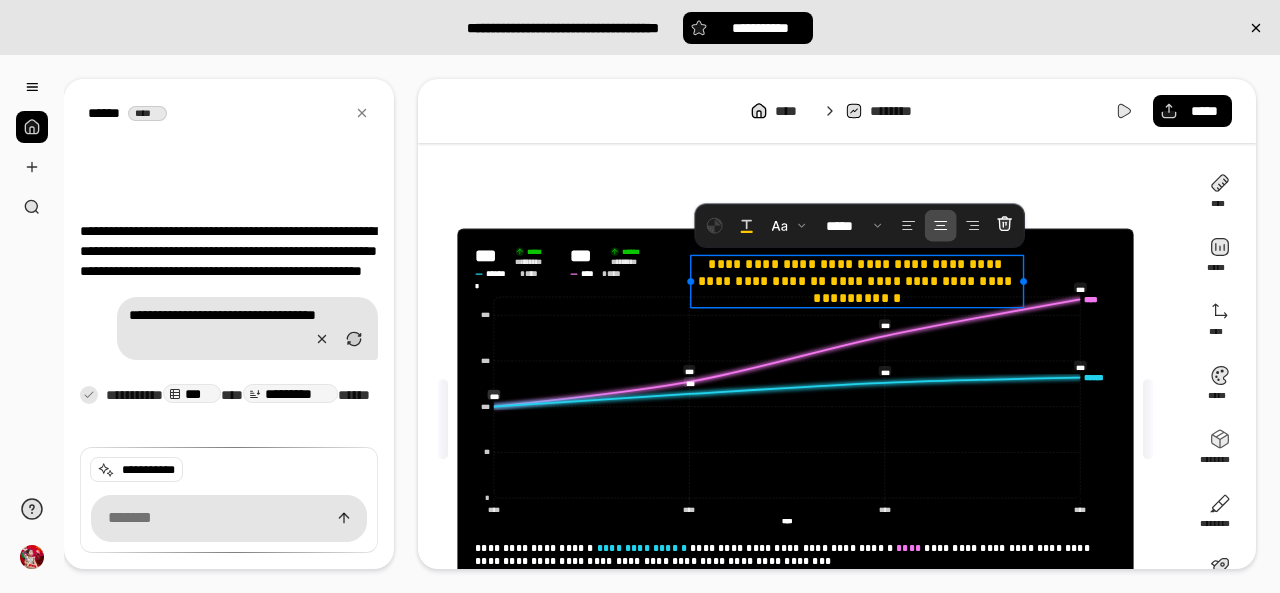 click on "**********" at bounding box center (852, 272) 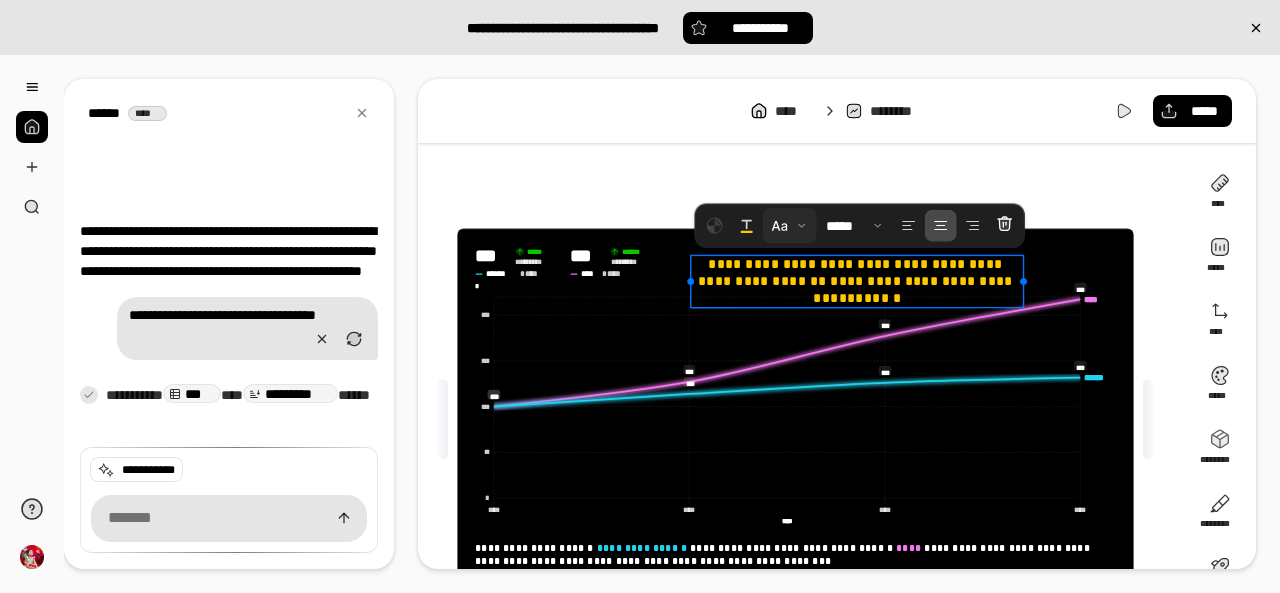 click at bounding box center [790, 226] 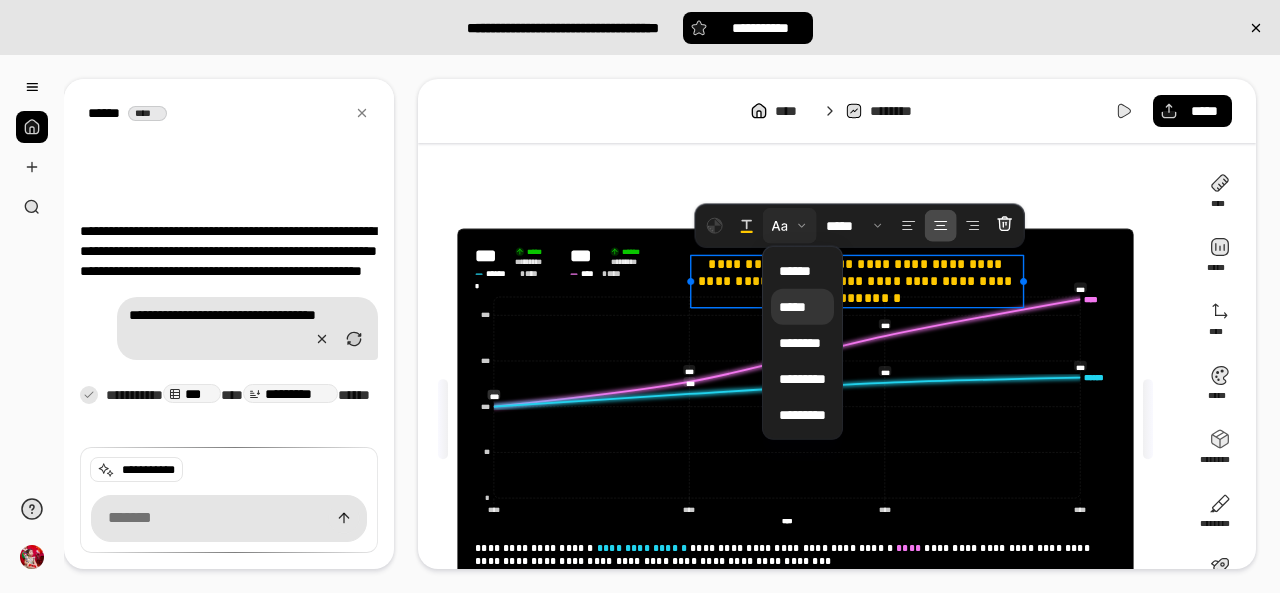click on "*****" at bounding box center [802, 307] 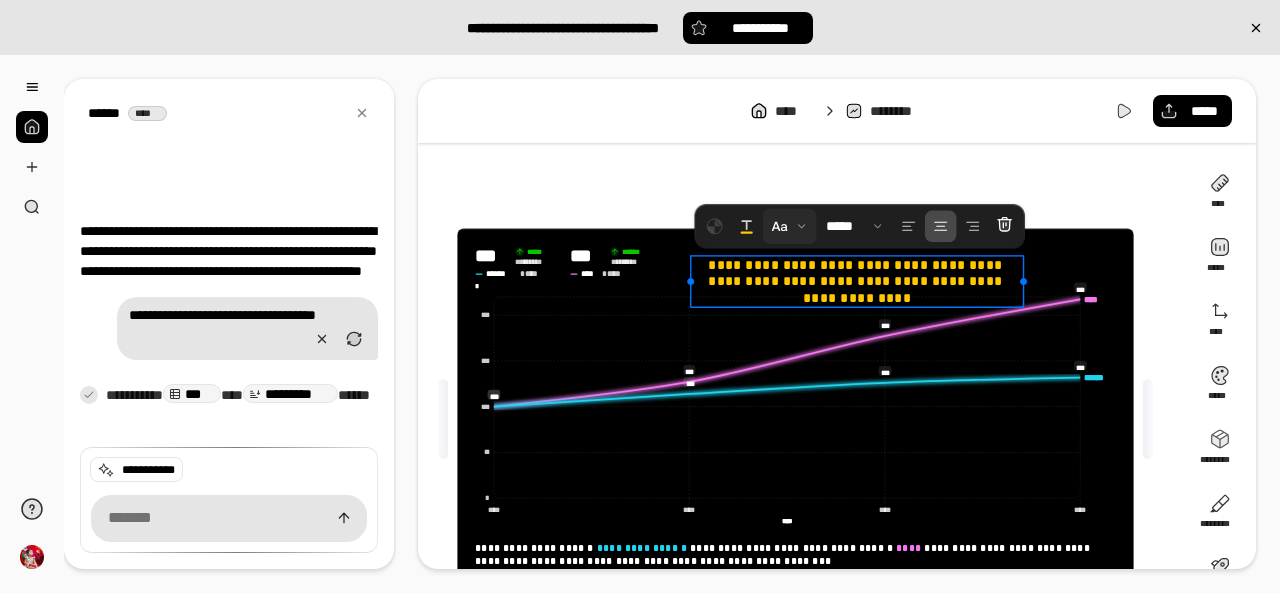 click at bounding box center (790, 226) 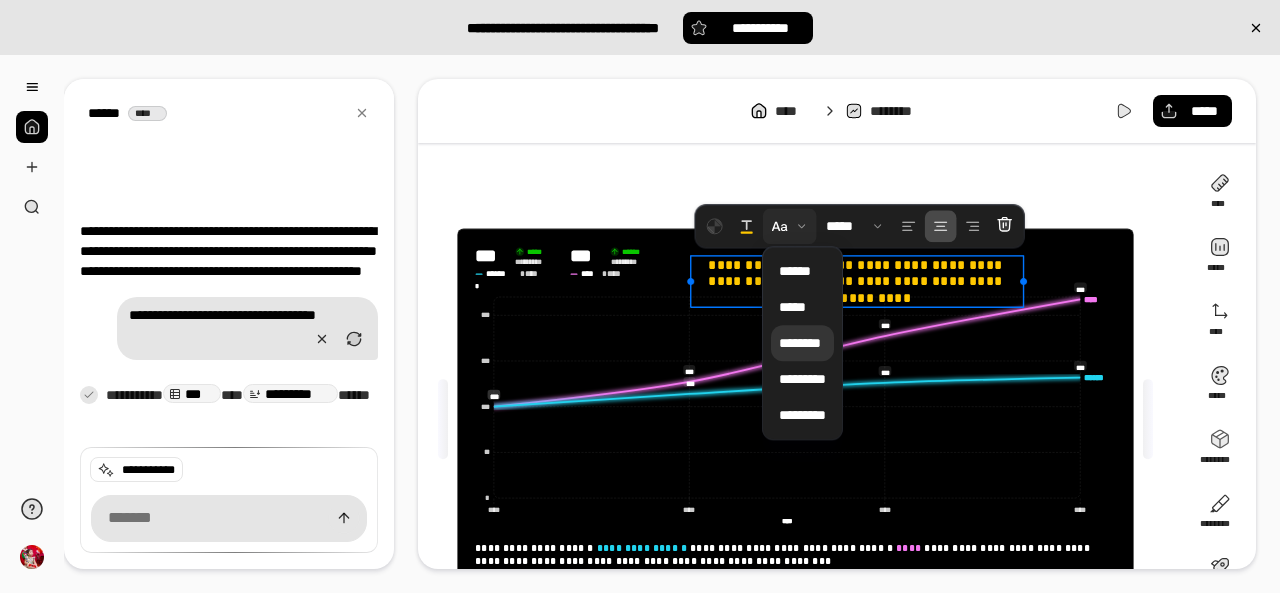 click on "********" at bounding box center (800, 343) 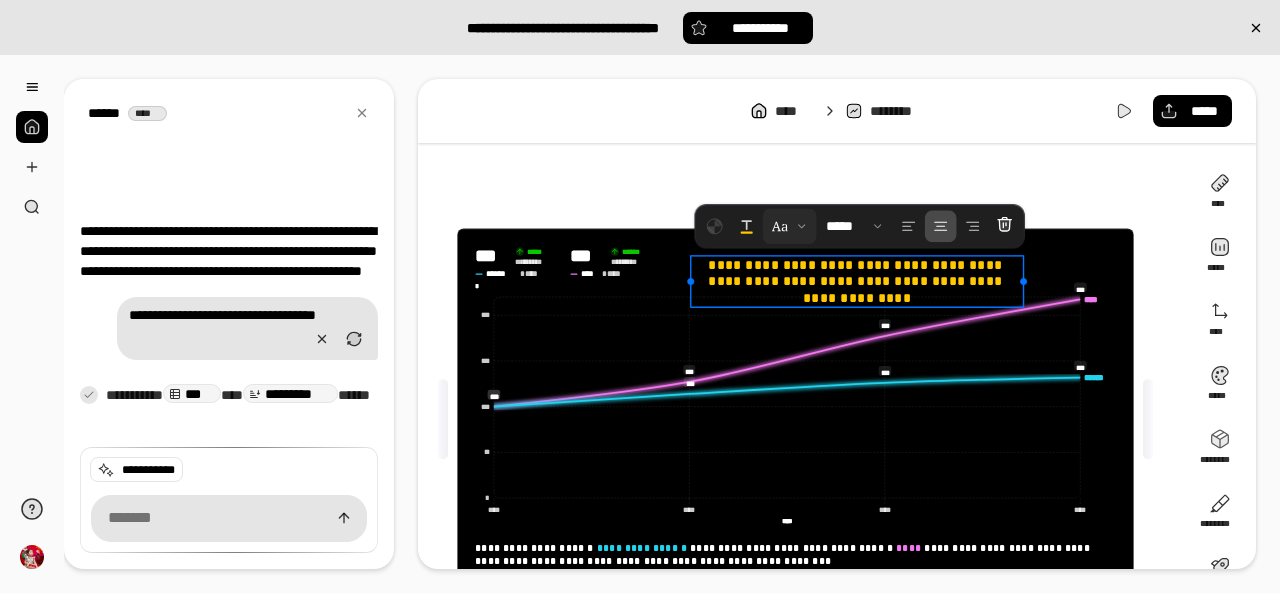 click on "**********" at bounding box center [857, 282] 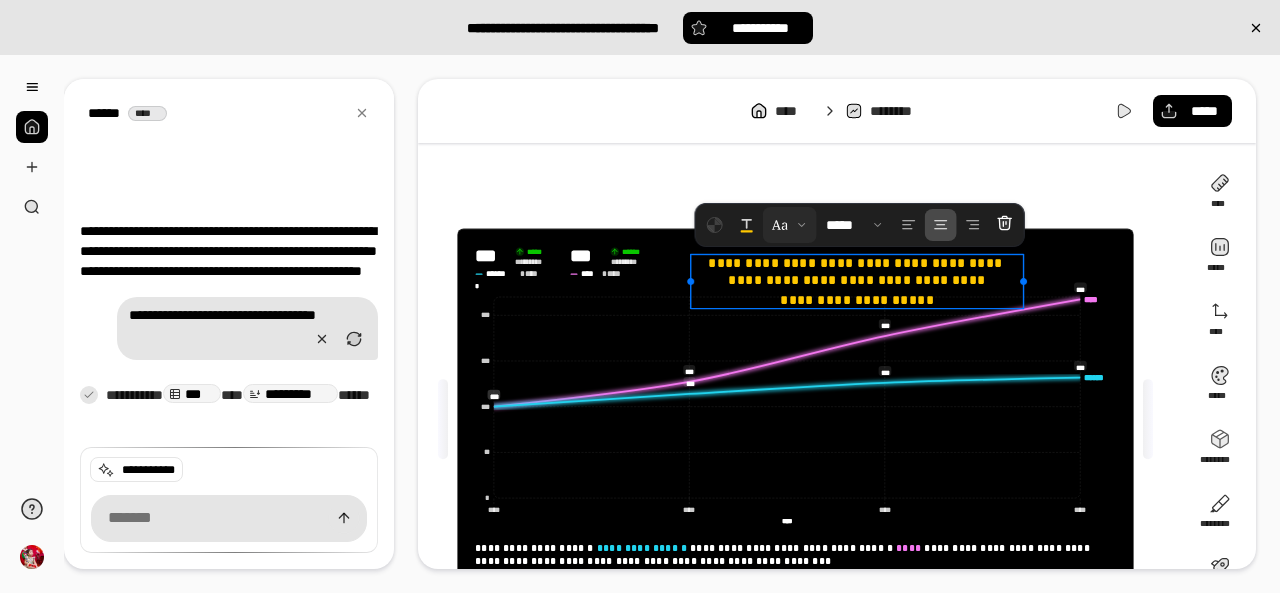 click on "**********" at bounding box center [857, 271] 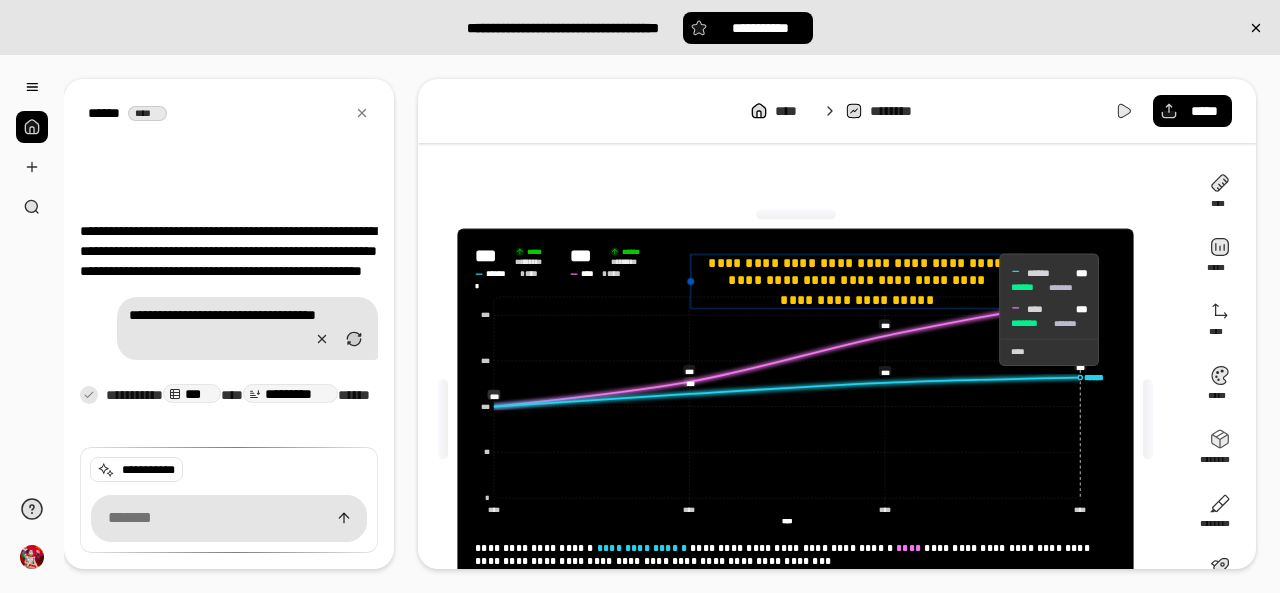 click on "**********" at bounding box center [857, 282] 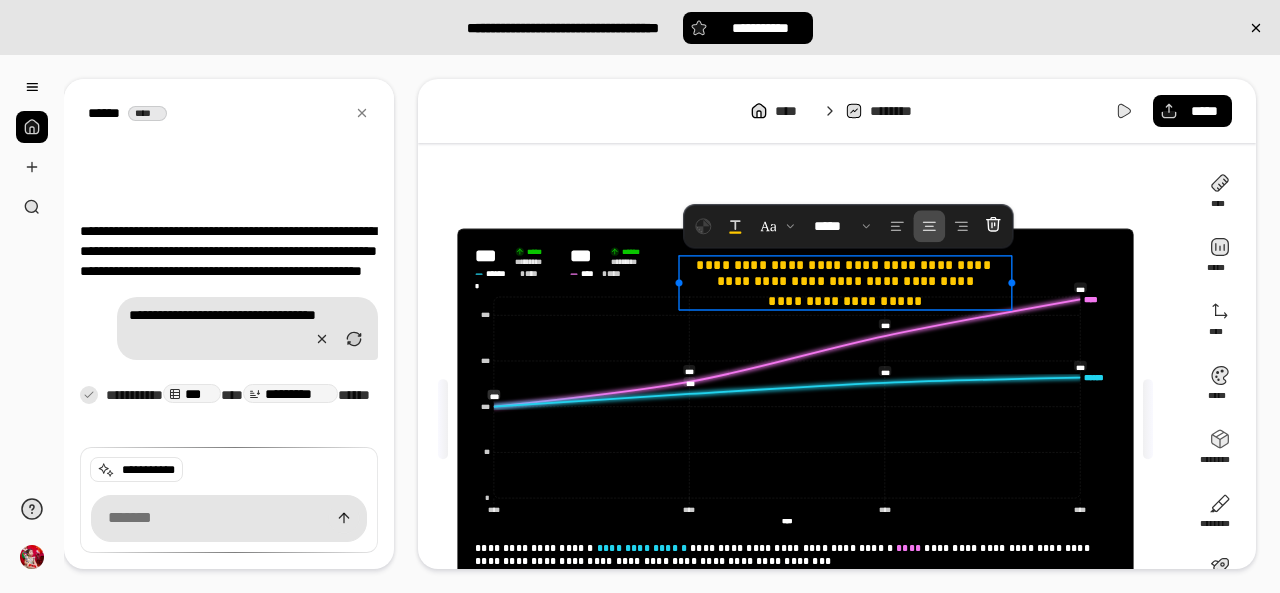 click 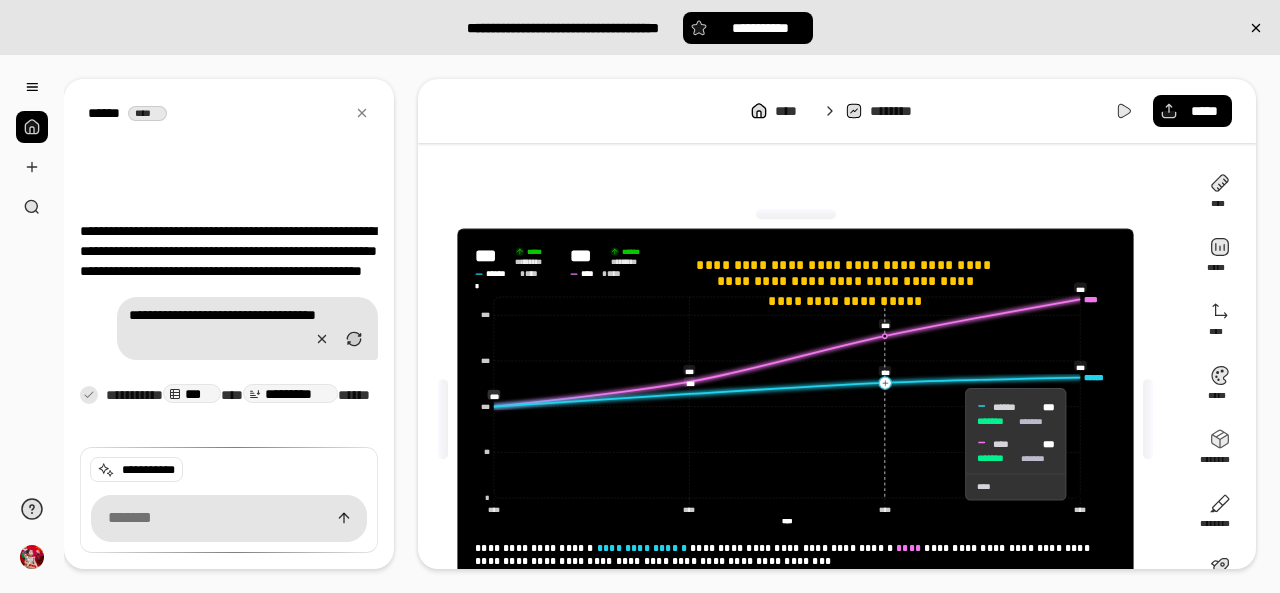 click 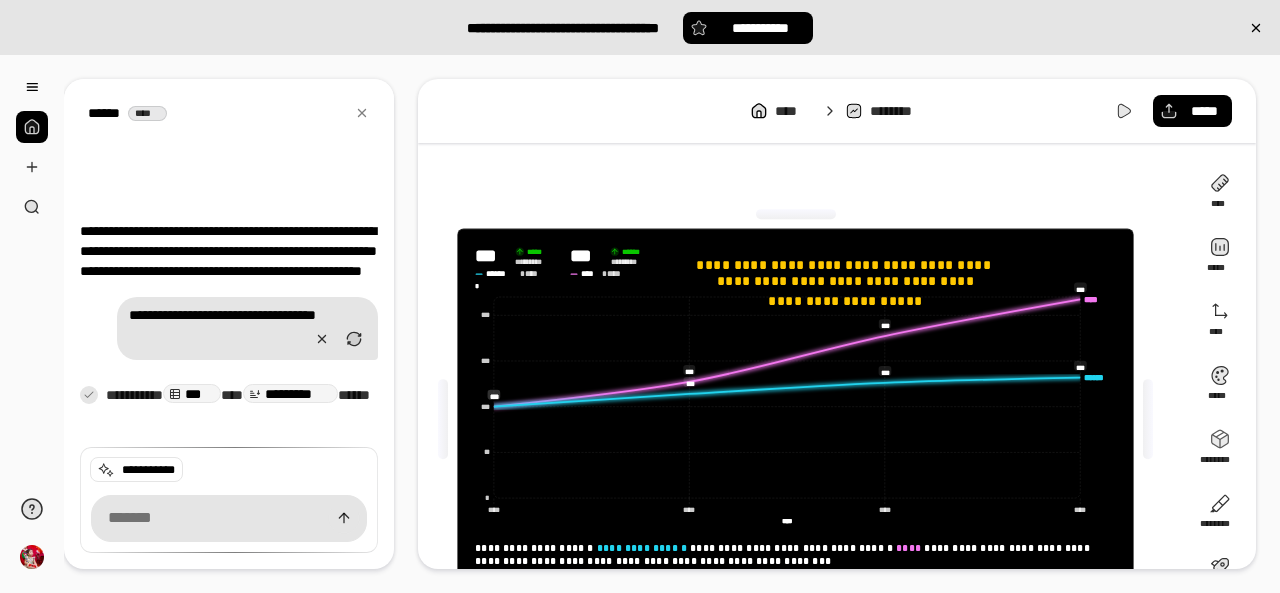 scroll, scrollTop: 100, scrollLeft: 0, axis: vertical 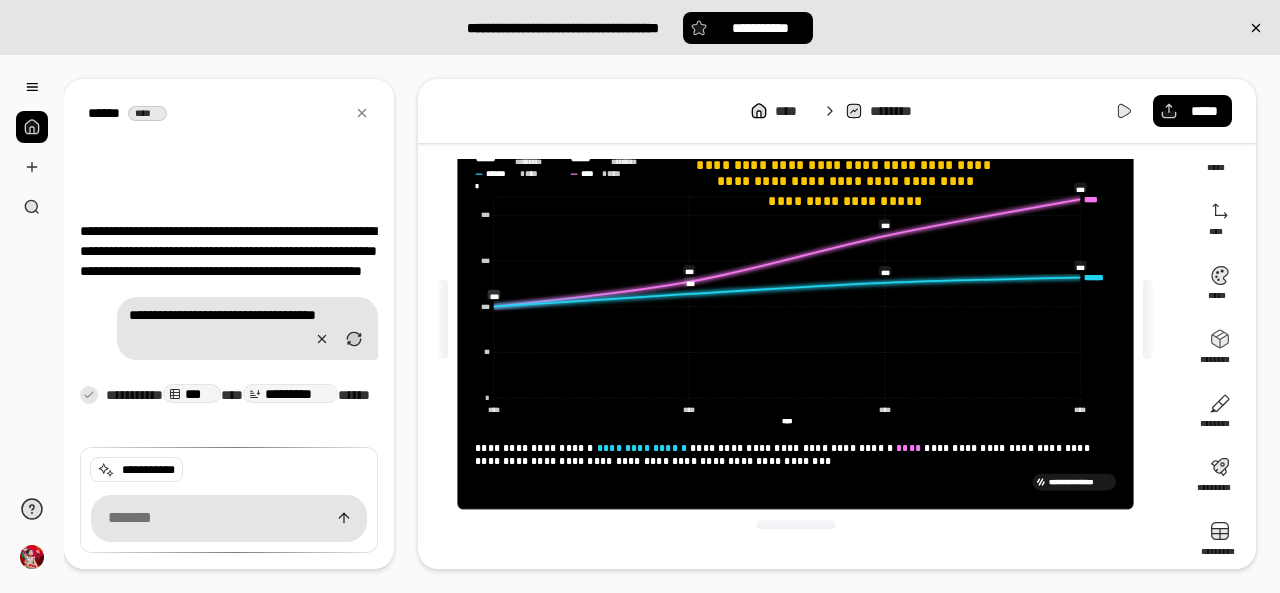 click on "**********" at bounding box center [1080, 482] 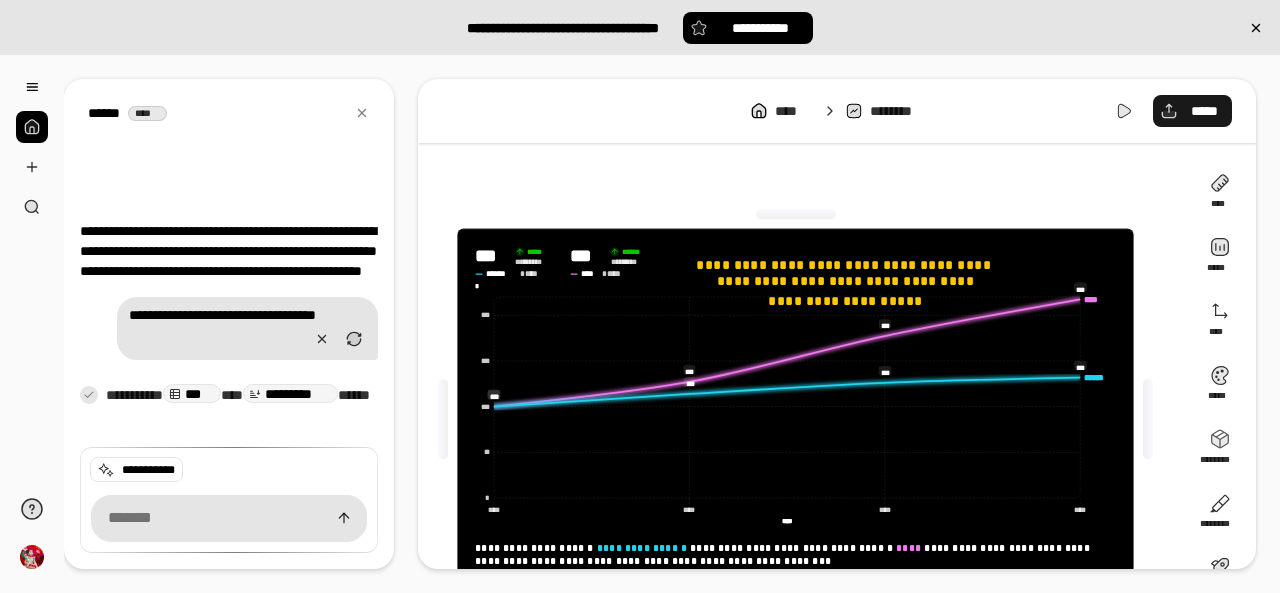 click on "*****" at bounding box center (1192, 111) 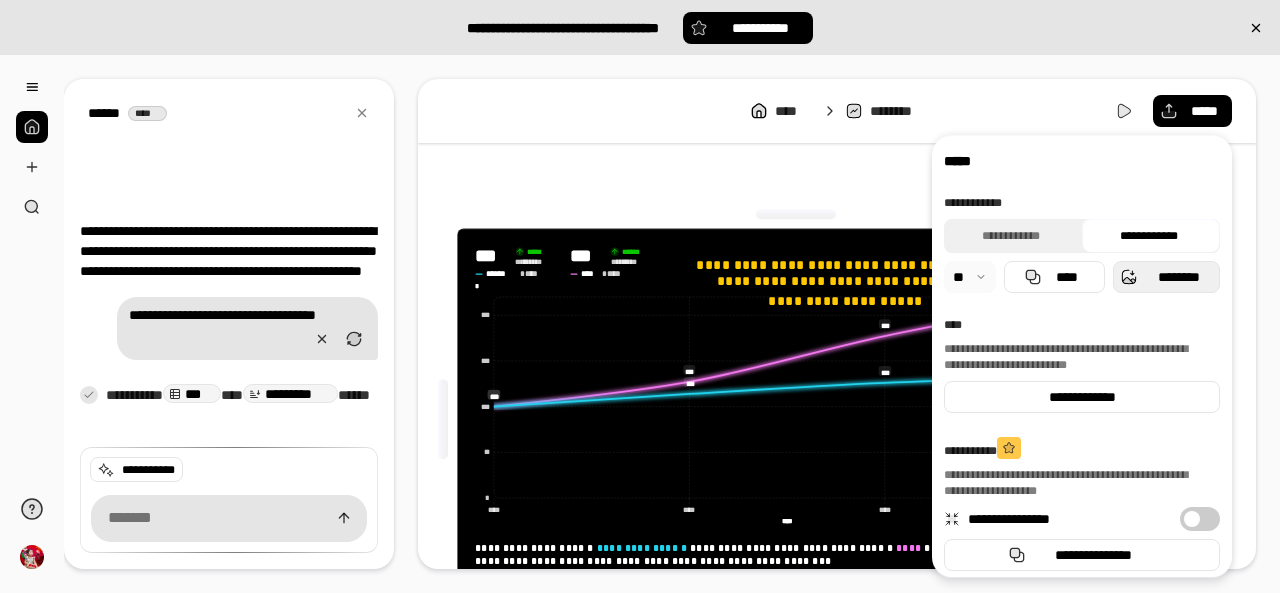 click on "********" at bounding box center [1166, 277] 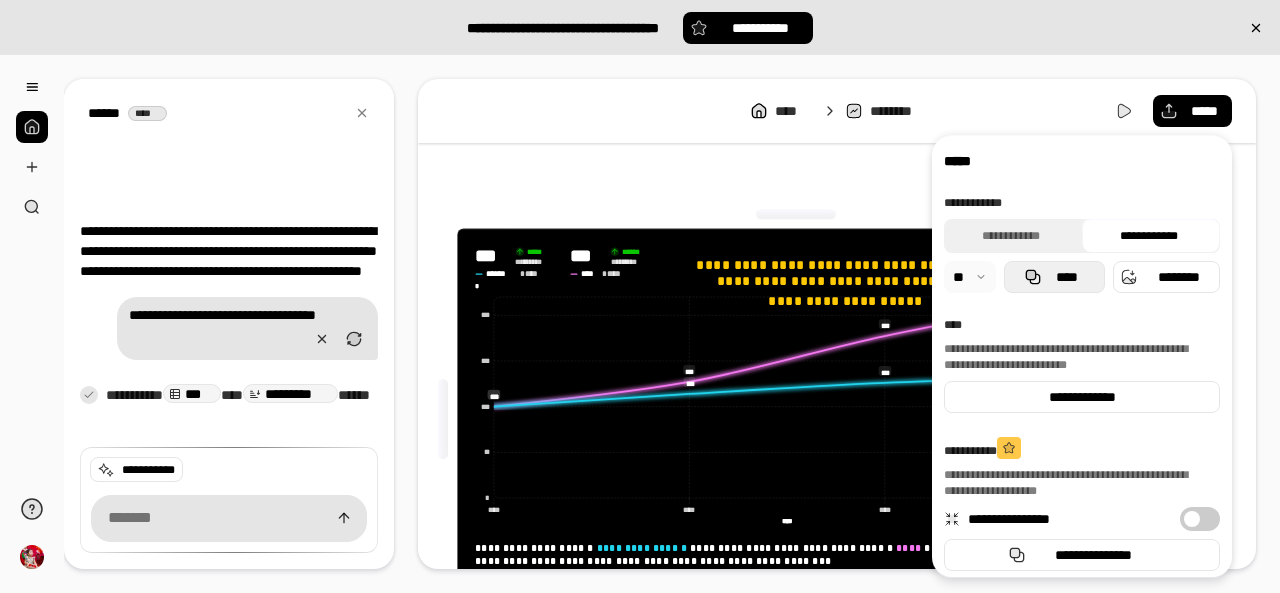 click on "****" at bounding box center [1066, 277] 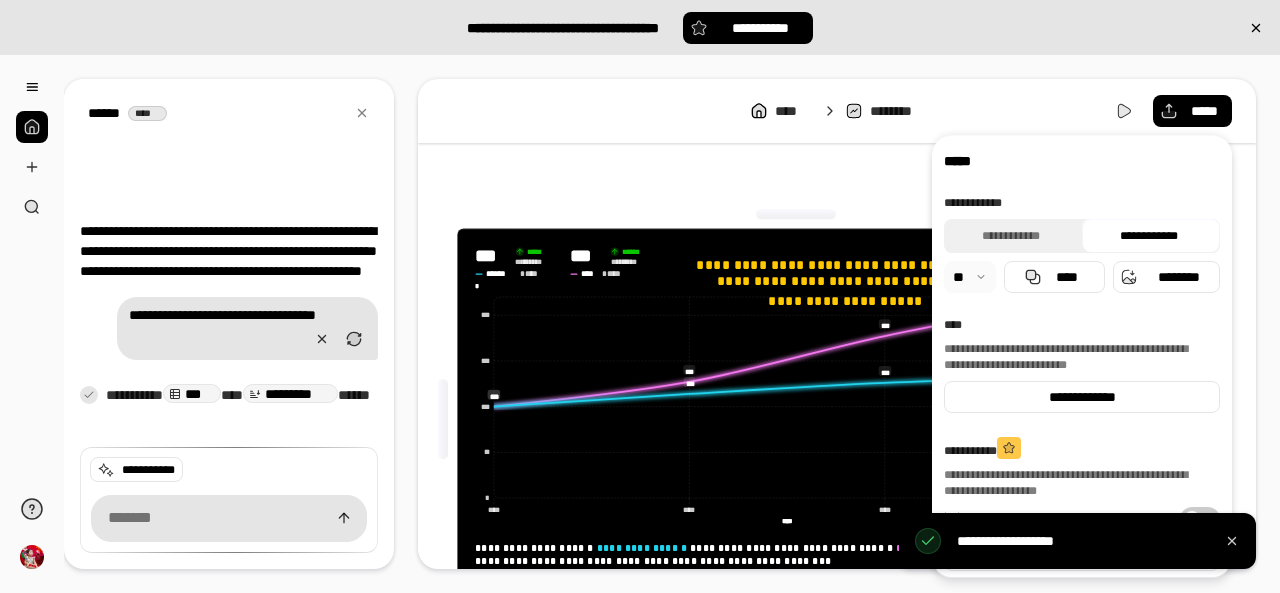 scroll, scrollTop: 8, scrollLeft: 0, axis: vertical 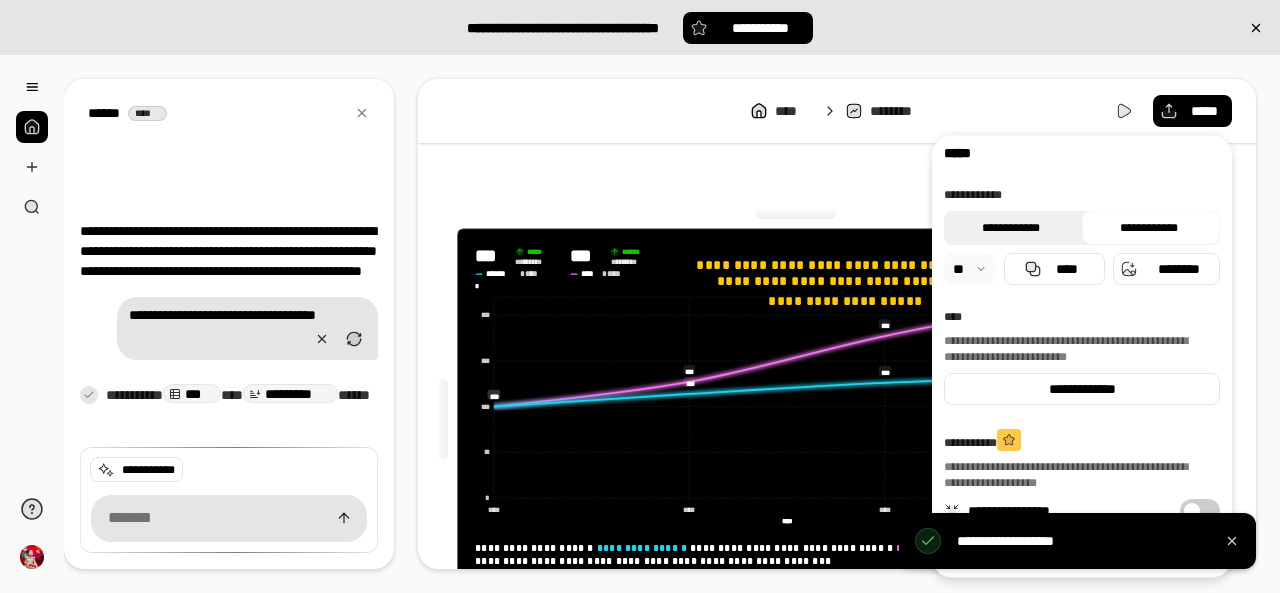 click on "**********" at bounding box center [1010, 228] 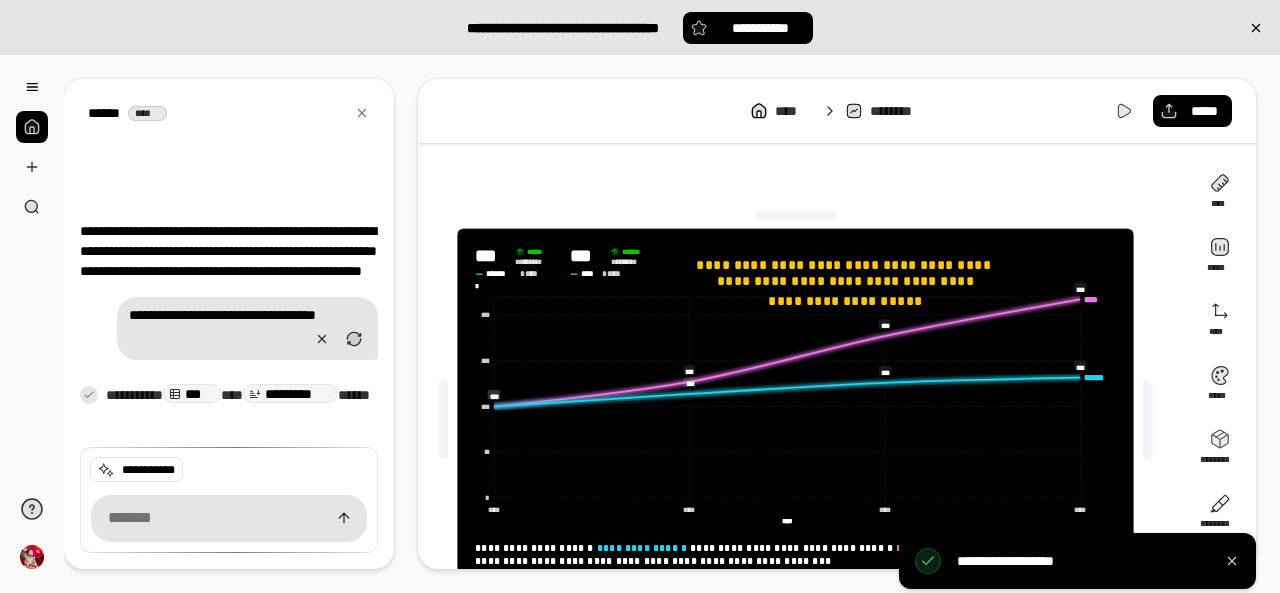 click on "**********" at bounding box center [803, 419] 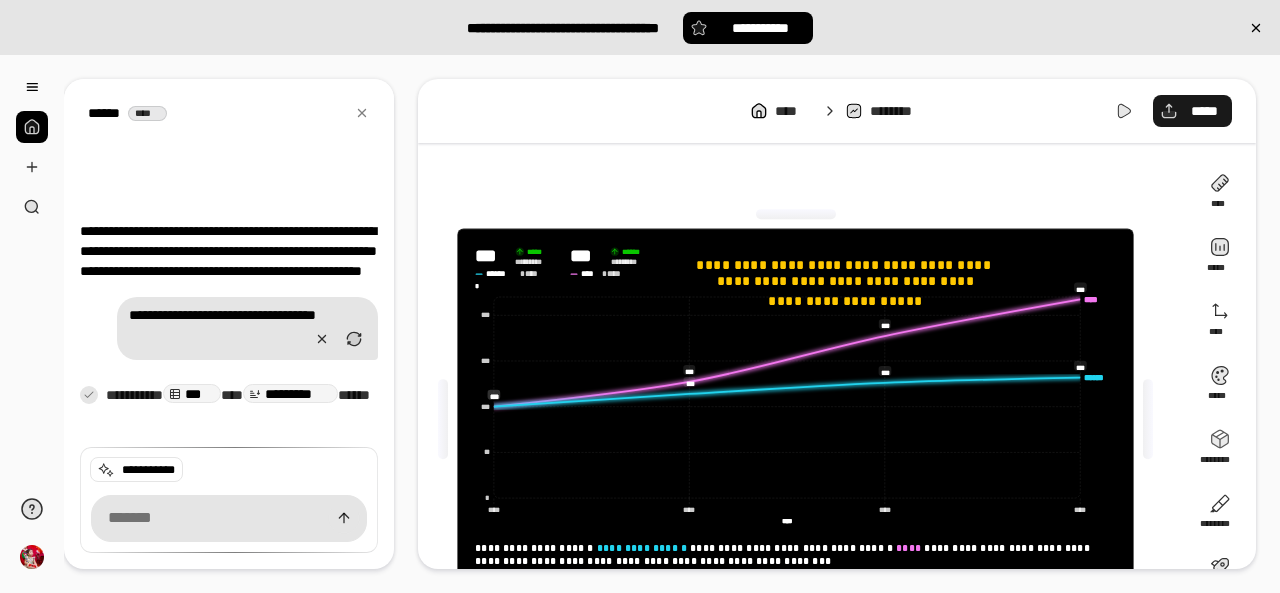 click on "*****" at bounding box center [1192, 111] 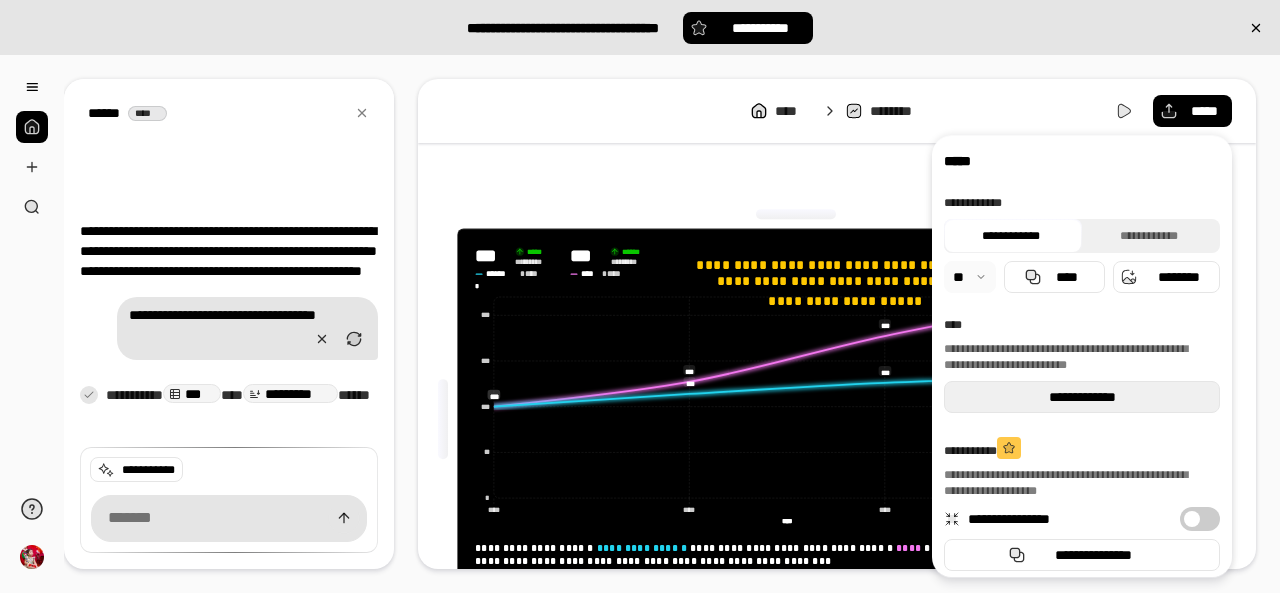 click on "**********" at bounding box center [1082, 397] 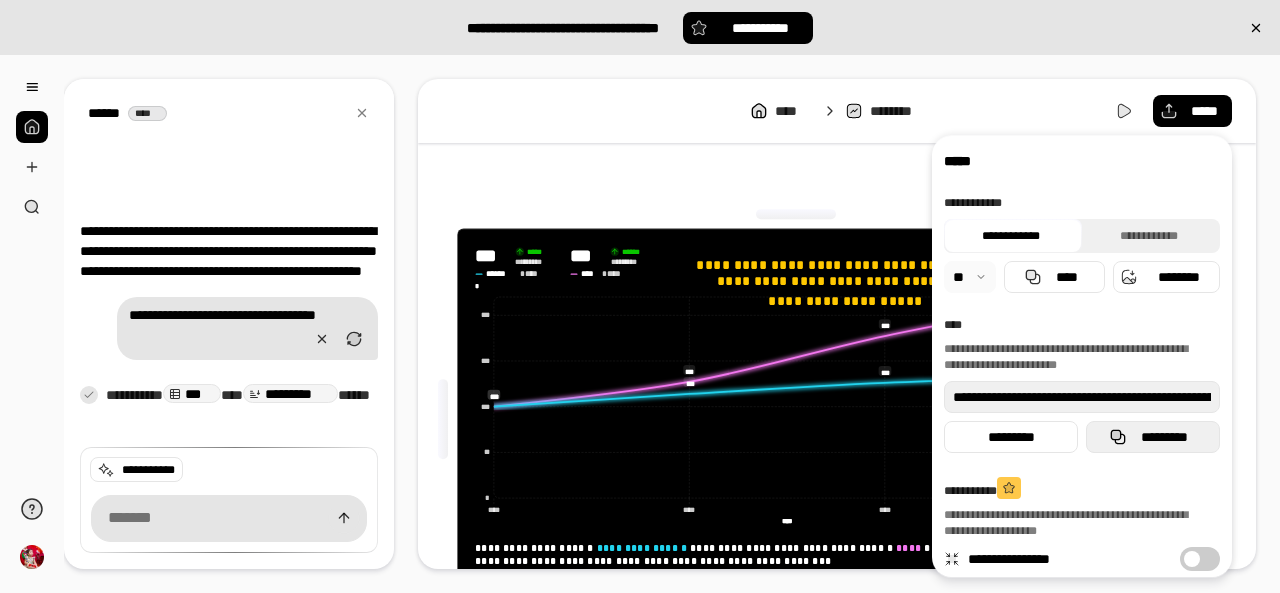 click on "*********" at bounding box center (1153, 437) 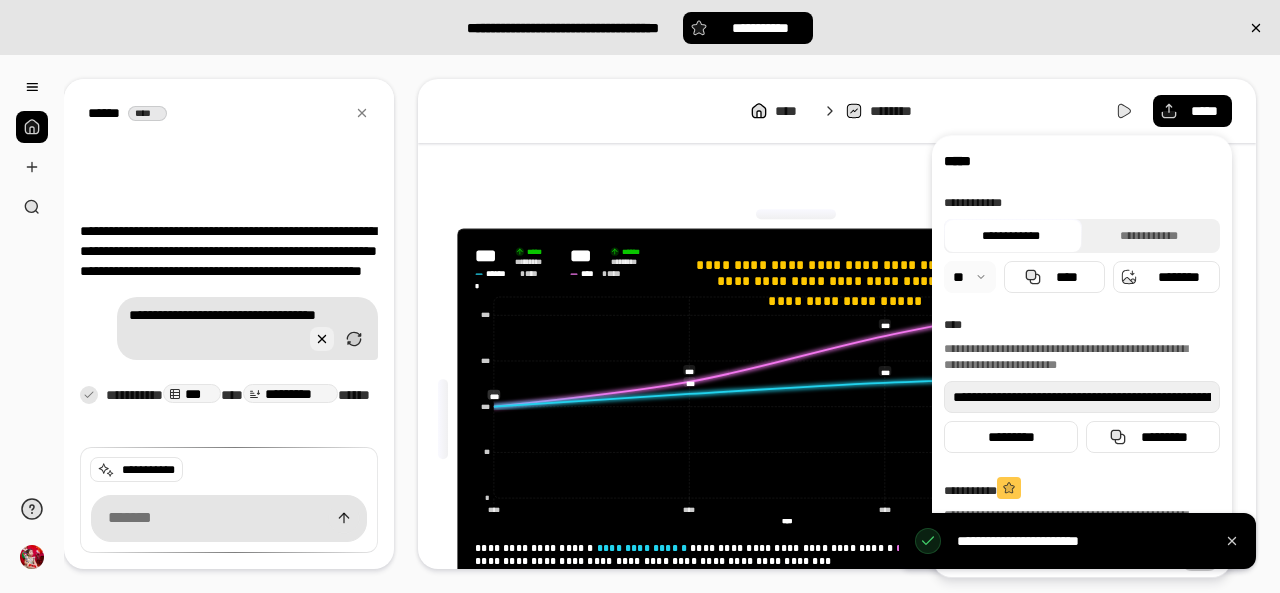 click at bounding box center (322, 339) 